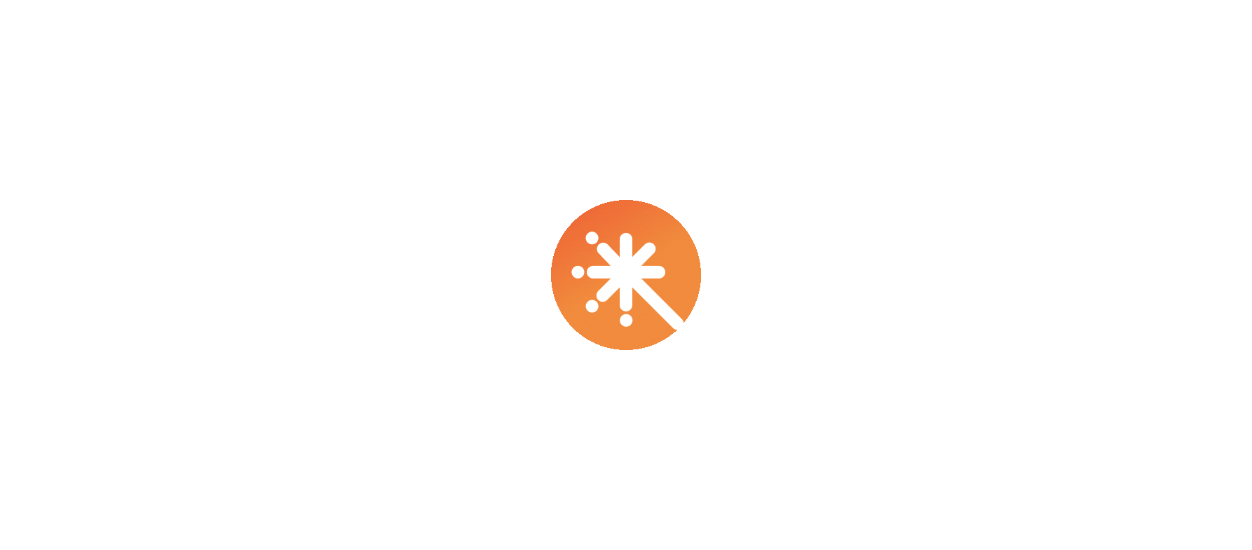 scroll, scrollTop: 0, scrollLeft: 0, axis: both 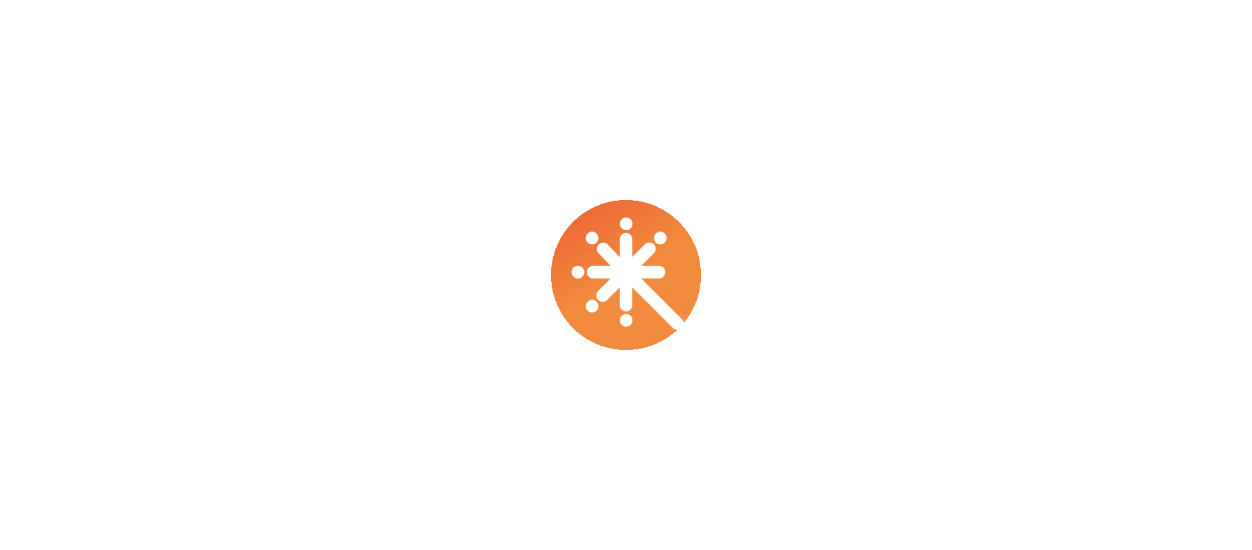 select on "****" 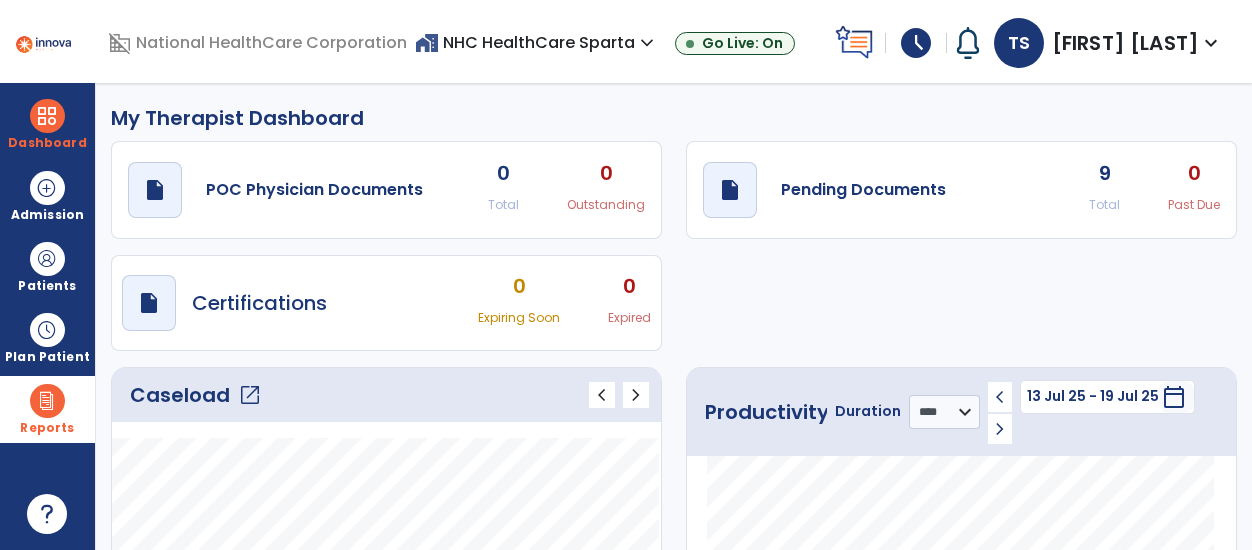 drag, startPoint x: 0, startPoint y: 0, endPoint x: 91, endPoint y: 439, distance: 448.33246 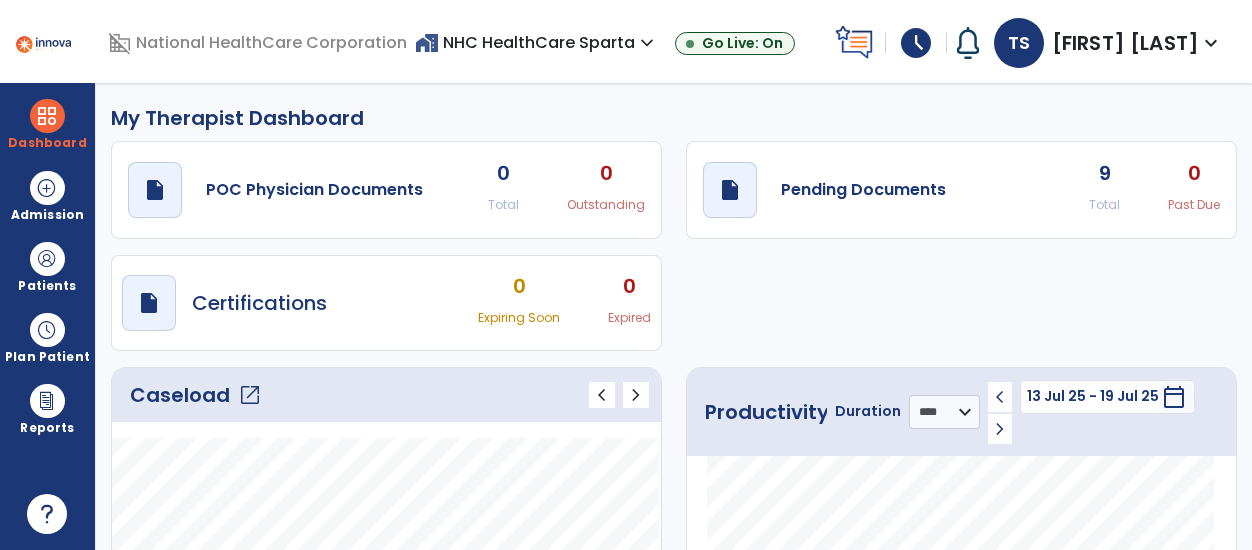 click on "schedule" at bounding box center (916, 43) 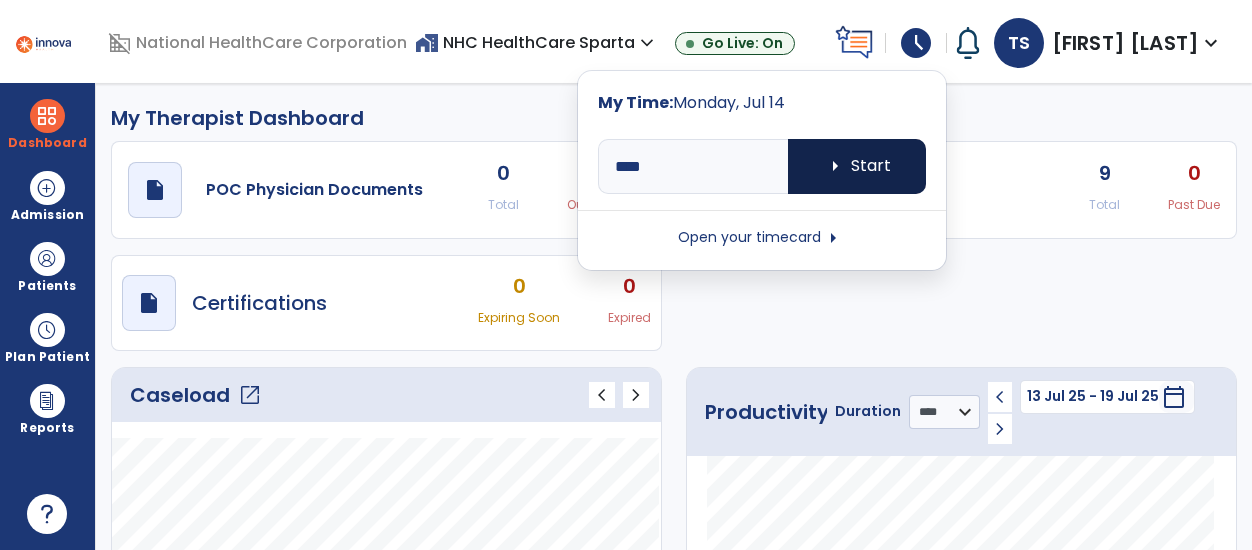 click on "arrow_right" at bounding box center (835, 166) 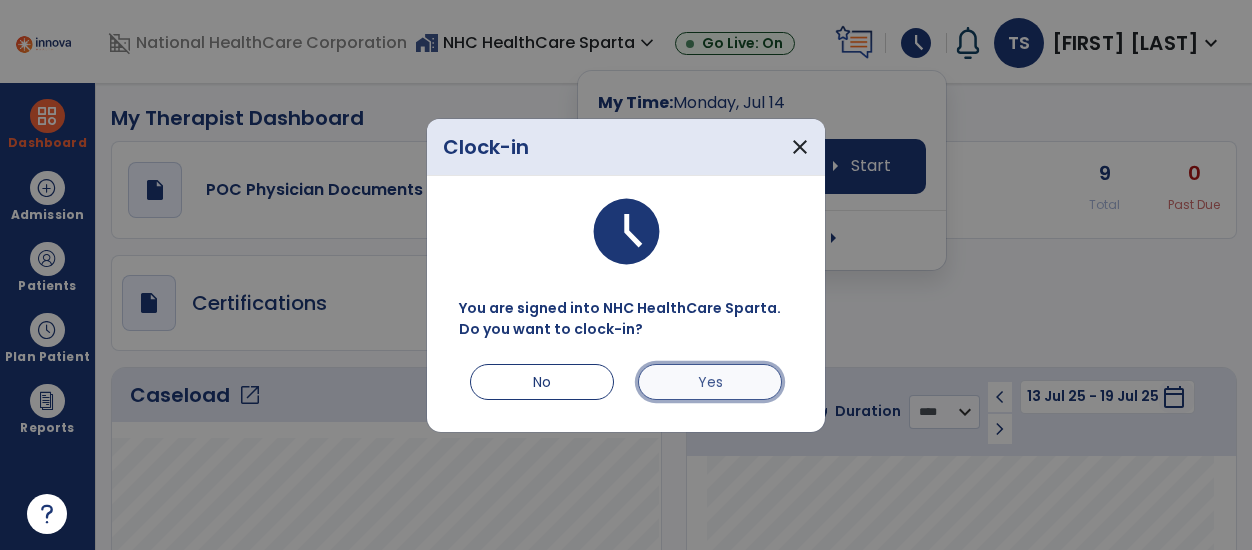 click on "Yes" at bounding box center [710, 382] 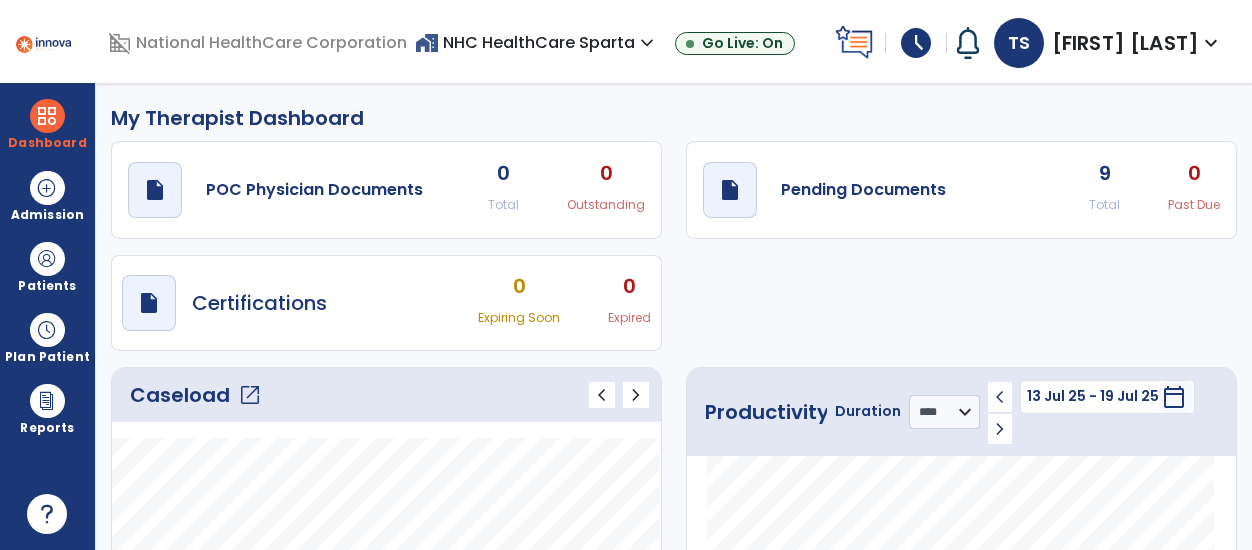 click on "open_in_new" 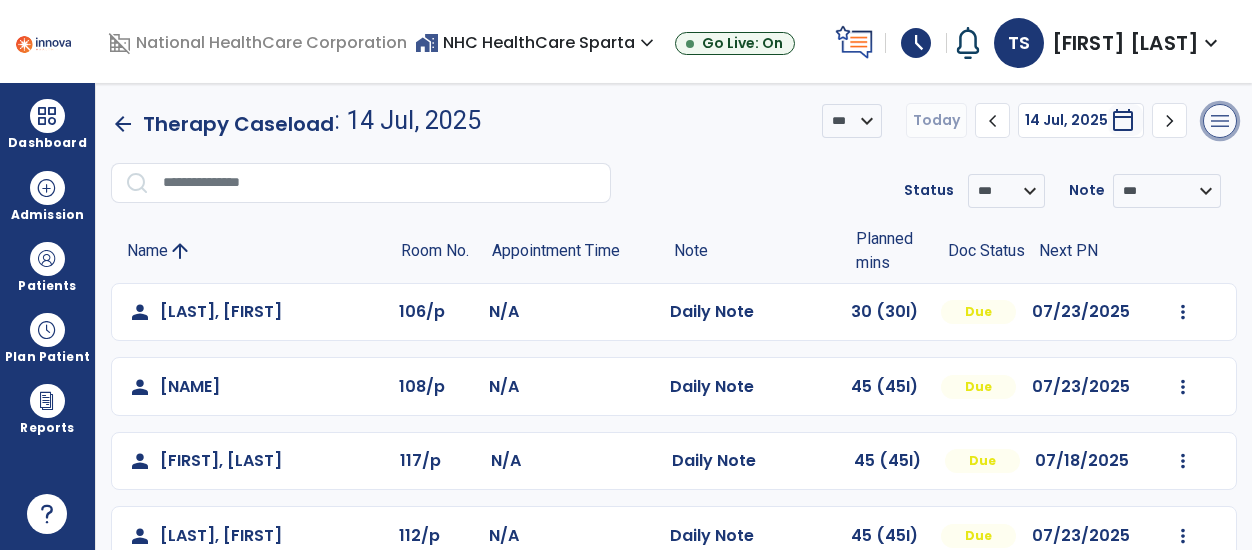 click on "menu" at bounding box center (1220, 121) 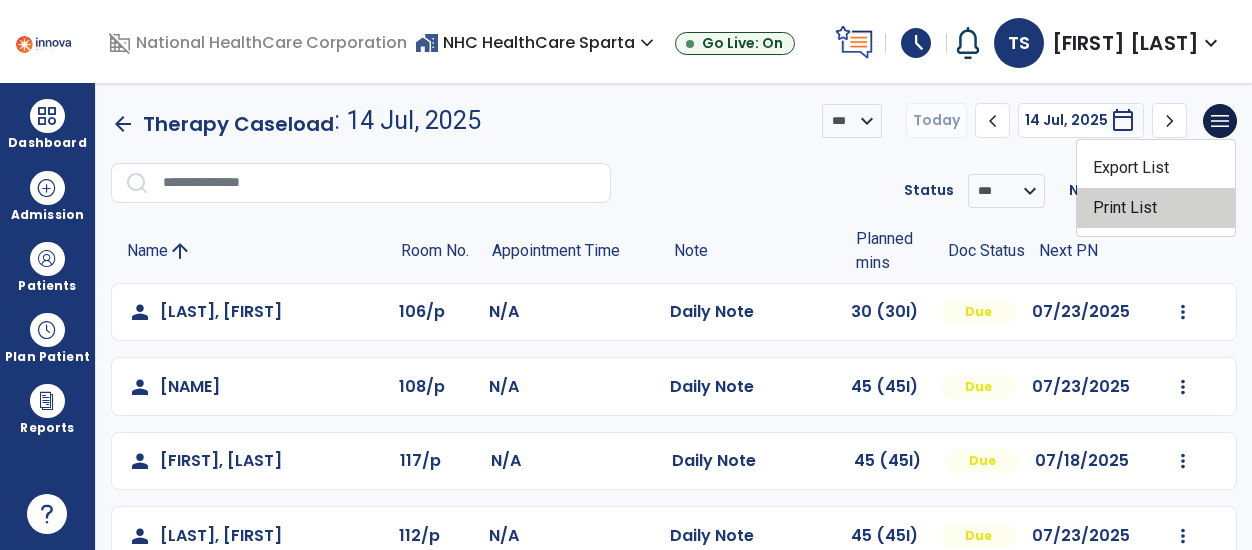 click on "Print List" 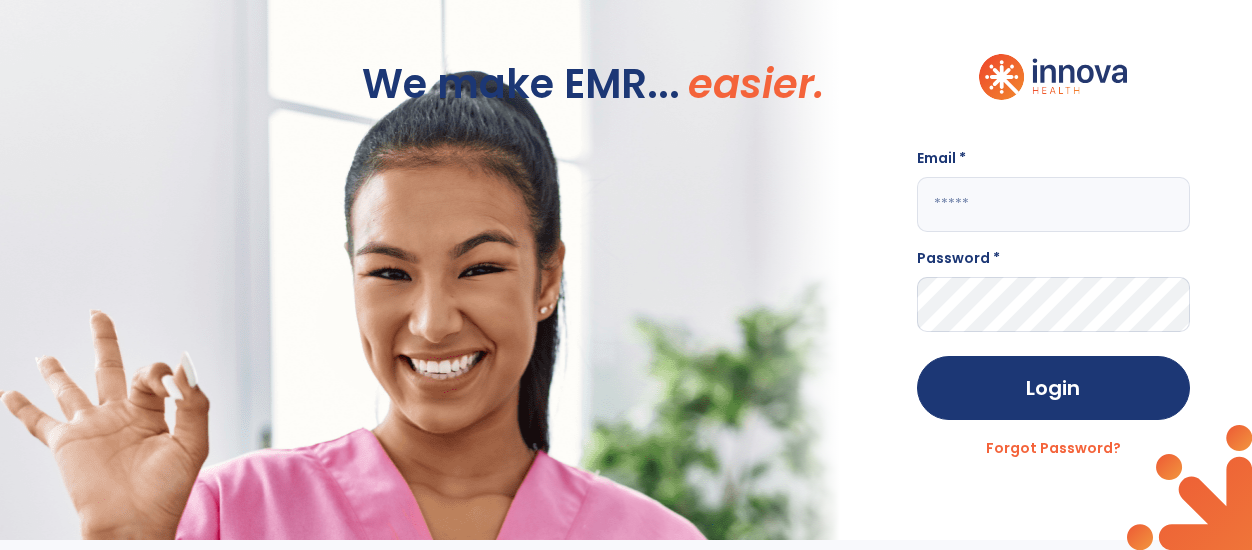 type on "**********" 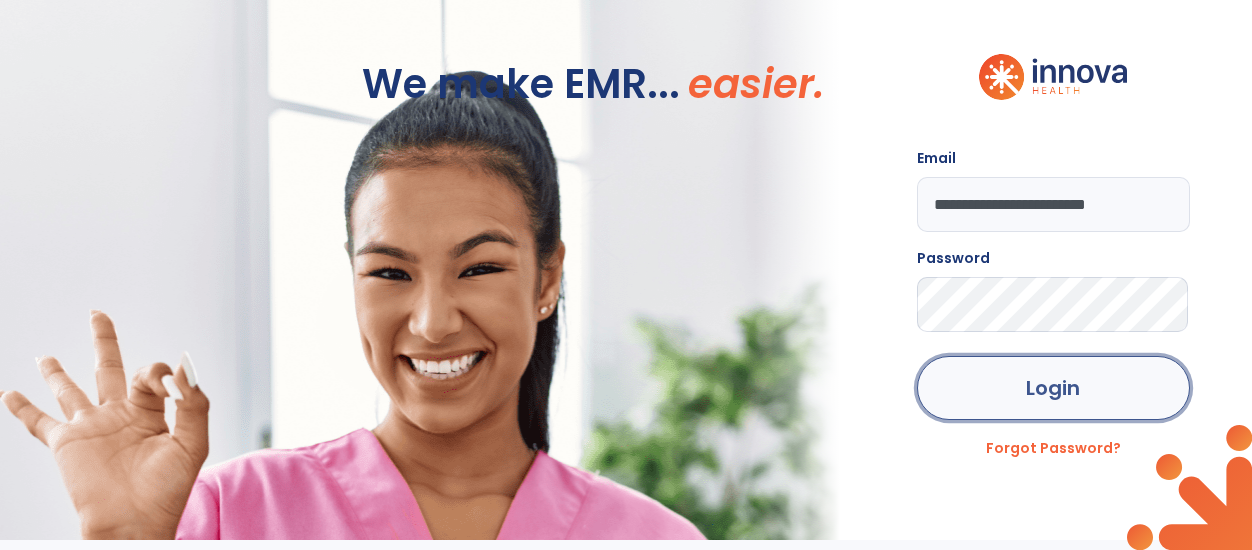 click on "Login" 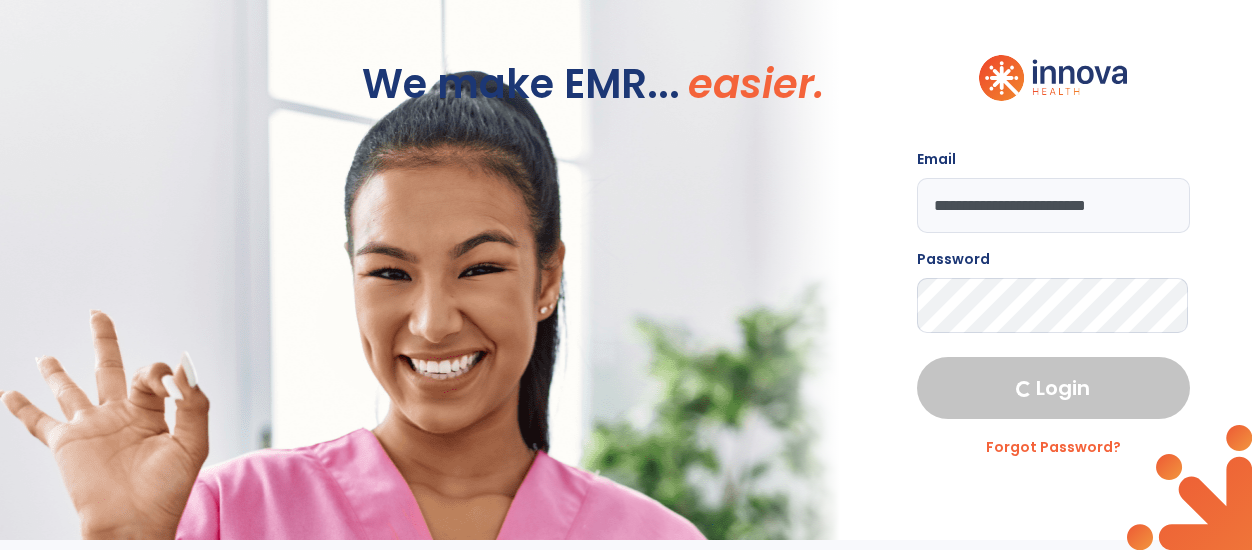 select on "****" 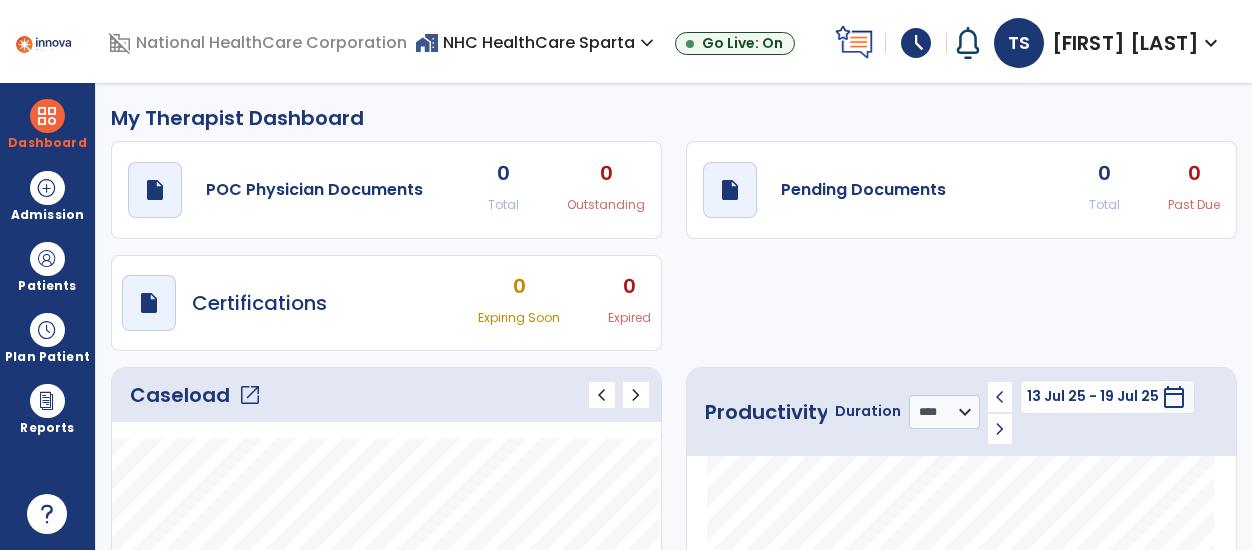 click on "open_in_new" 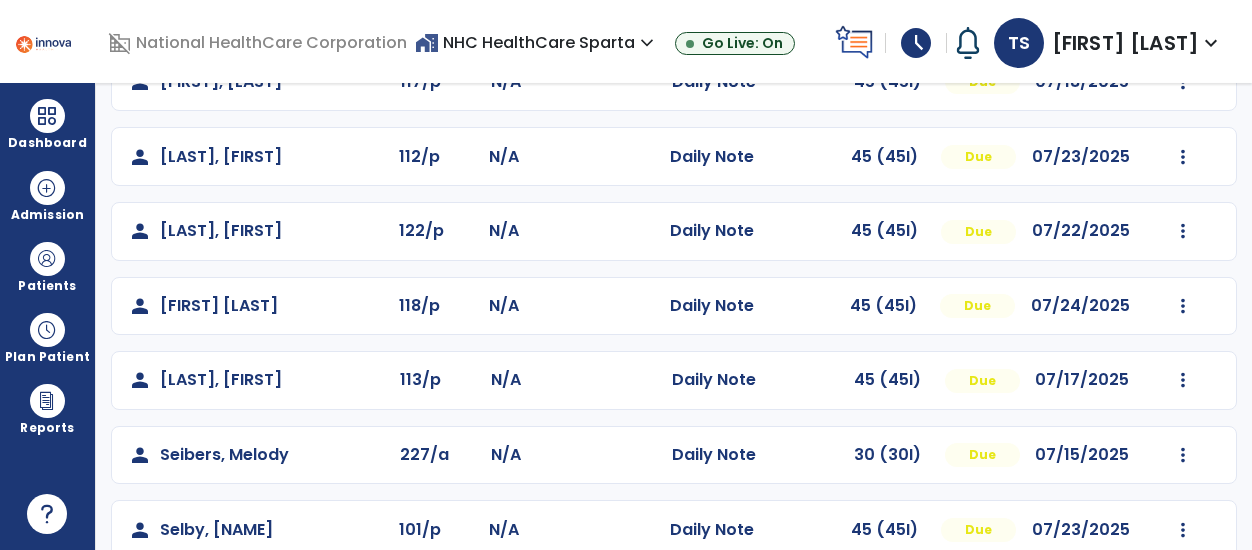 scroll, scrollTop: 408, scrollLeft: 0, axis: vertical 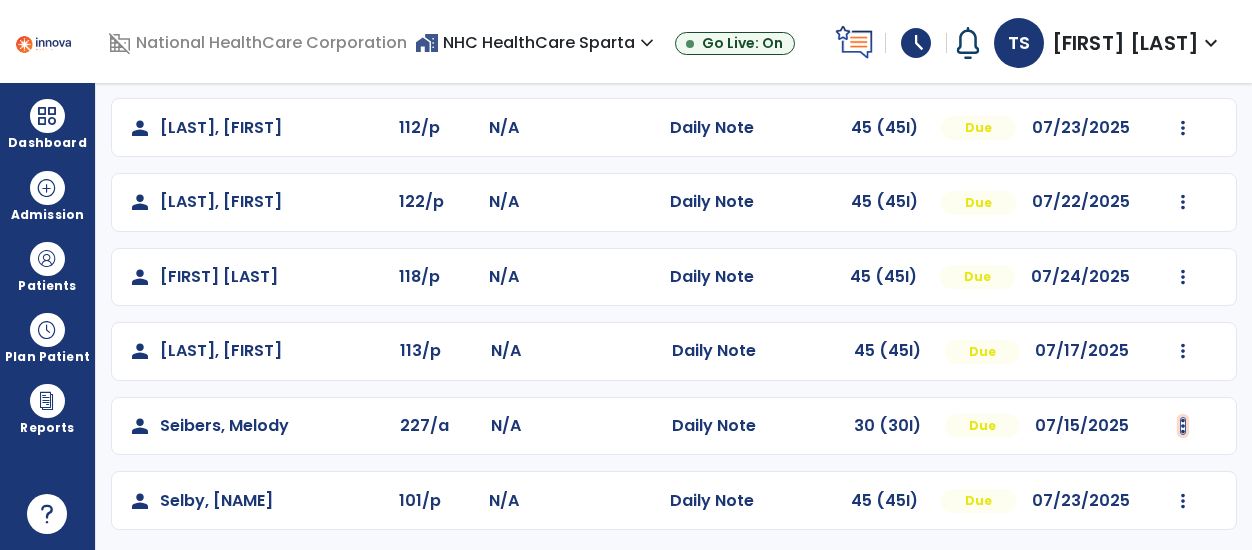 click at bounding box center [1183, -96] 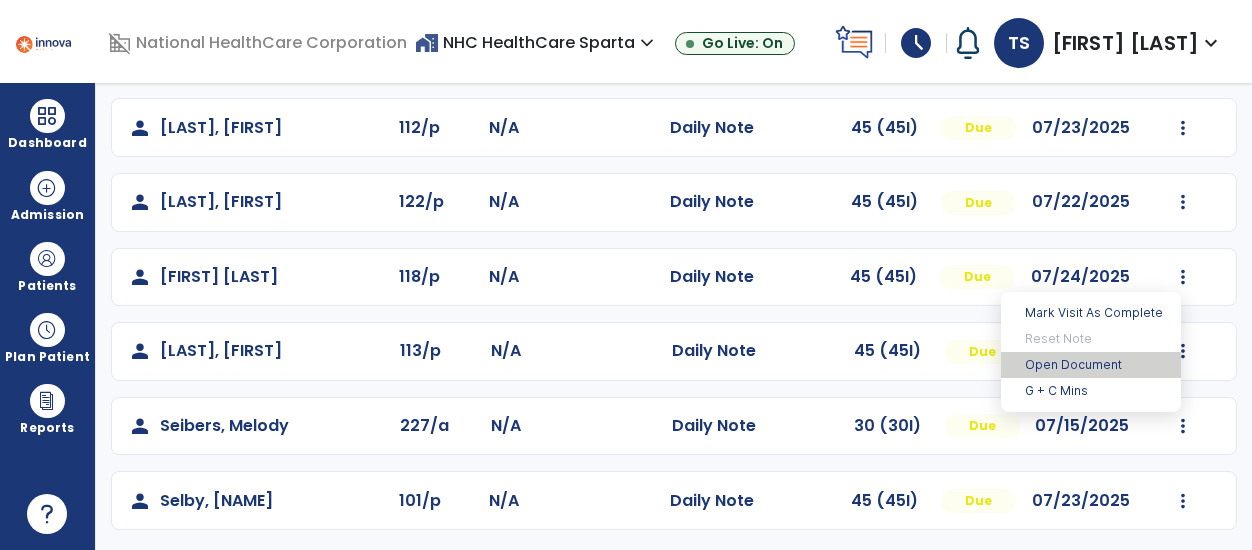 click on "Open Document" at bounding box center [1091, 365] 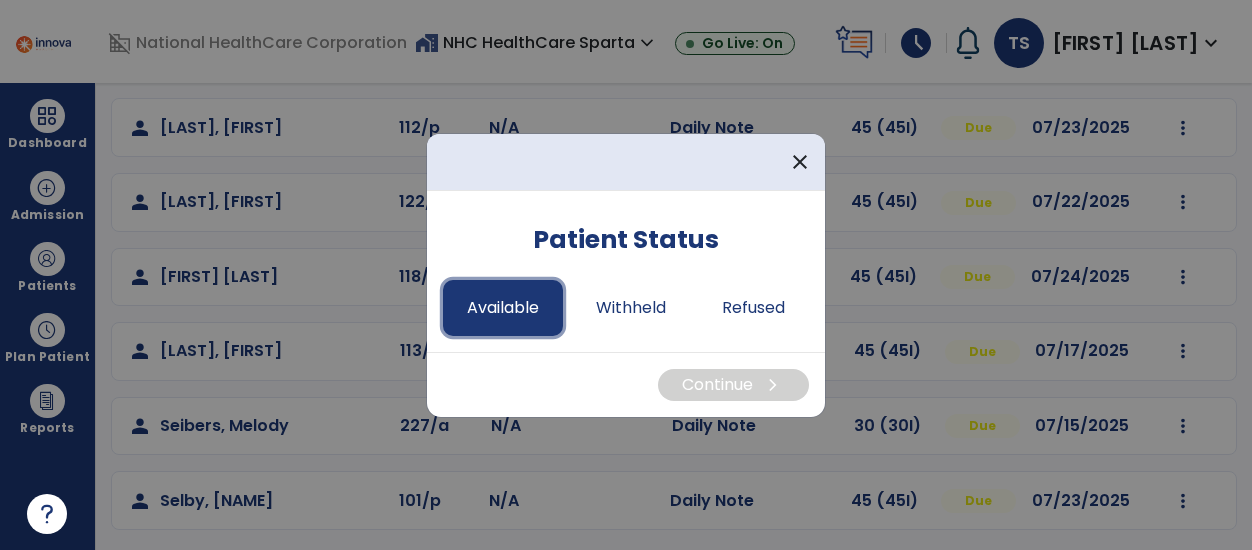 click on "Available" at bounding box center (503, 308) 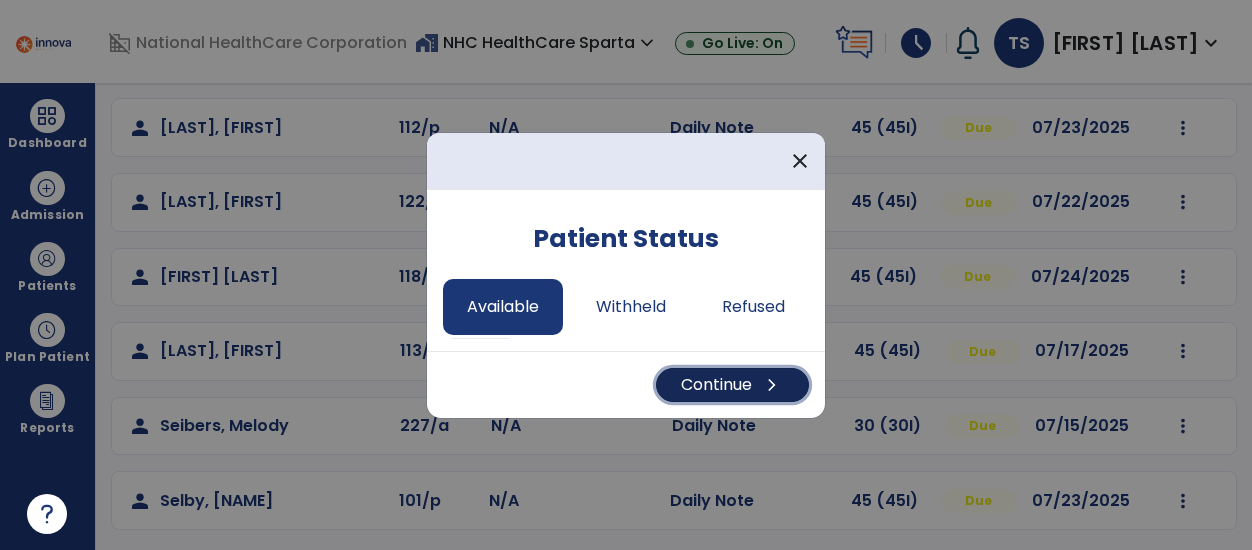 click on "chevron_right" at bounding box center [772, 385] 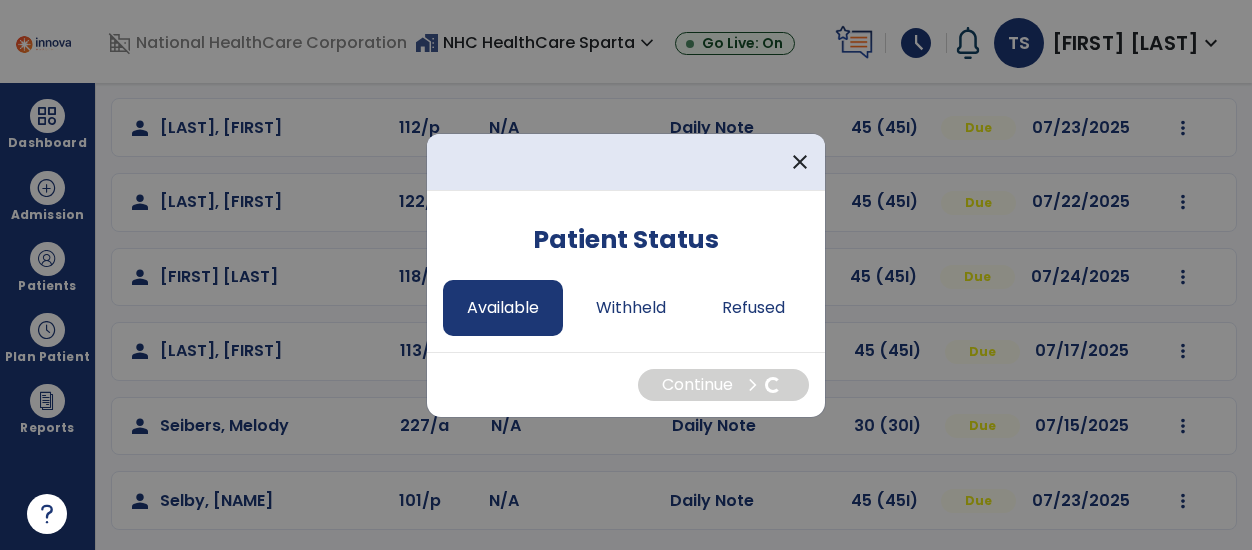 select on "*" 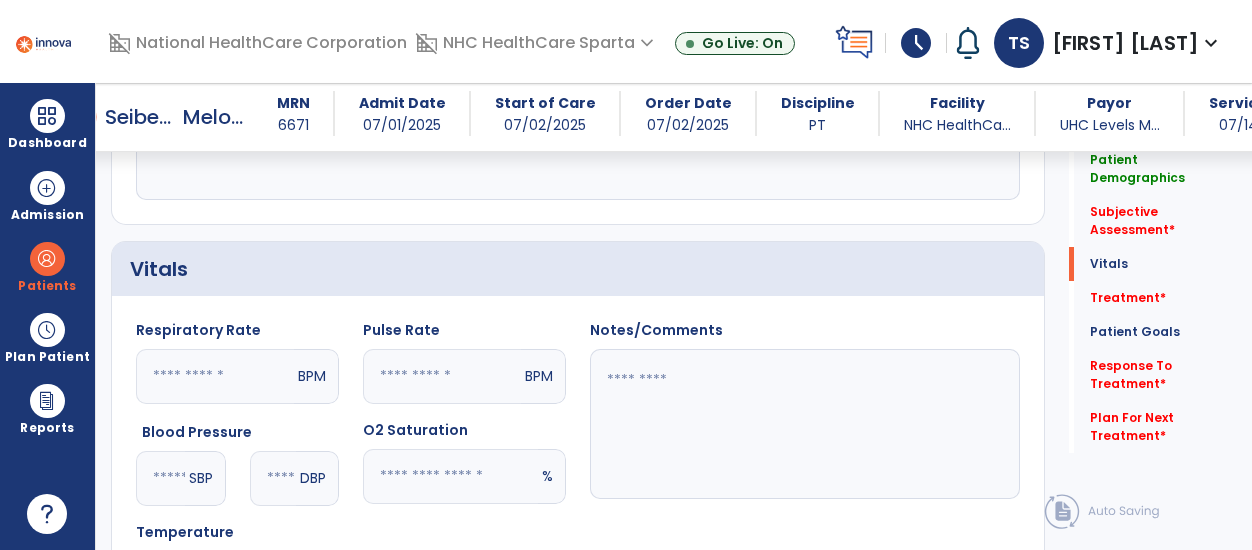 scroll, scrollTop: 908, scrollLeft: 0, axis: vertical 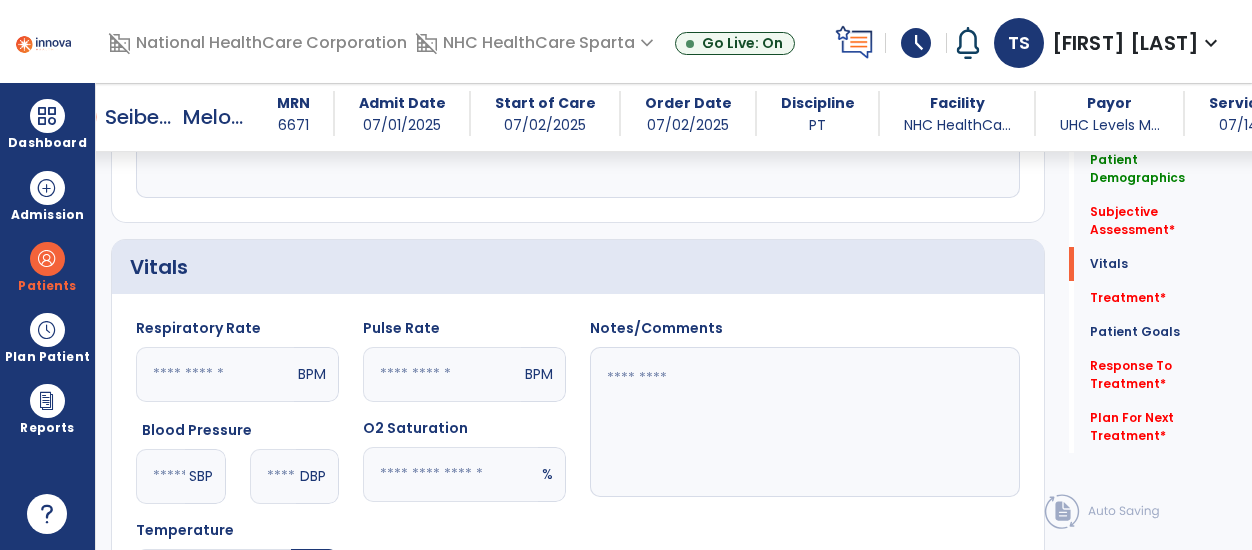 click 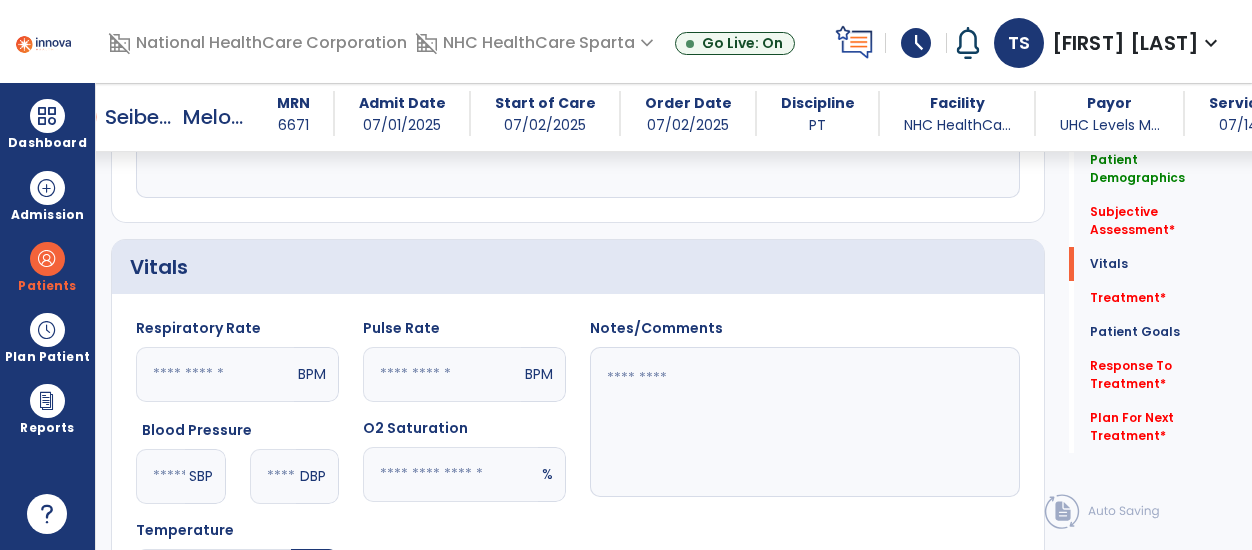 type on "**" 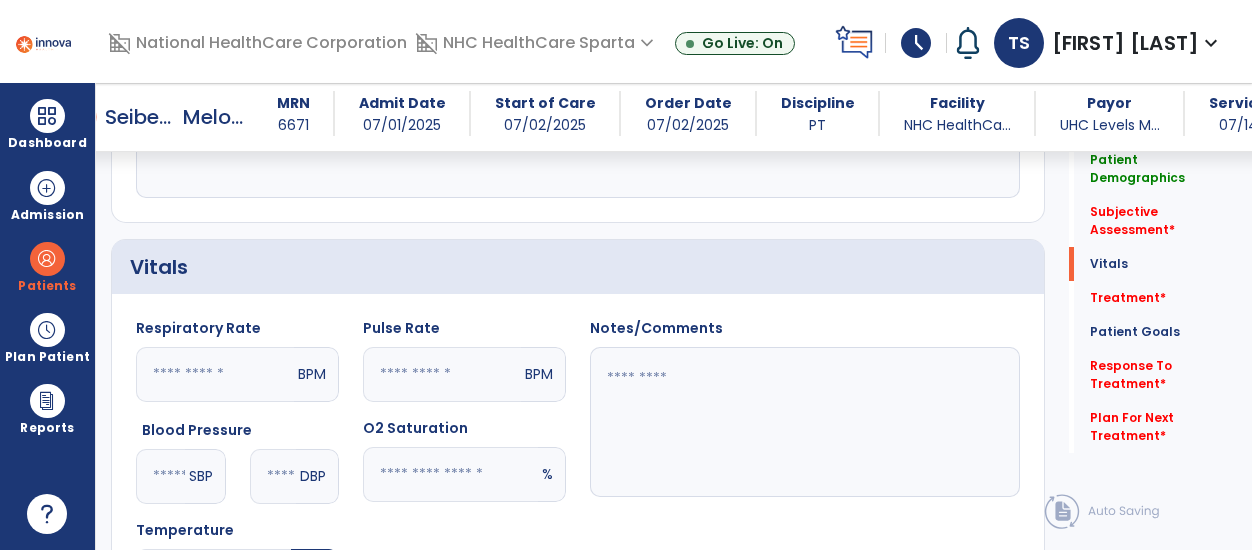 click 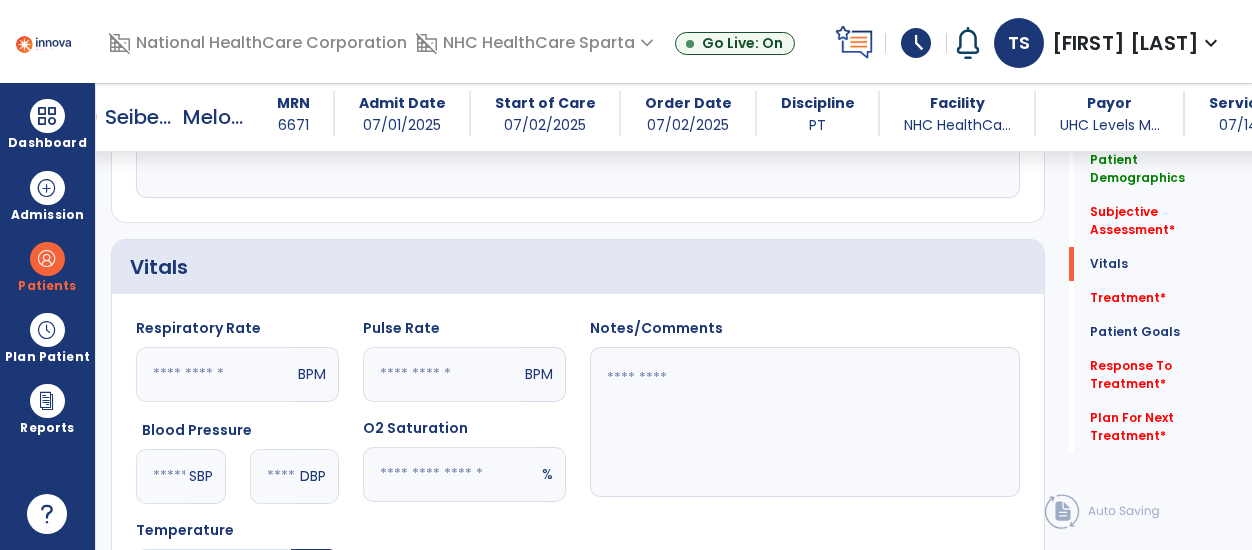 type on "**" 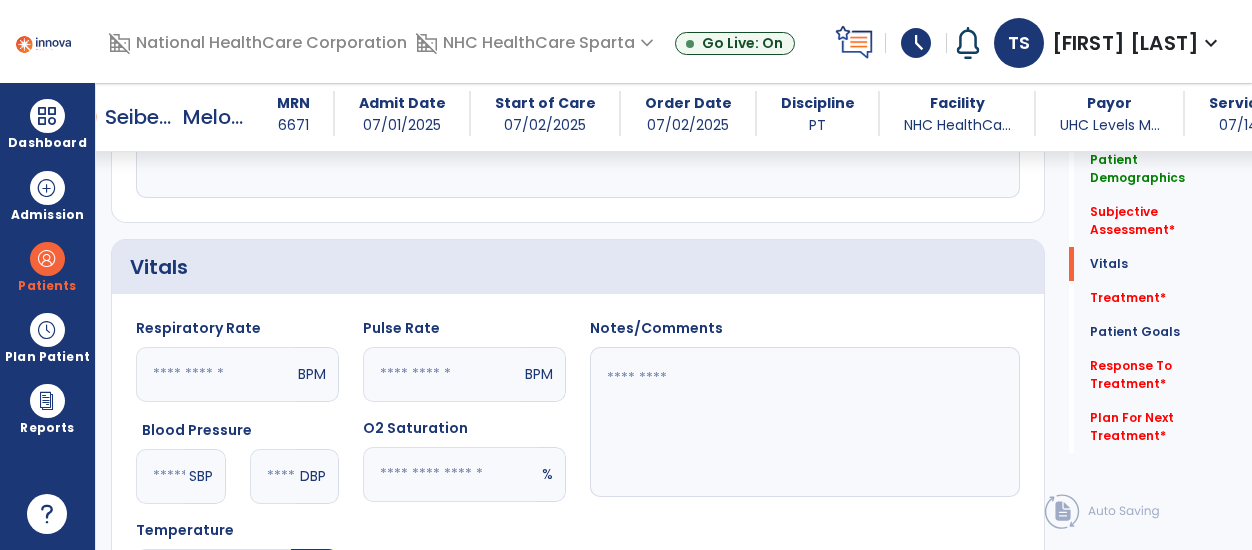 click 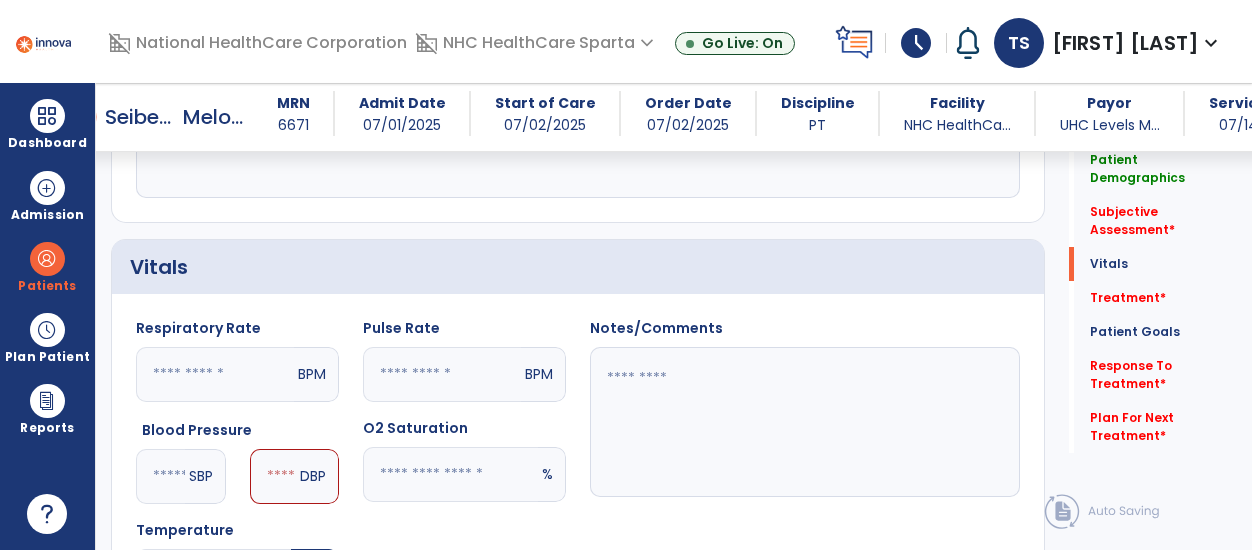 type on "***" 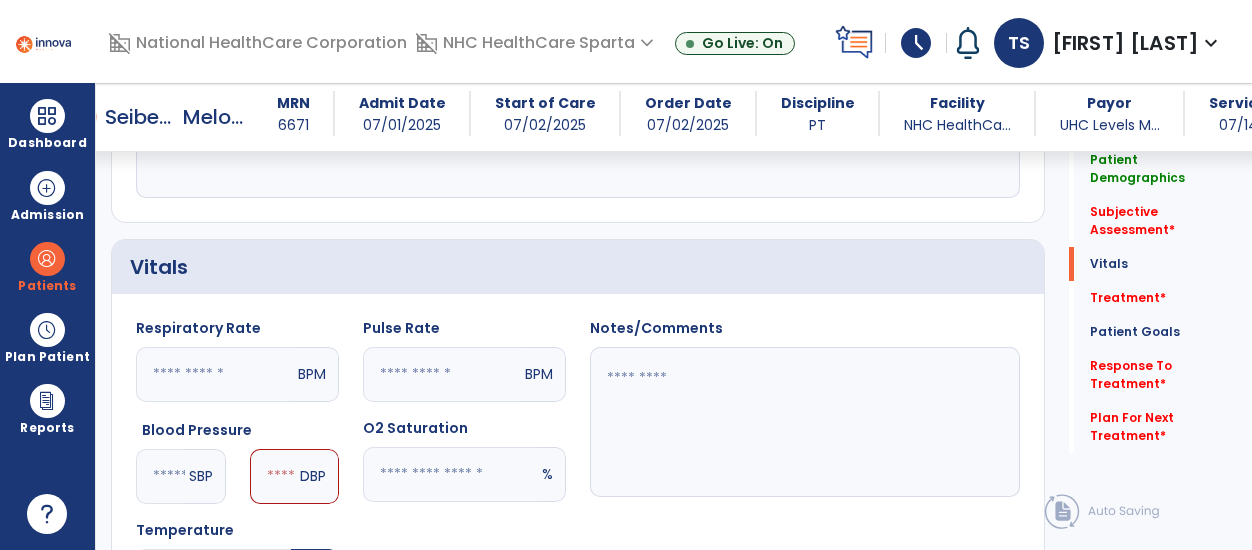 click 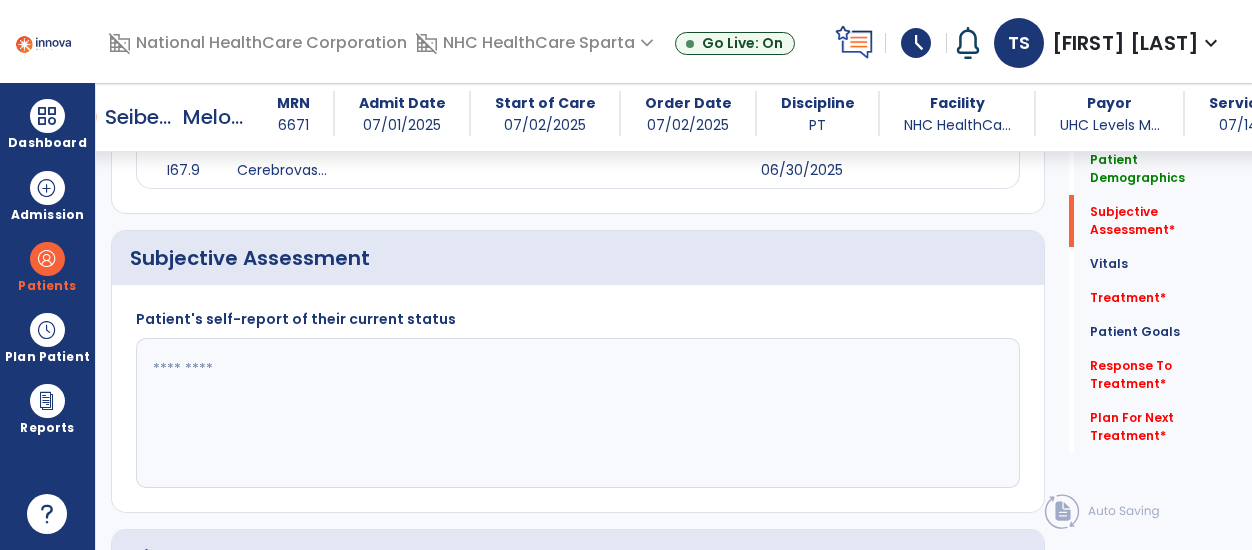 scroll, scrollTop: 614, scrollLeft: 0, axis: vertical 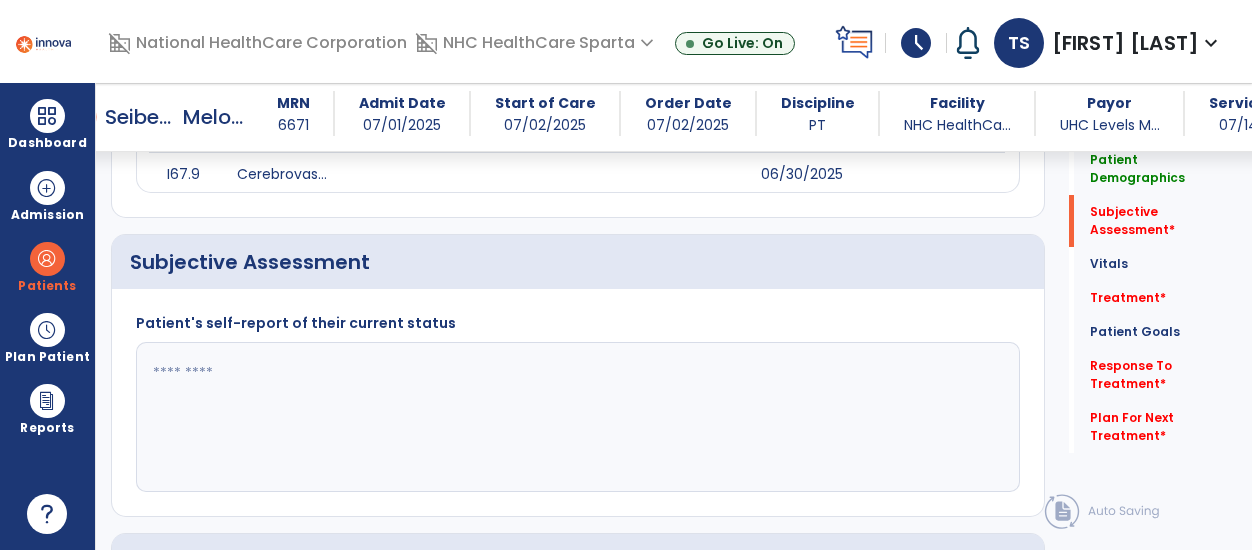 type on "**" 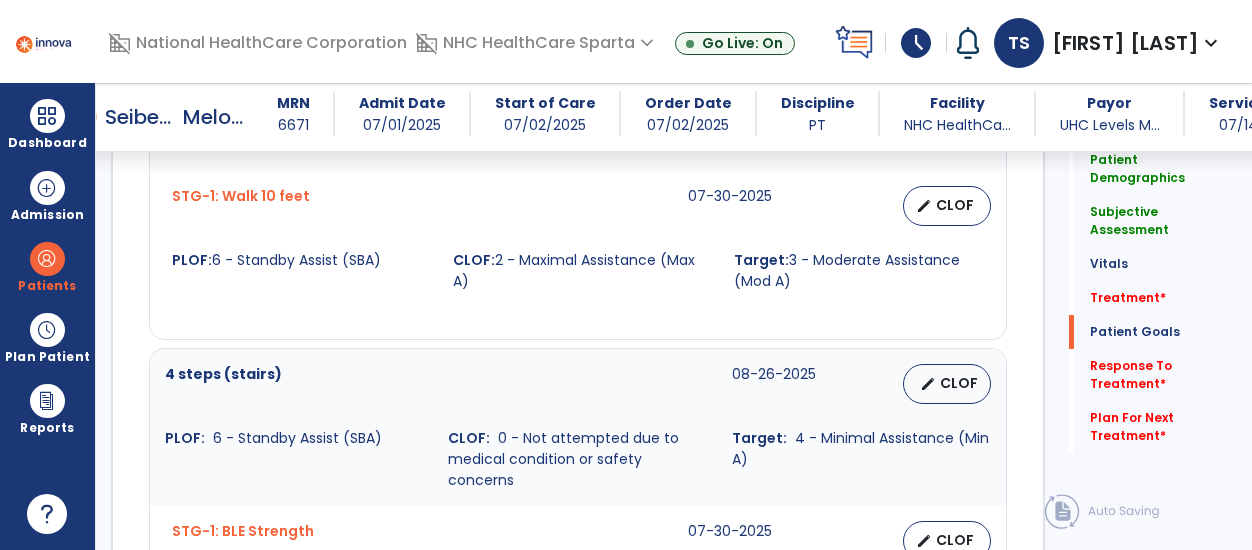 scroll, scrollTop: 2362, scrollLeft: 0, axis: vertical 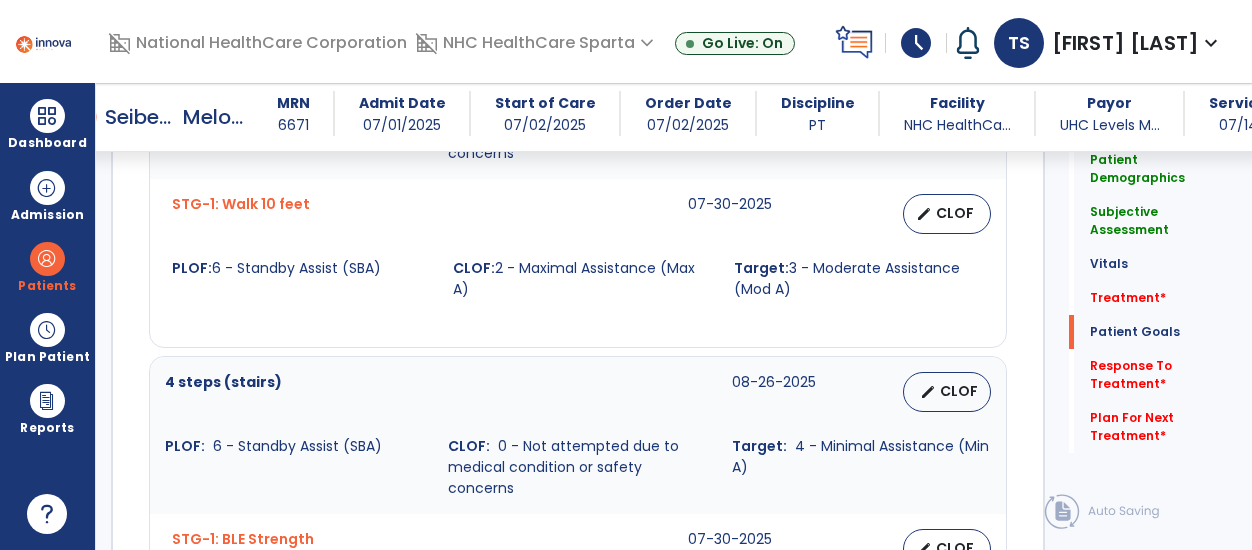 type on "**********" 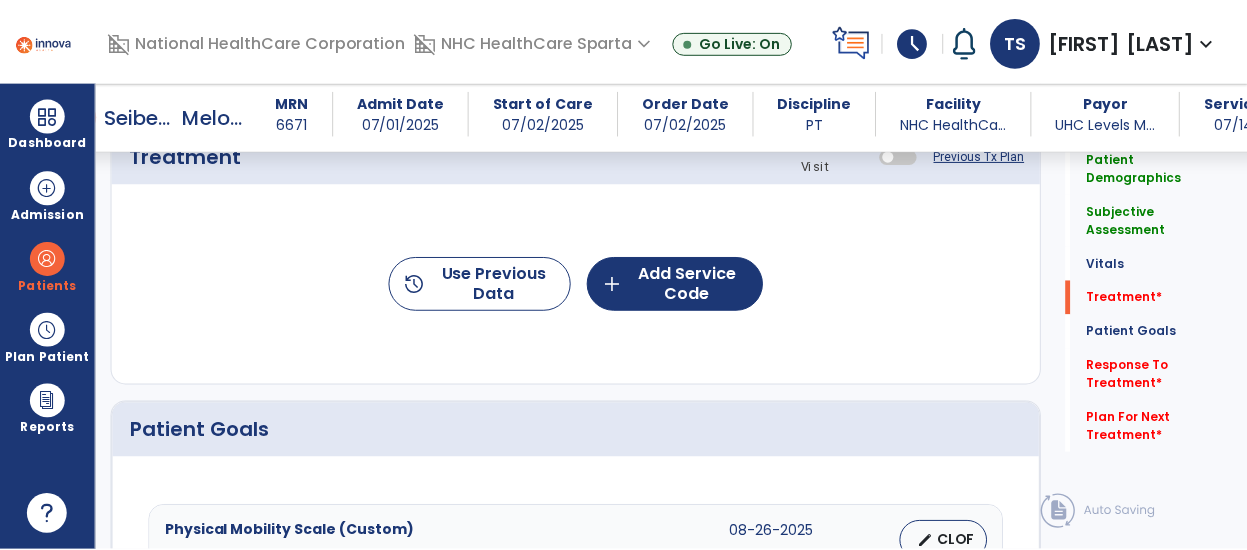 scroll, scrollTop: 1438, scrollLeft: 0, axis: vertical 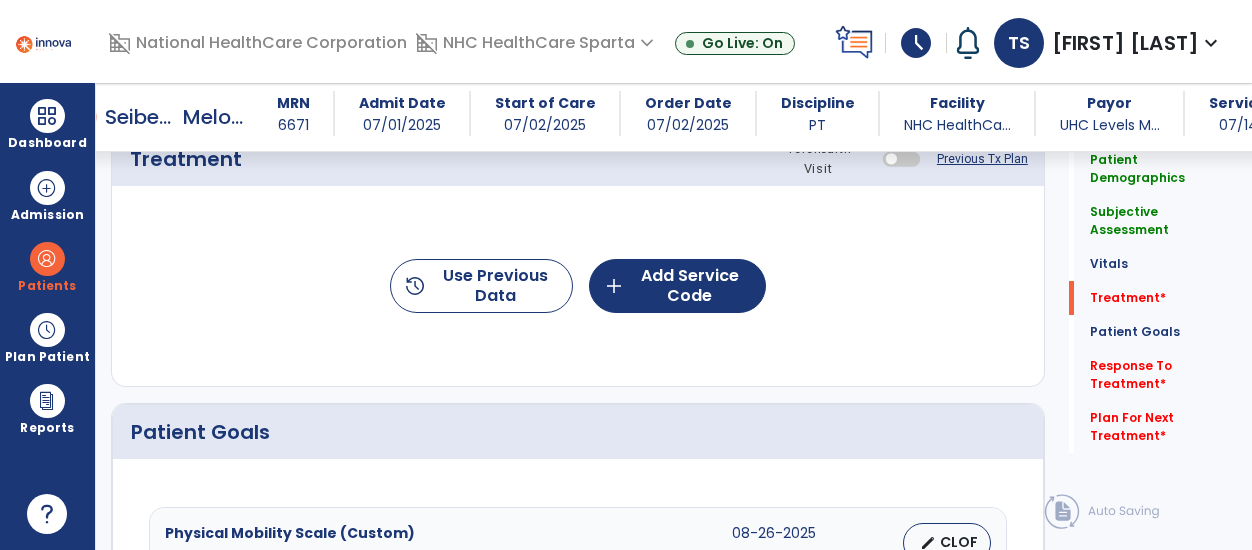 click on "history  Use Previous Data  add  Add Service Code" 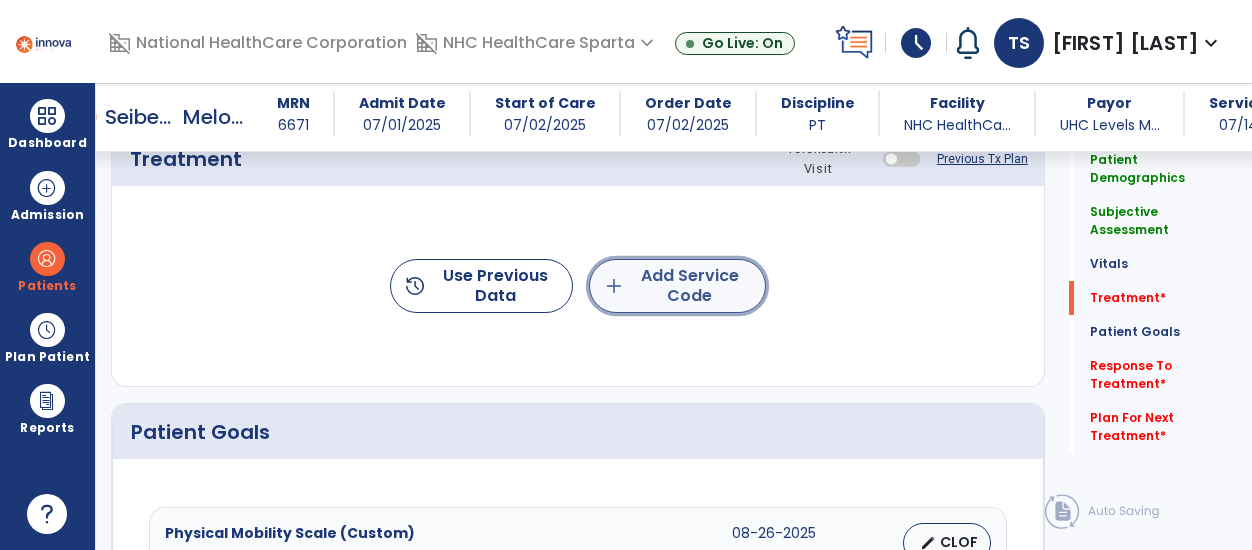 click on "add  Add Service Code" 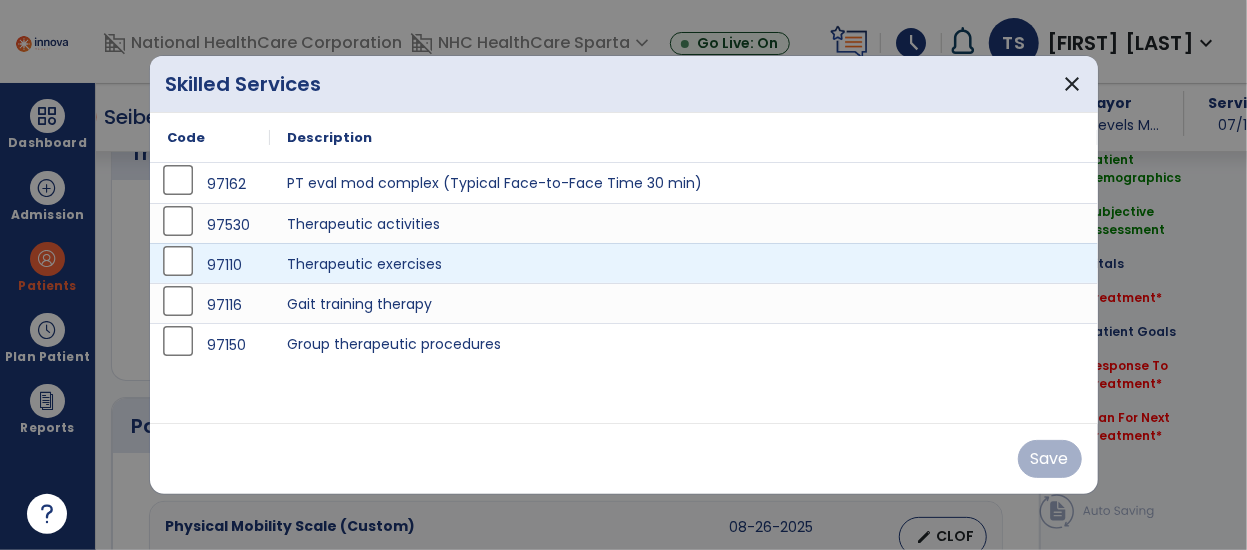 scroll, scrollTop: 1438, scrollLeft: 0, axis: vertical 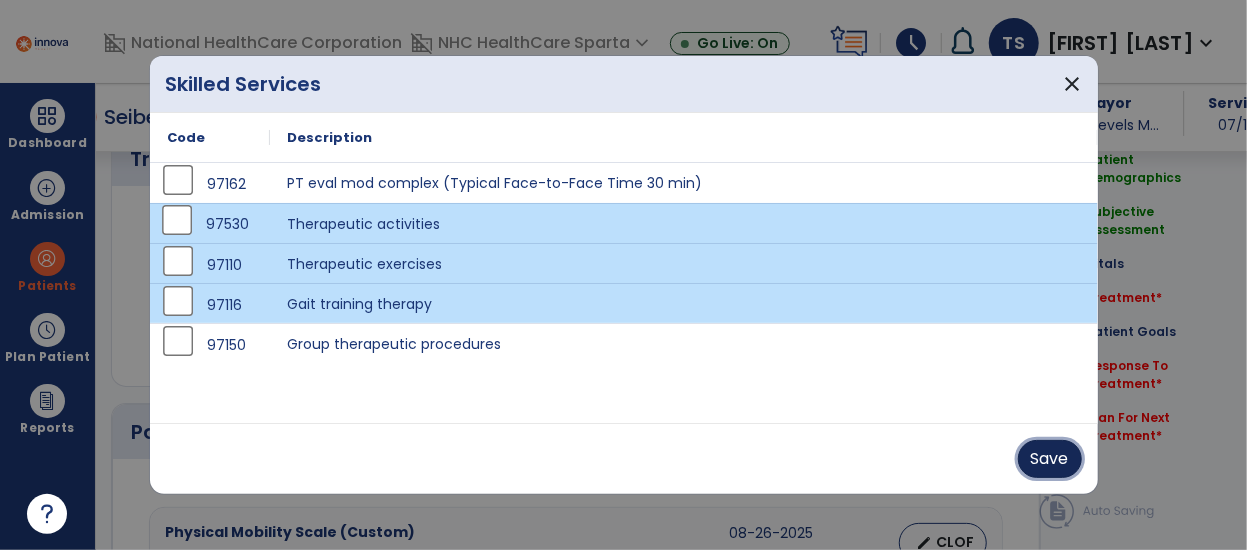 click on "Save" at bounding box center (1050, 459) 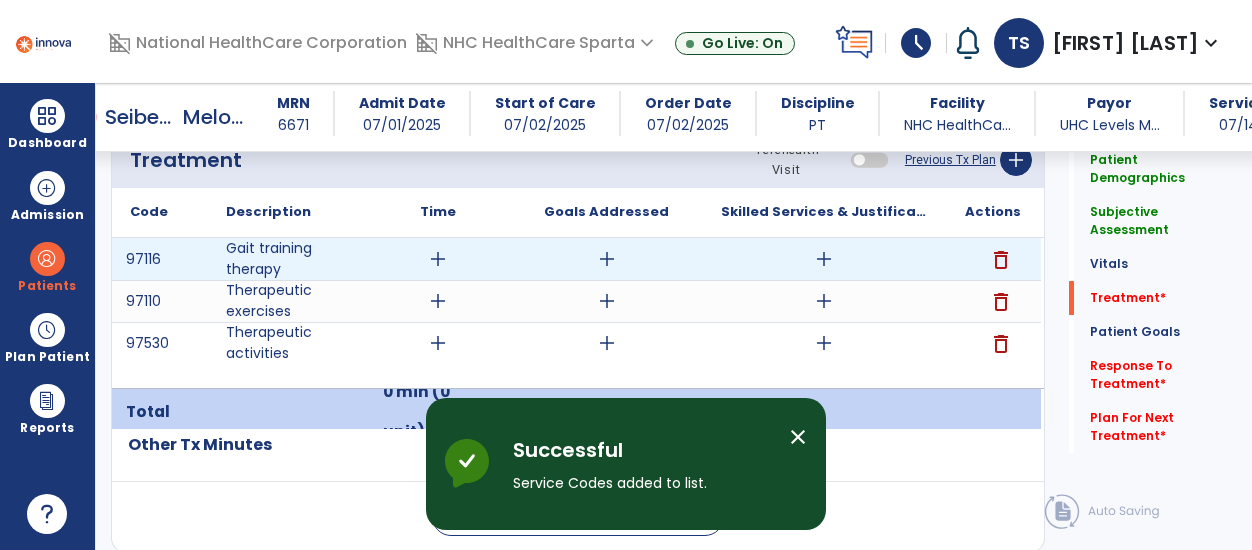 click on "add" at bounding box center (438, 259) 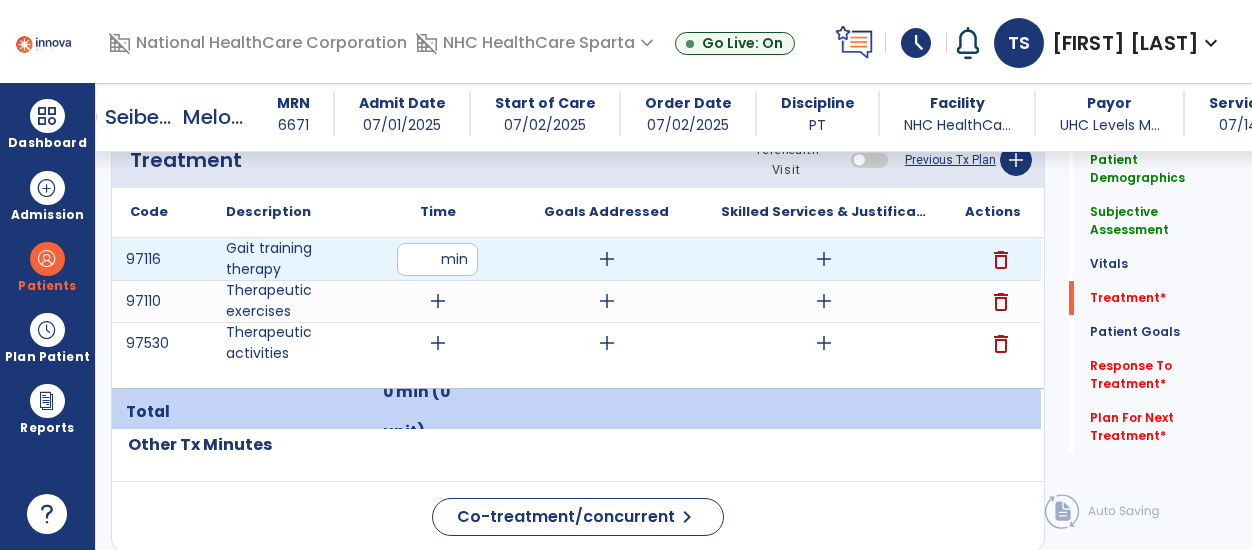 type on "**" 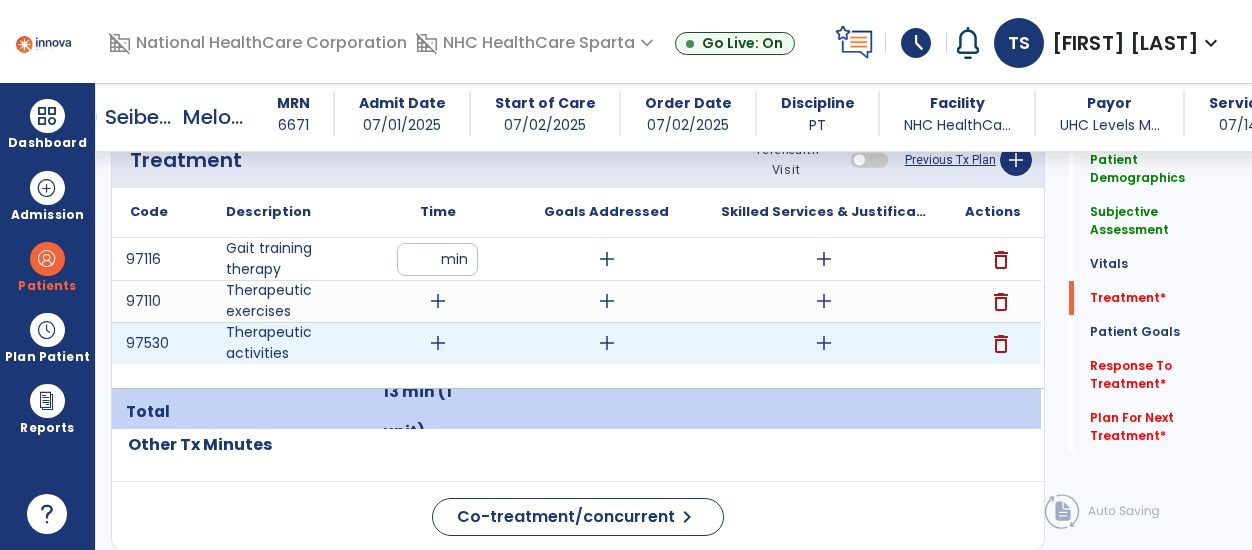 click on "add" at bounding box center [438, 343] 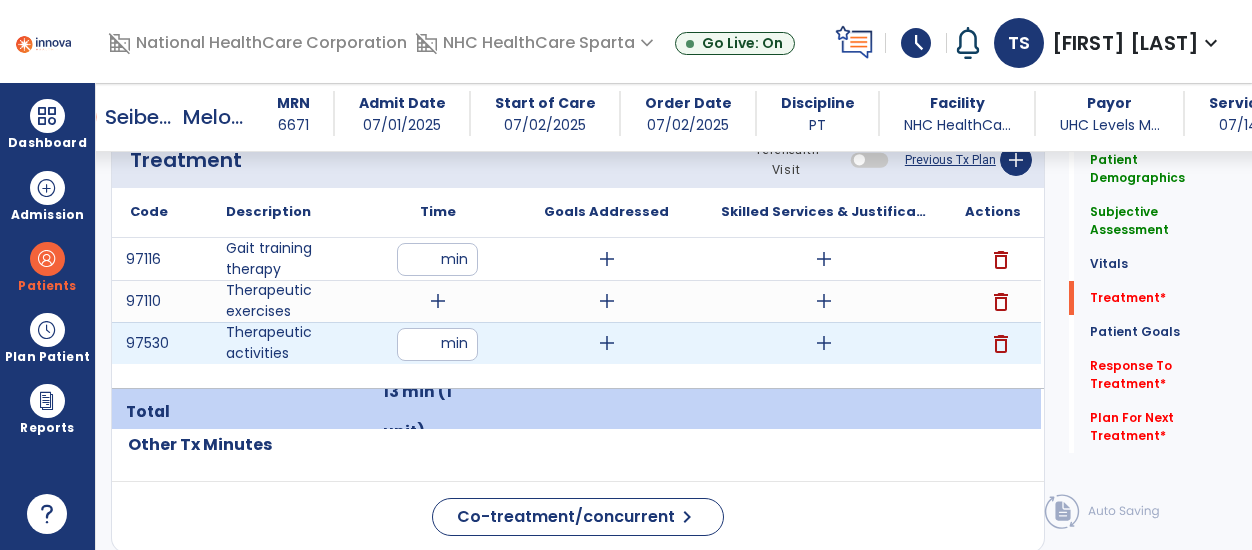type on "**" 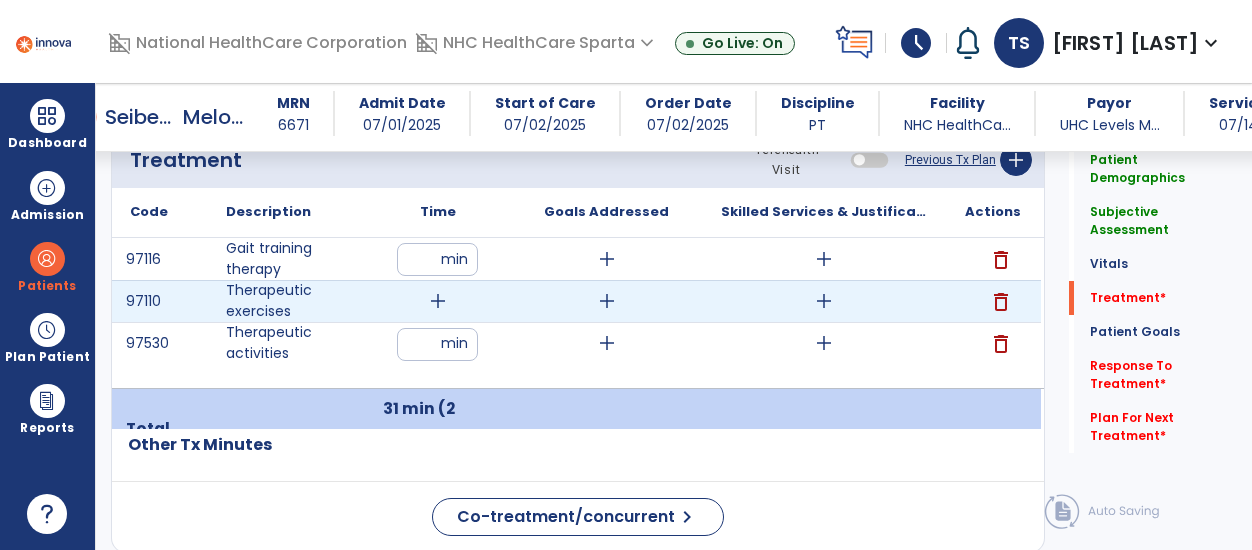 click on "add" at bounding box center [438, 301] 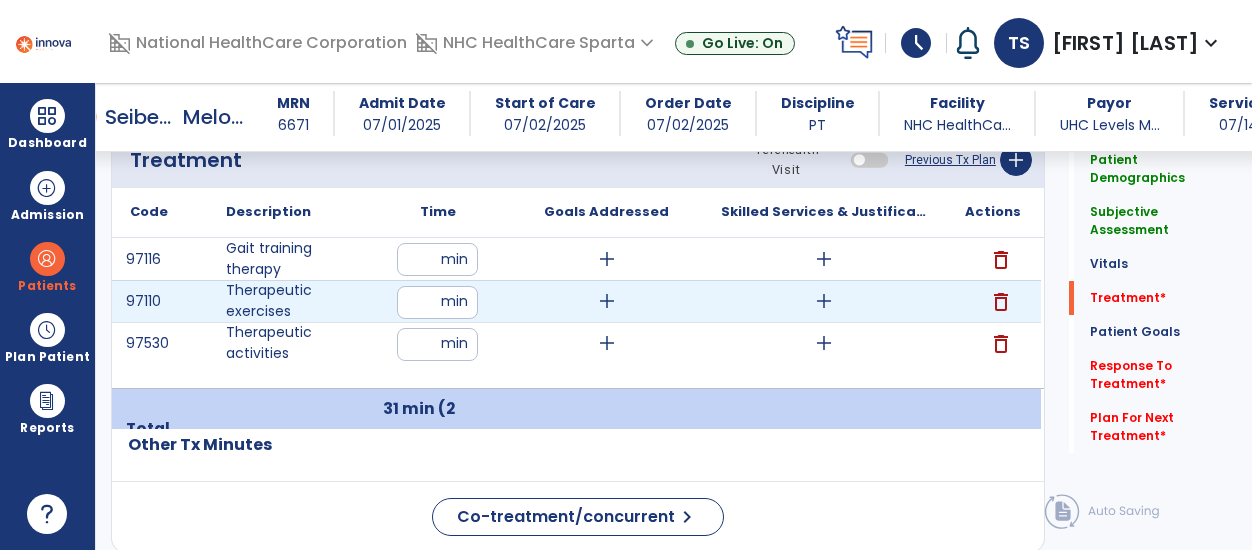 type on "**" 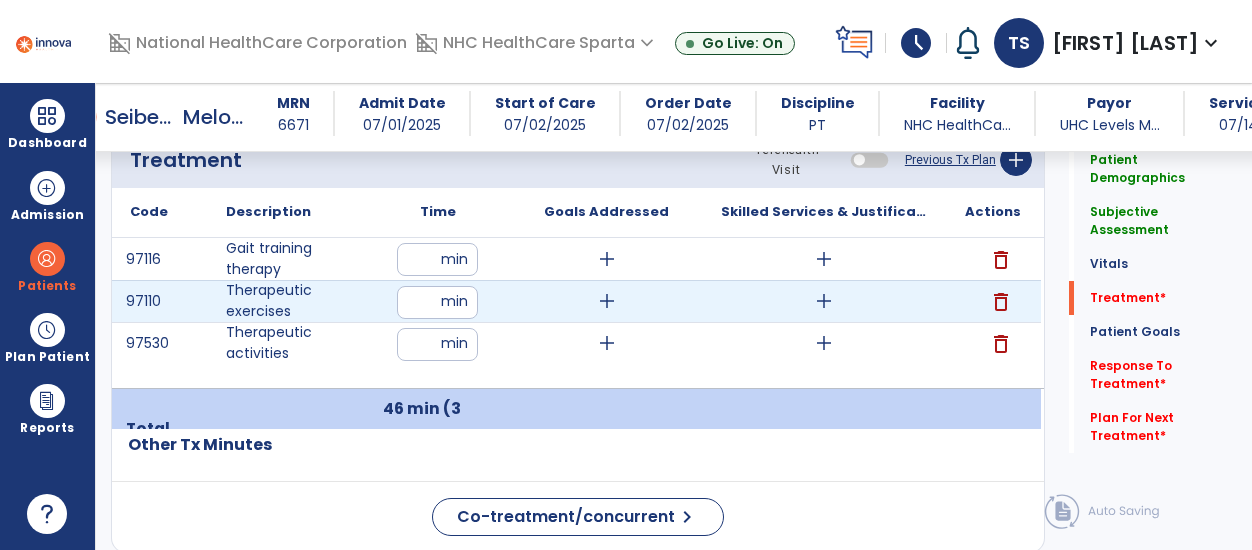 click on "add" at bounding box center [607, 301] 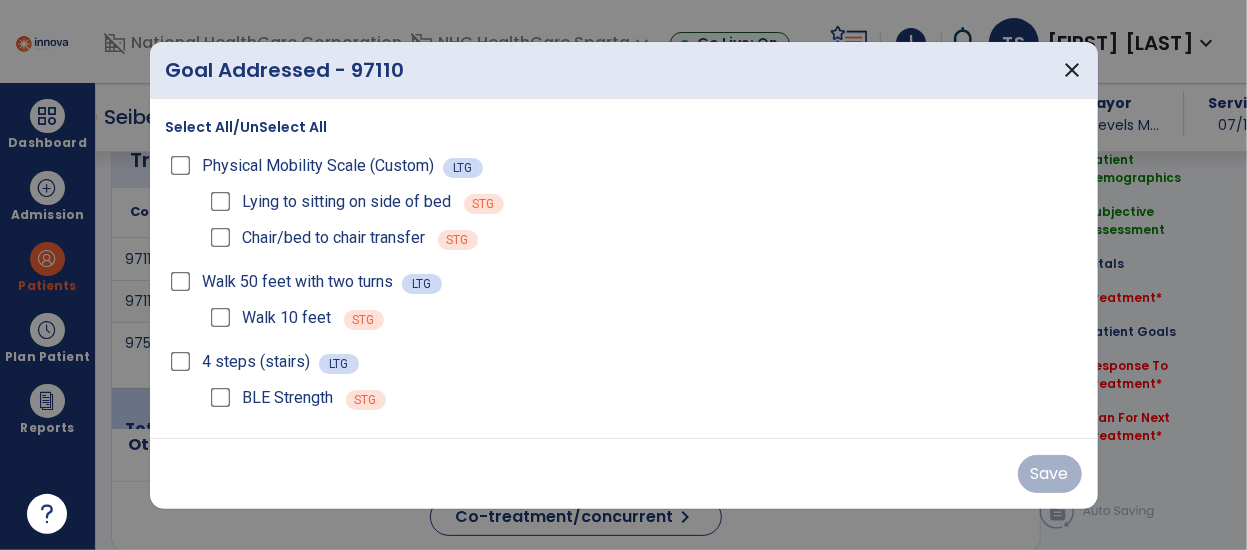 scroll, scrollTop: 1438, scrollLeft: 0, axis: vertical 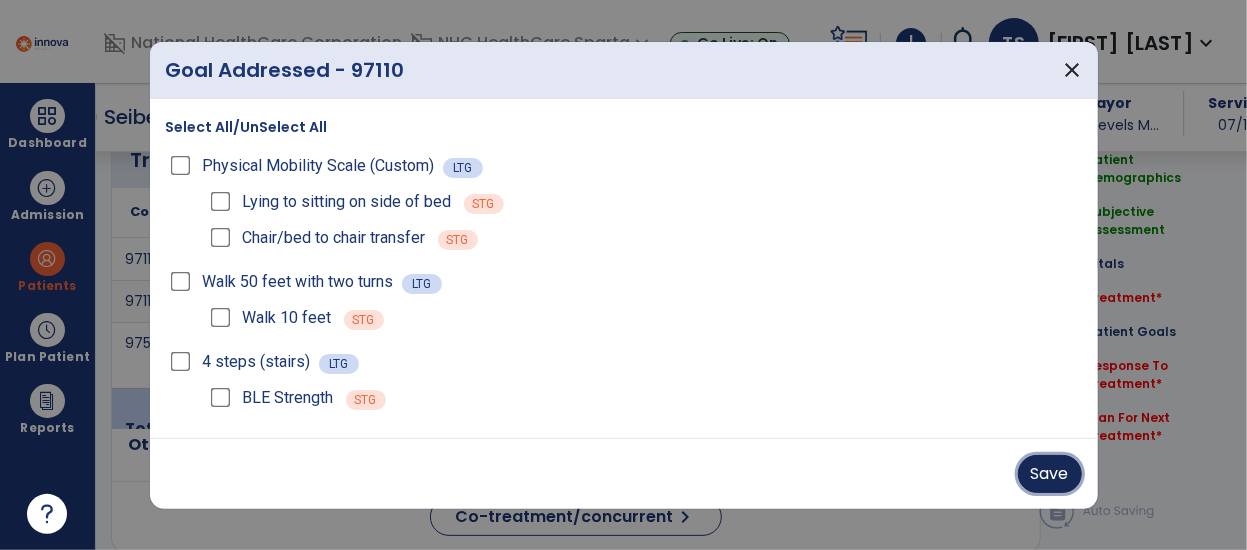 click on "Save" at bounding box center [1050, 474] 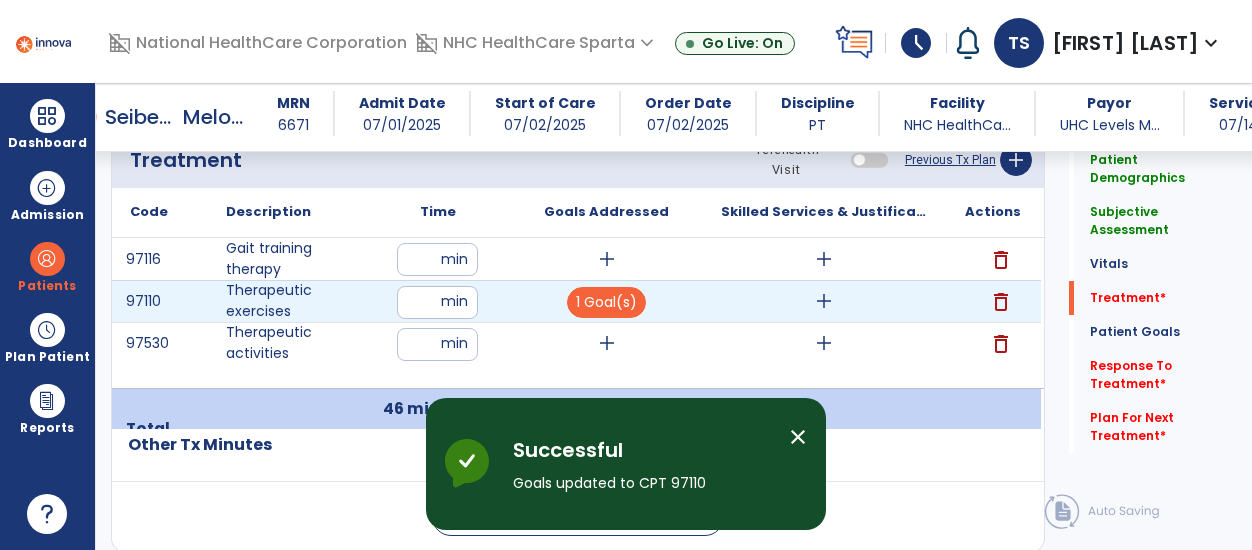 click on "add" at bounding box center [824, 301] 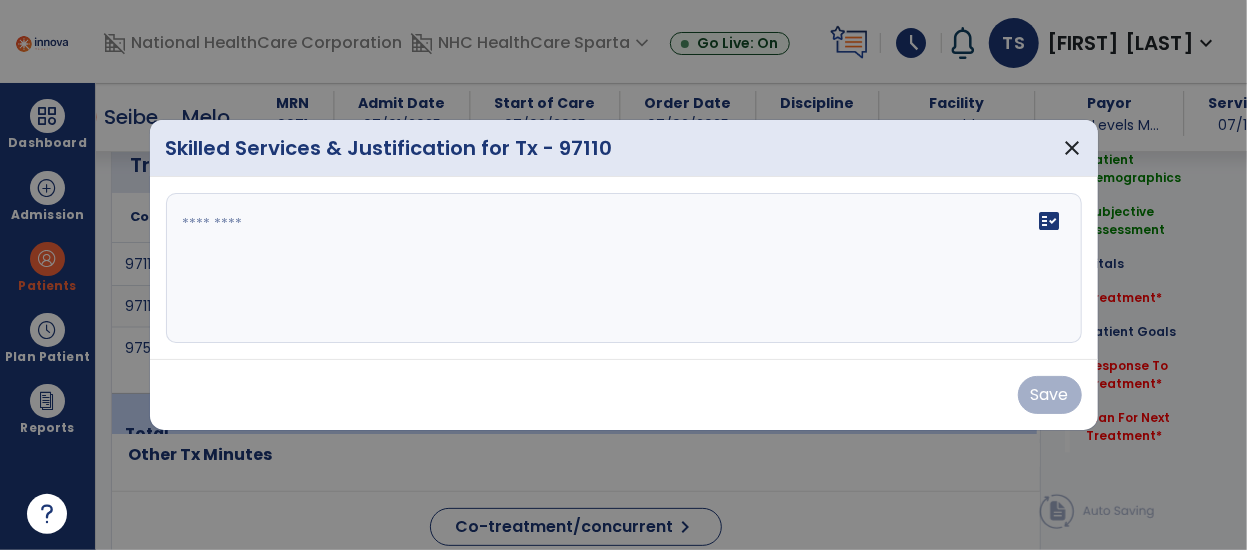 scroll, scrollTop: 1438, scrollLeft: 0, axis: vertical 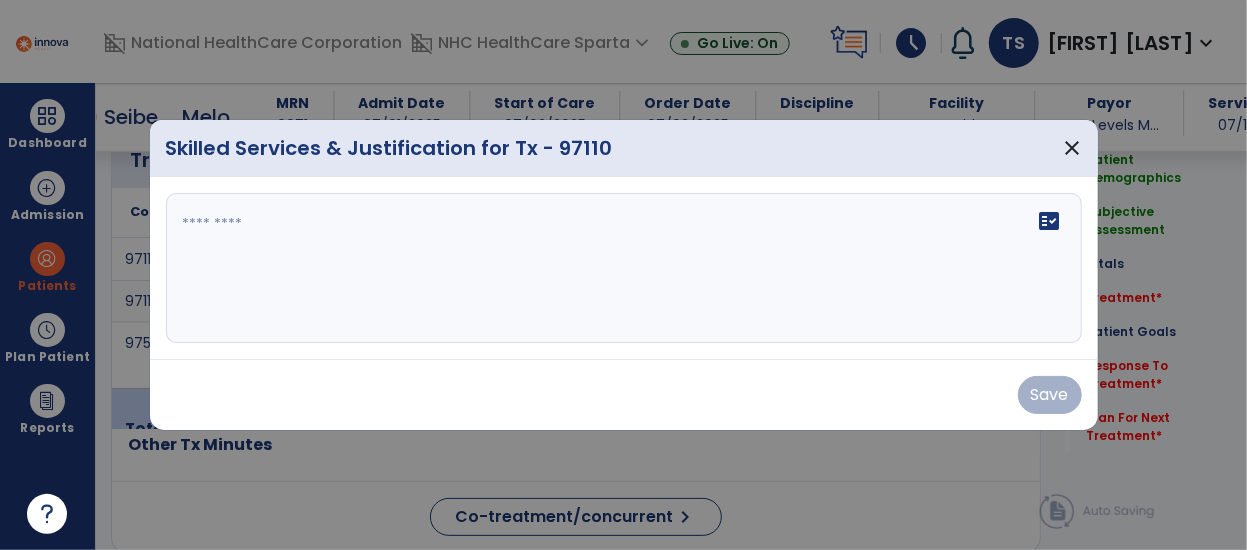 click on "fact_check" at bounding box center [624, 268] 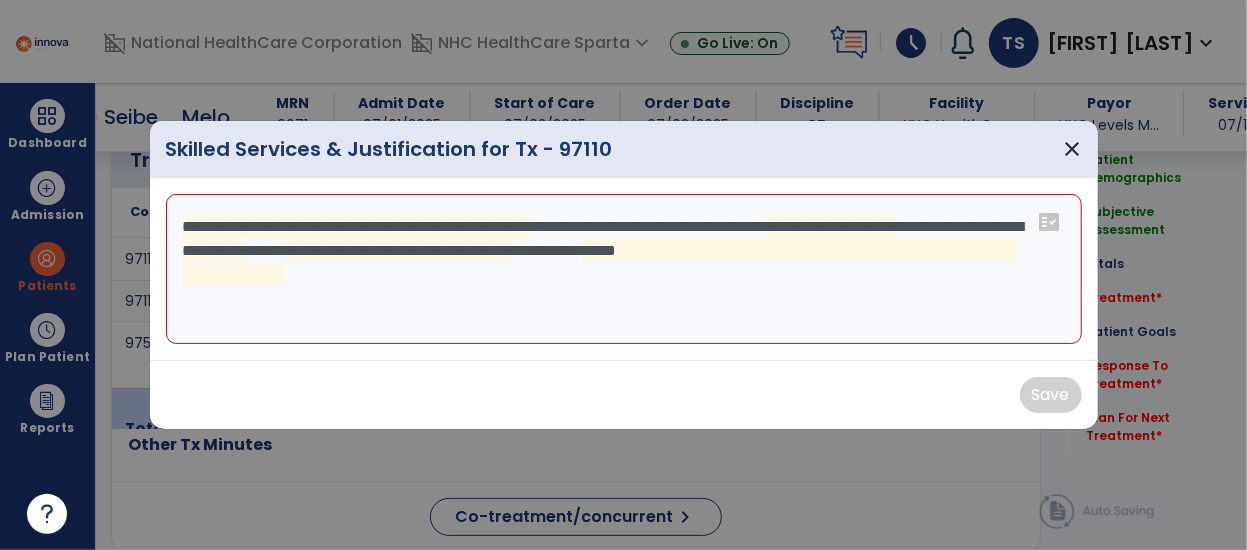 click on "**********" at bounding box center (624, 269) 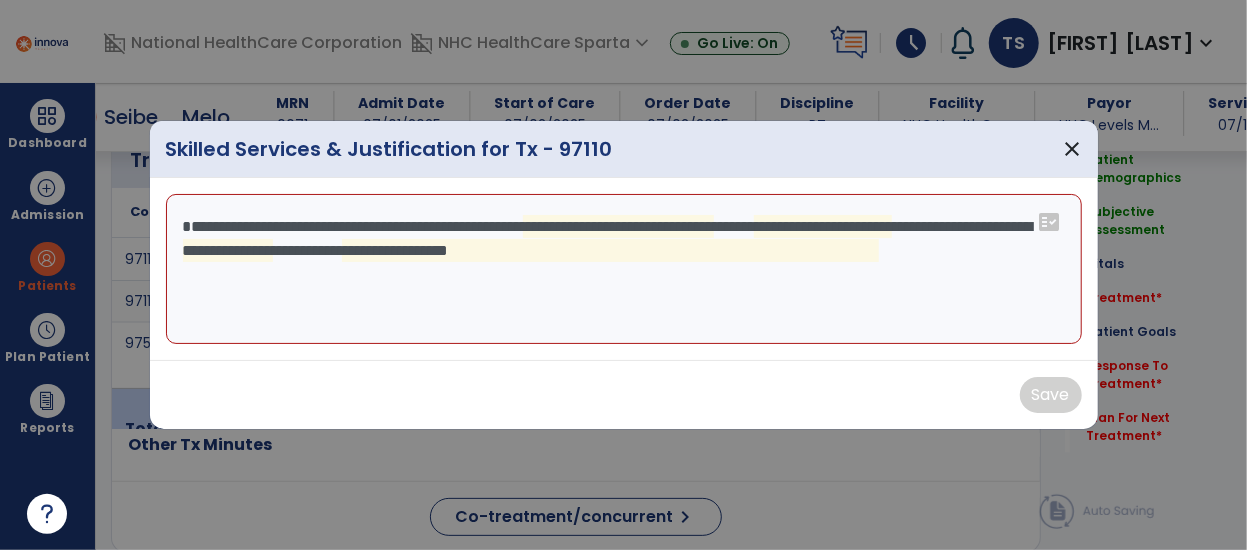 click on "**********" at bounding box center [624, 269] 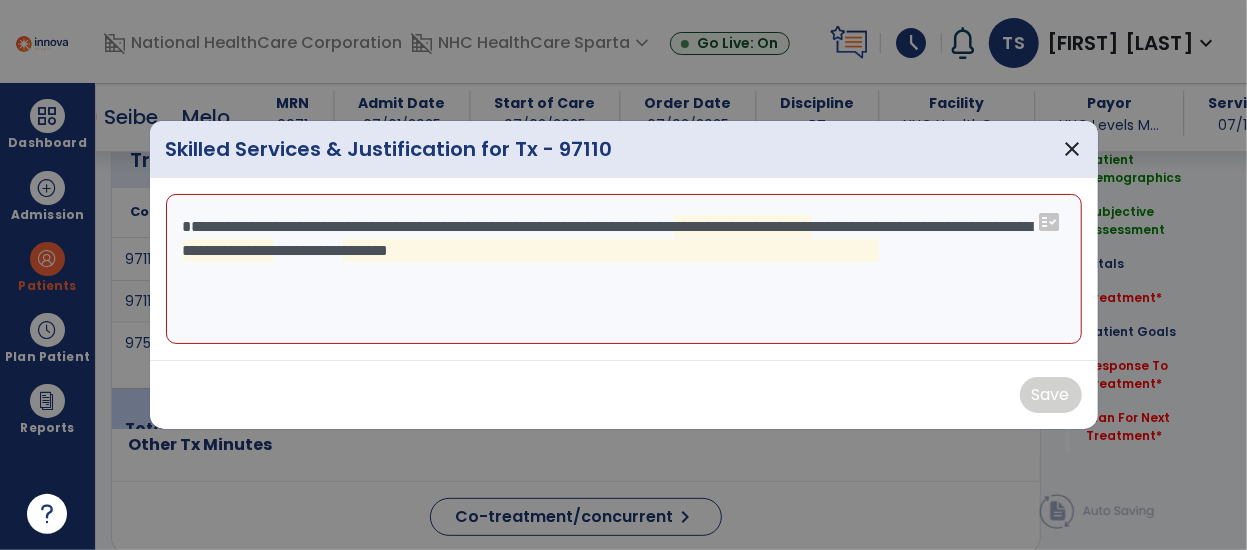 click on "**********" at bounding box center [624, 269] 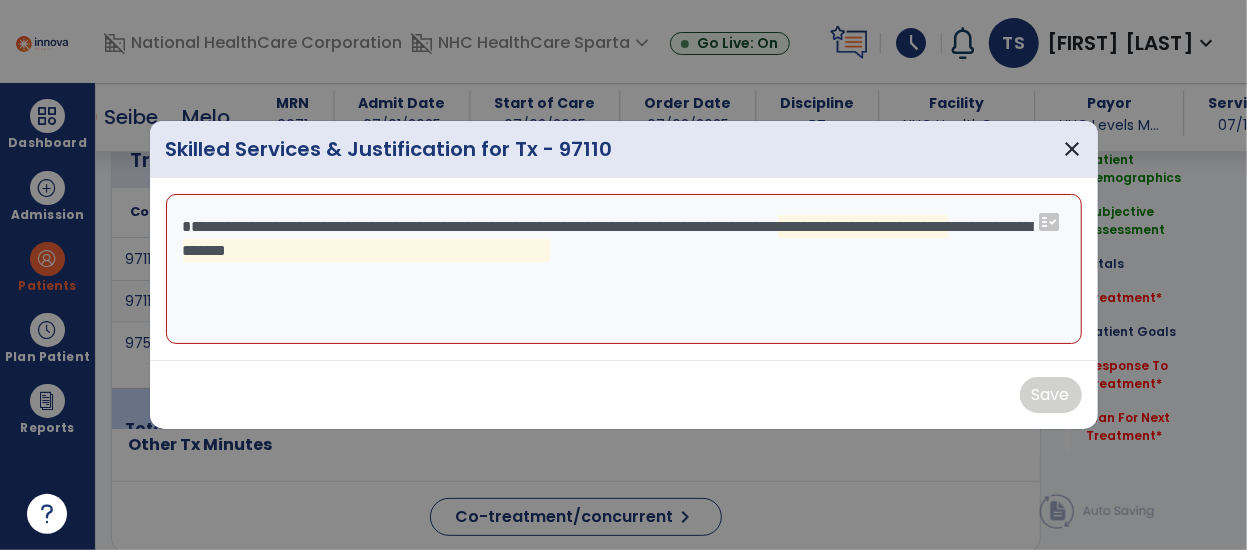 drag, startPoint x: 827, startPoint y: 227, endPoint x: 831, endPoint y: 189, distance: 38.209946 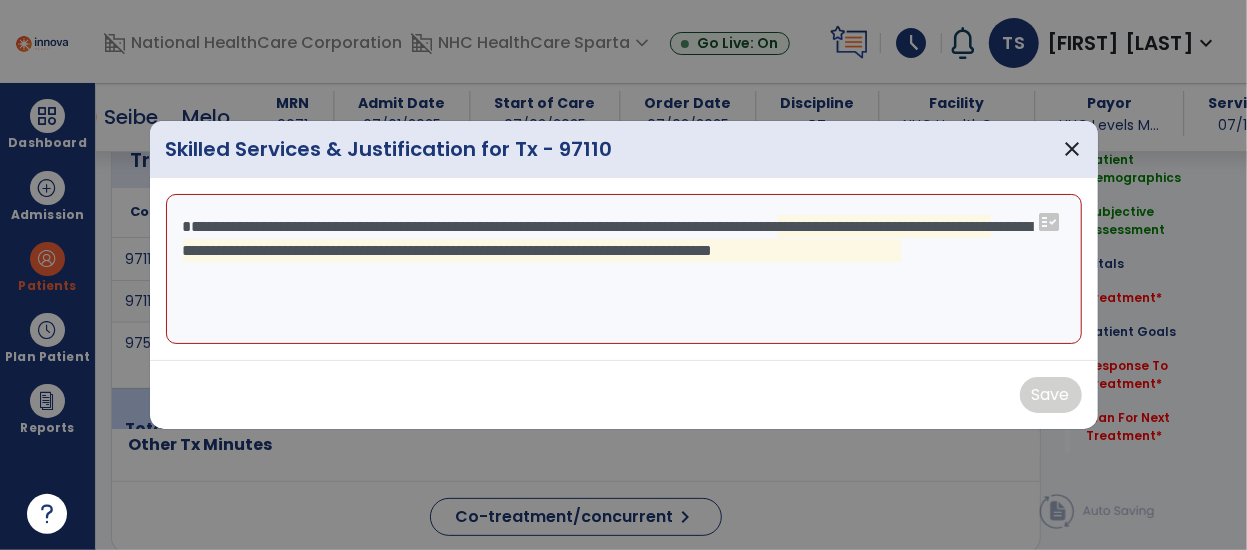 click on "**********" at bounding box center [624, 269] 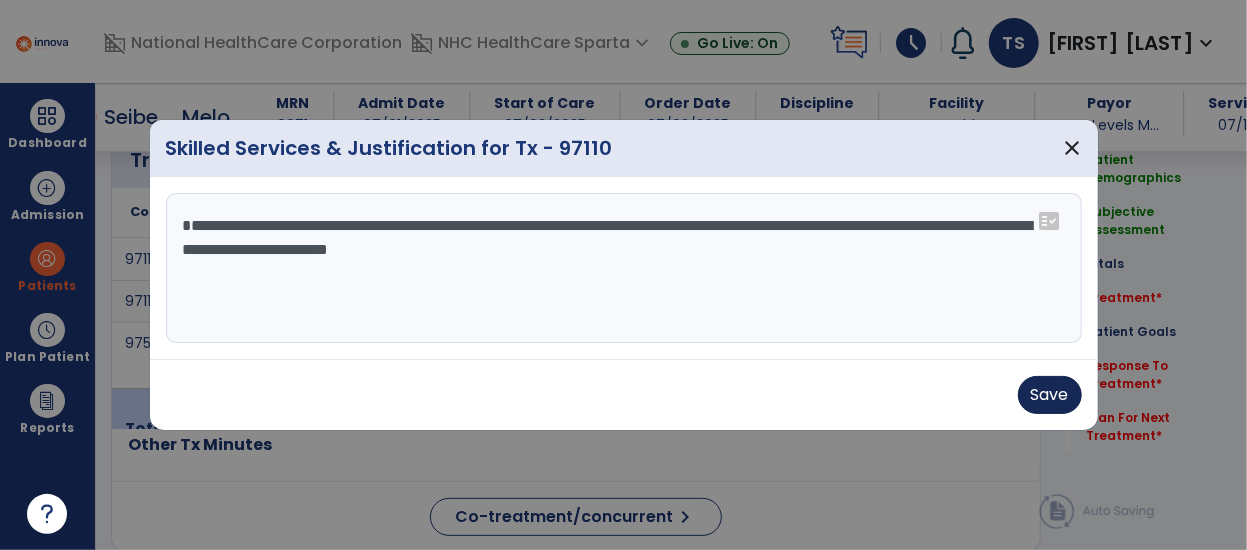 type on "**********" 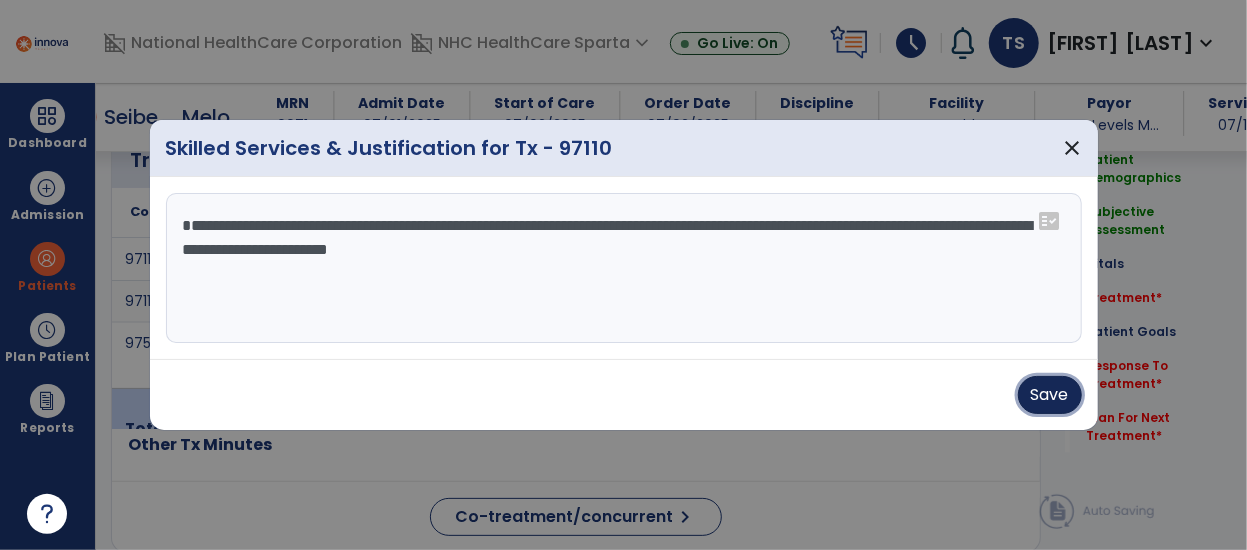 click on "Save" at bounding box center [1050, 395] 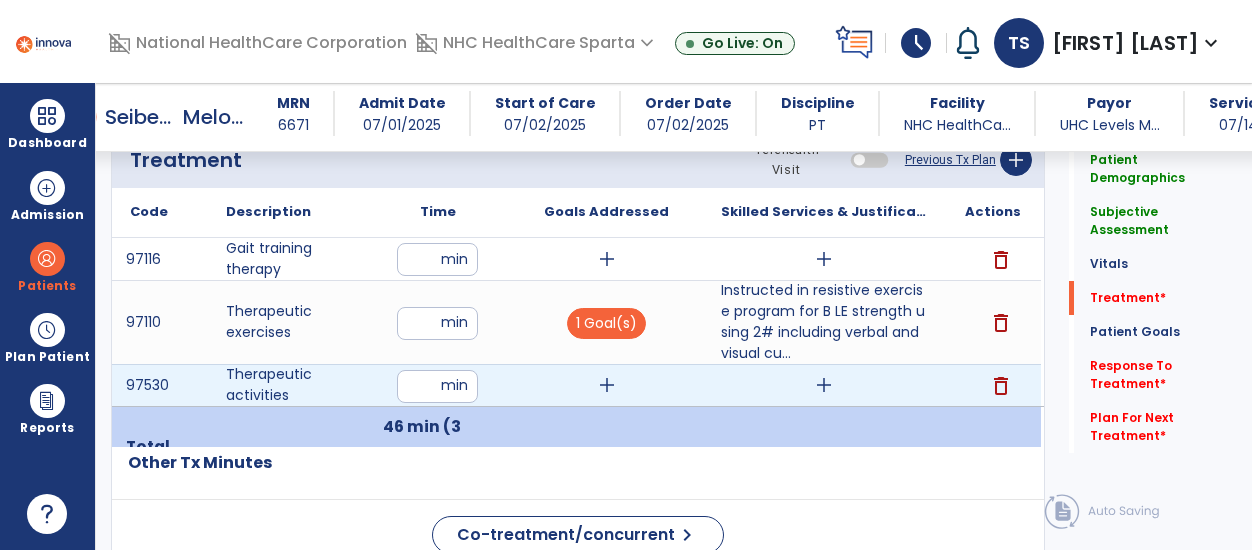 click on "add" at bounding box center [607, 385] 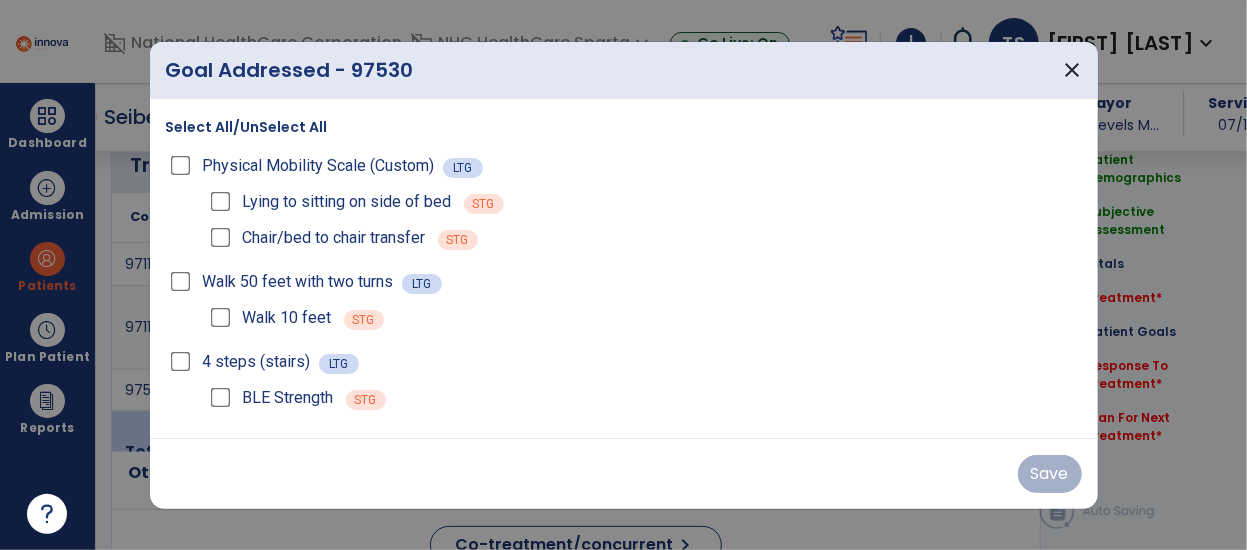scroll, scrollTop: 1438, scrollLeft: 0, axis: vertical 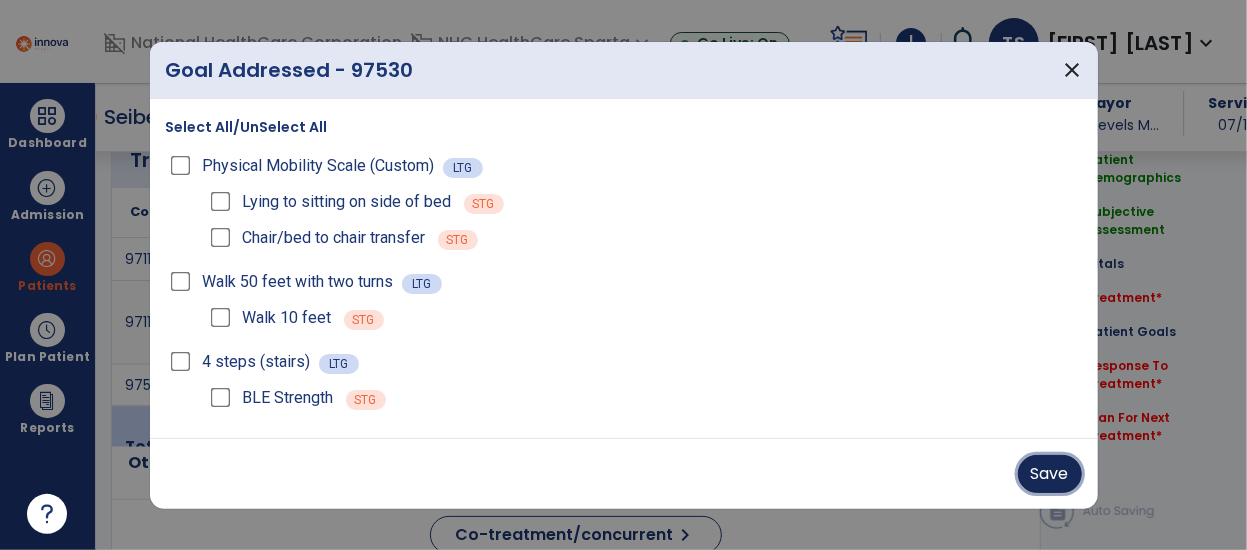 click on "Save" at bounding box center (1050, 474) 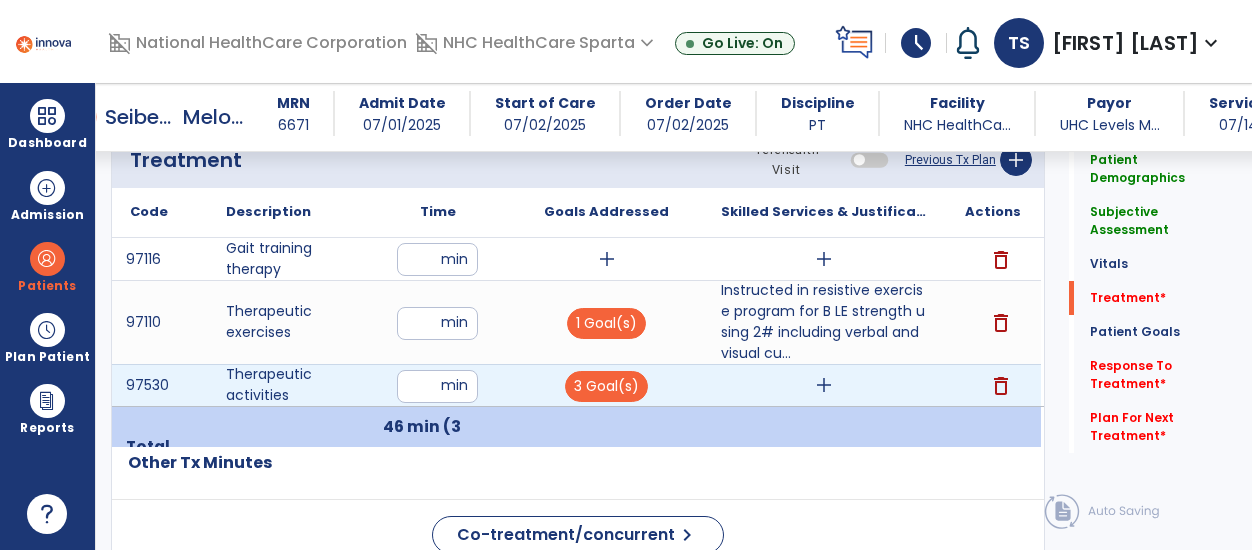 click on "add" at bounding box center (824, 385) 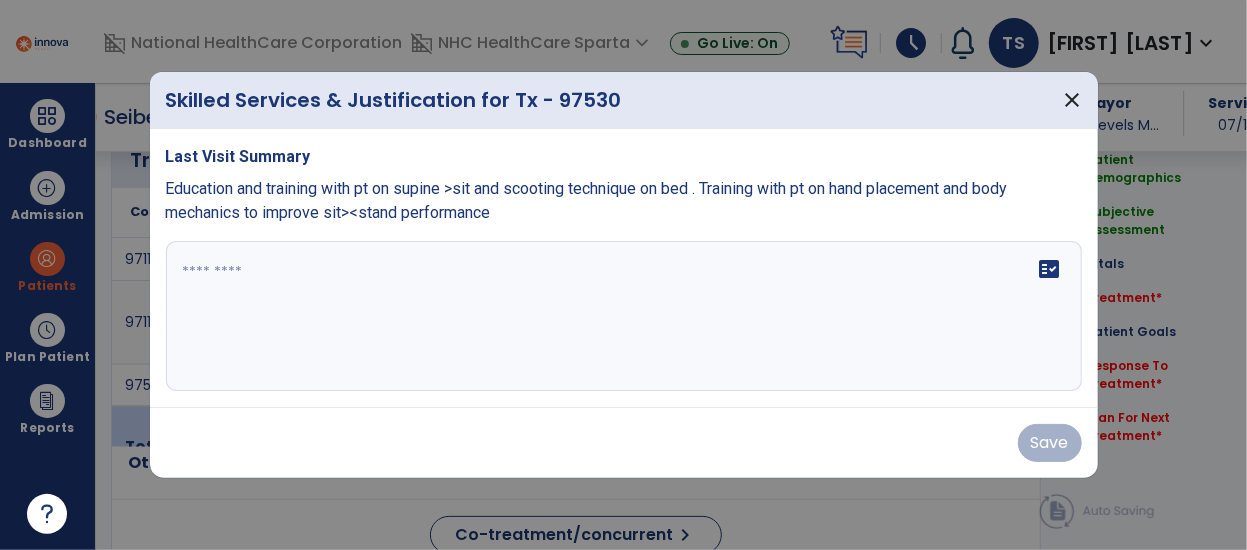 scroll, scrollTop: 1438, scrollLeft: 0, axis: vertical 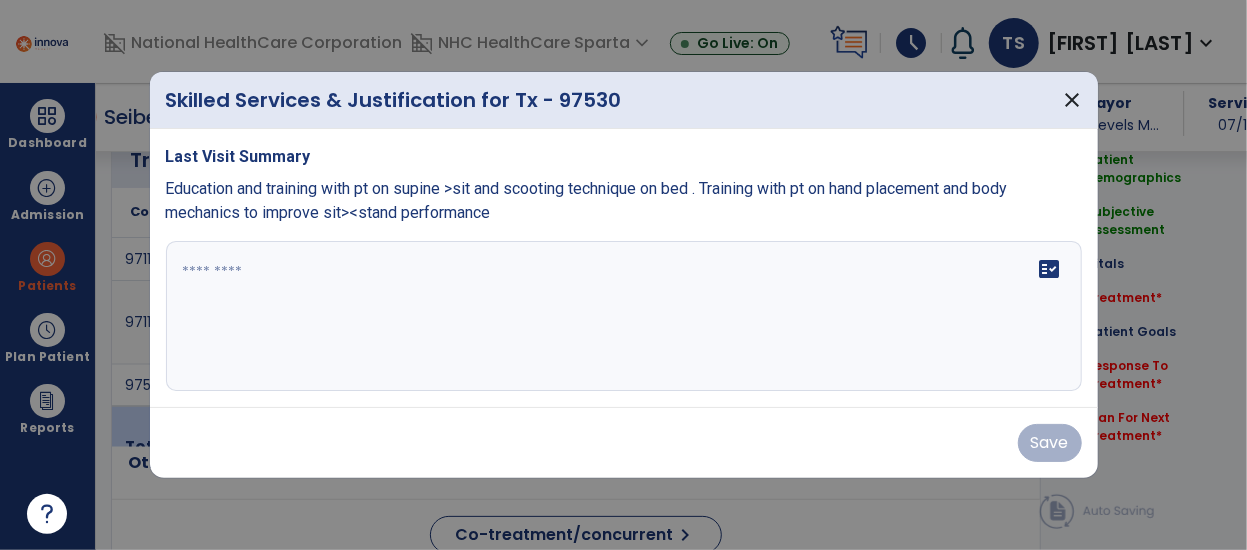 click on "fact_check" at bounding box center [624, 316] 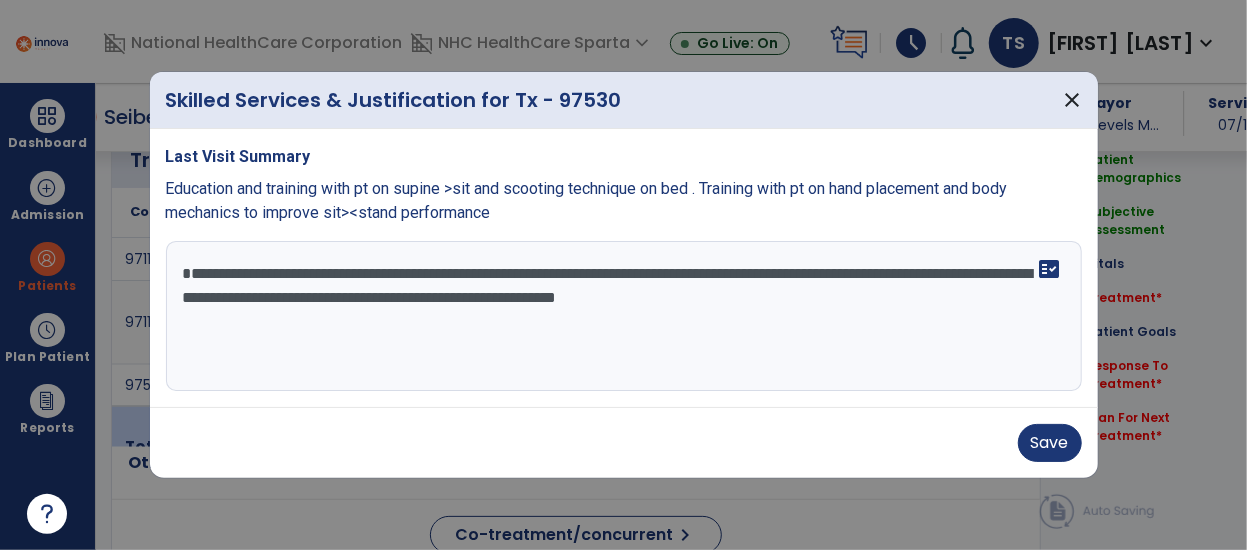 click on "**********" at bounding box center (624, 316) 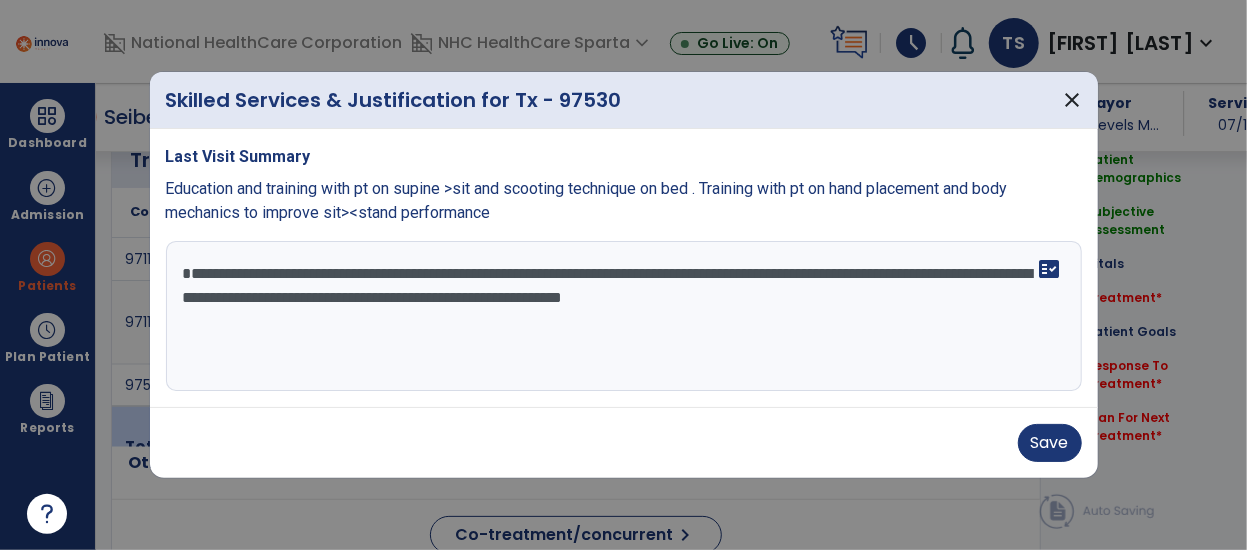 click on "**********" at bounding box center (624, 316) 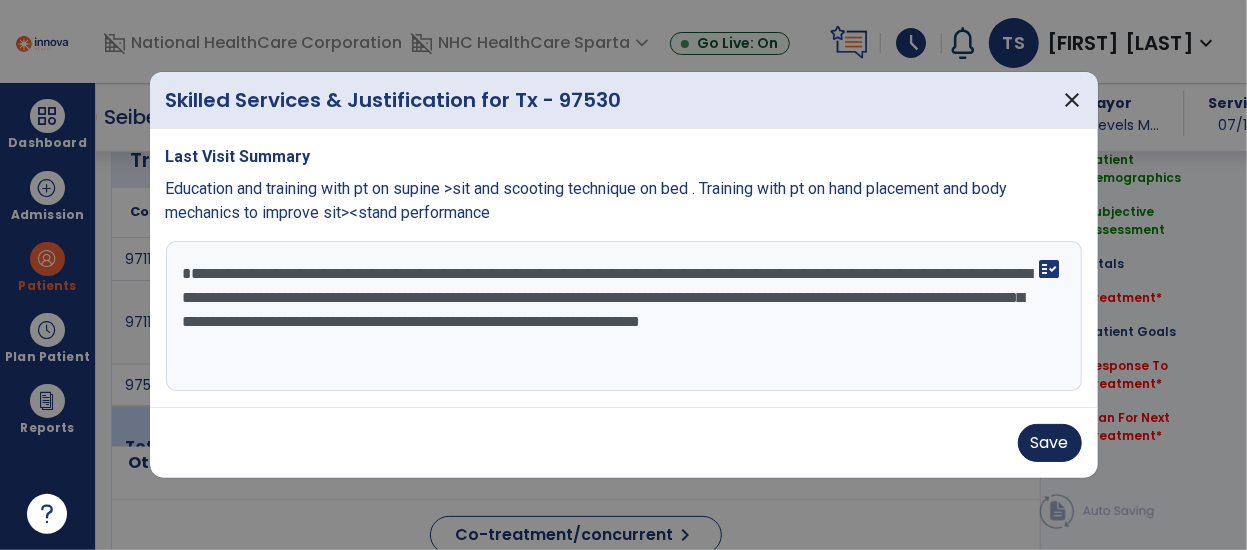 type on "**********" 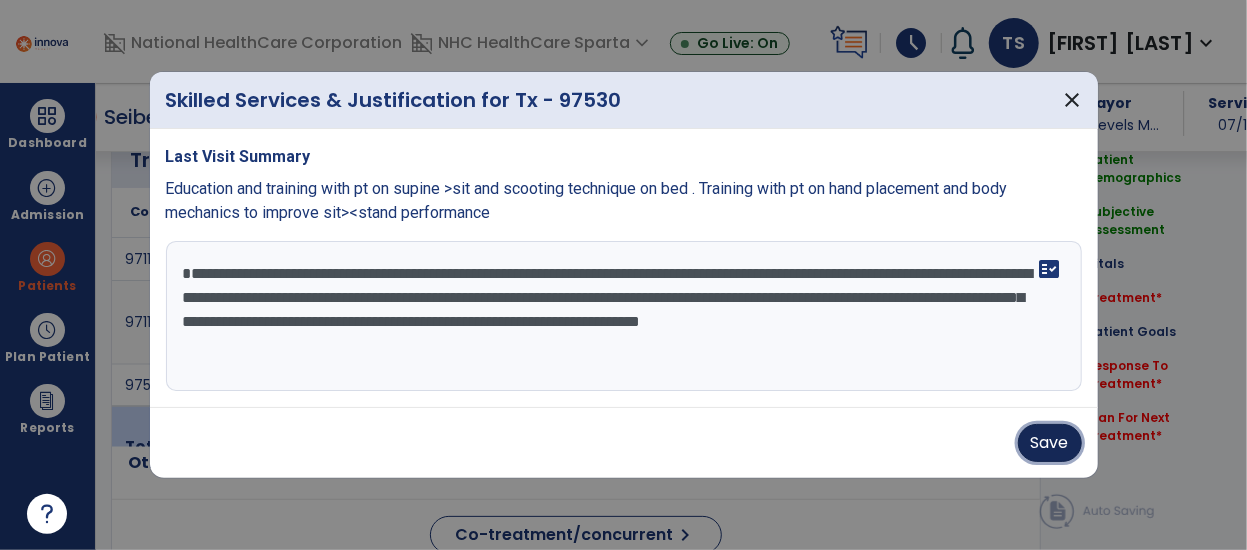 click on "Save" at bounding box center (1050, 443) 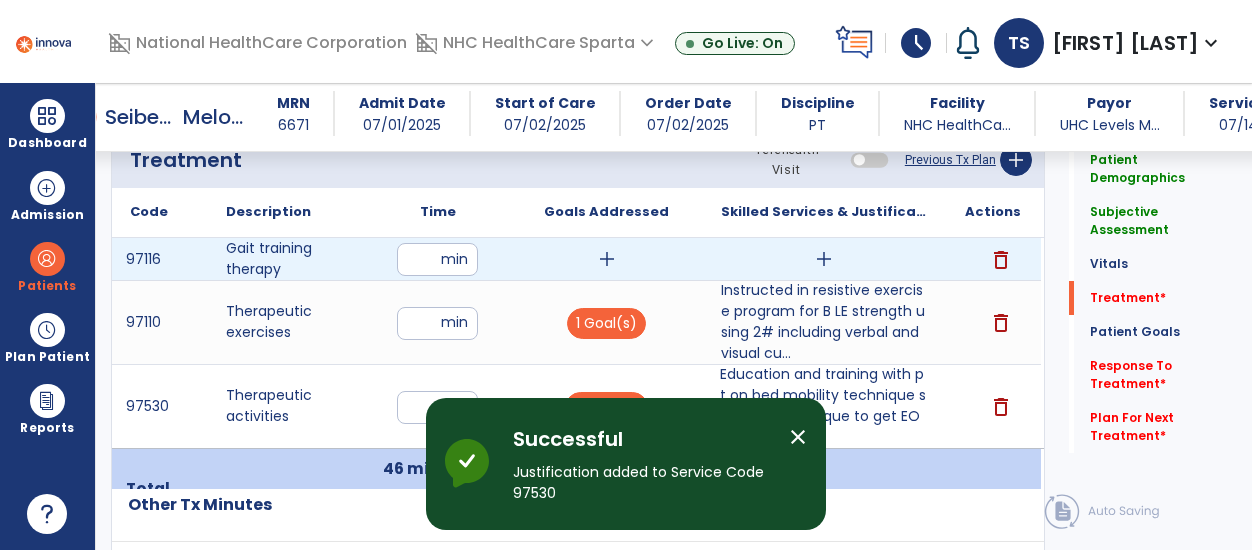 click on "add" at bounding box center (607, 259) 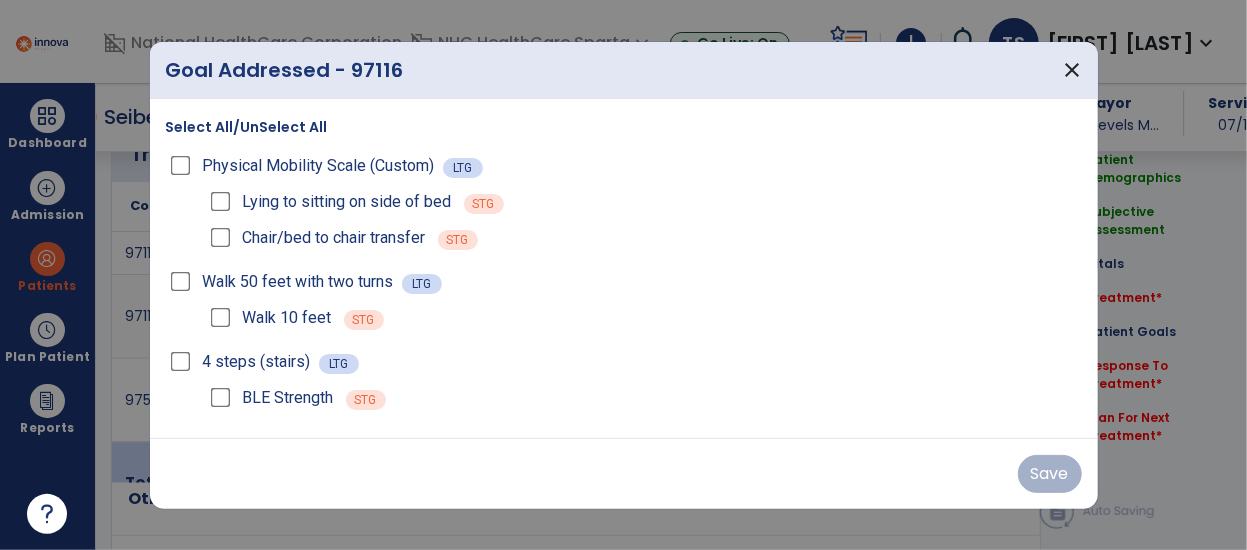 scroll, scrollTop: 1438, scrollLeft: 0, axis: vertical 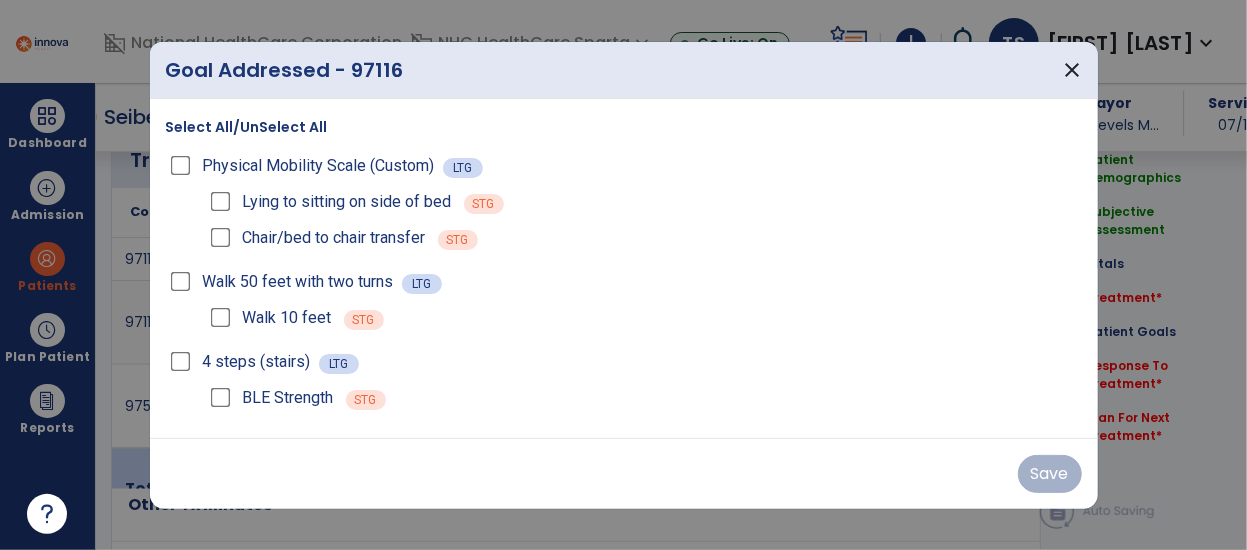 click on "4 steps (stairs)  LTG" at bounding box center (624, 362) 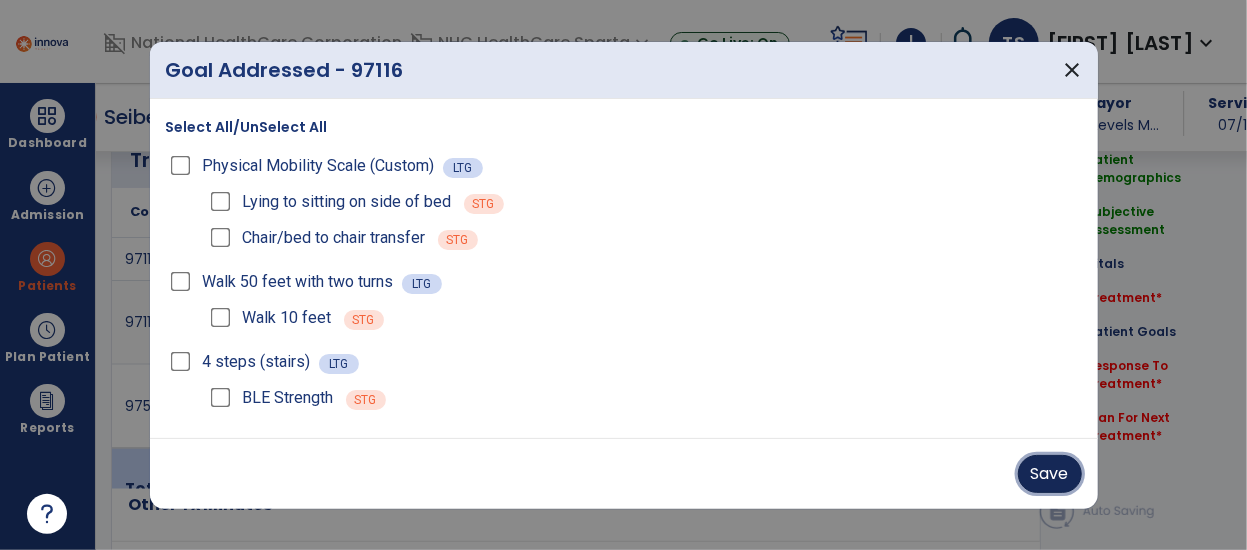 click on "Save" at bounding box center (1050, 474) 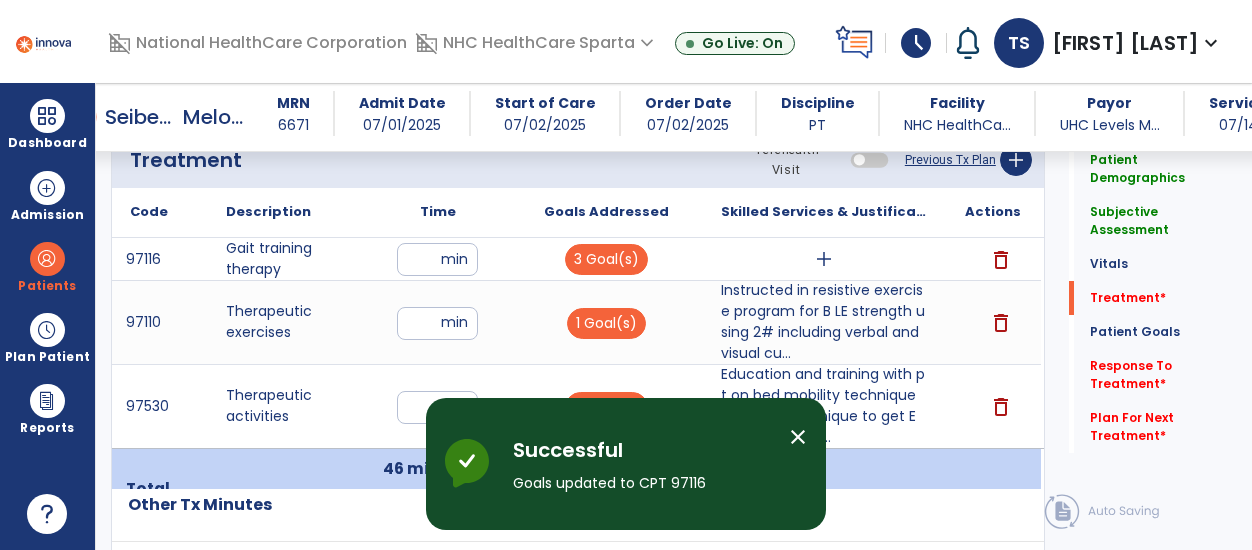 click on "close" at bounding box center (798, 437) 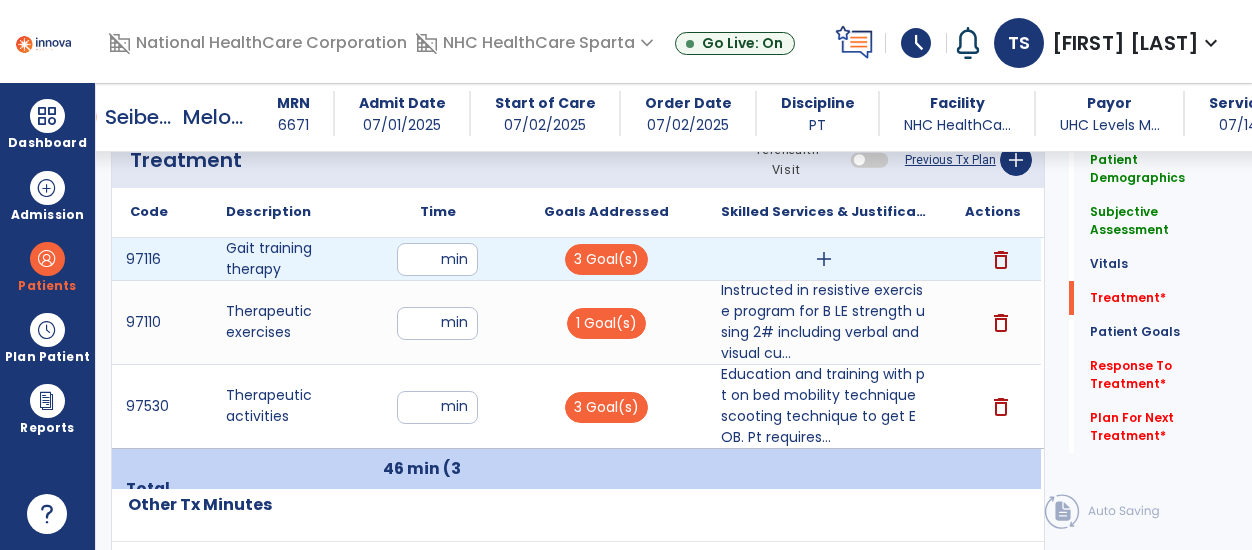 click on "add" at bounding box center [824, 259] 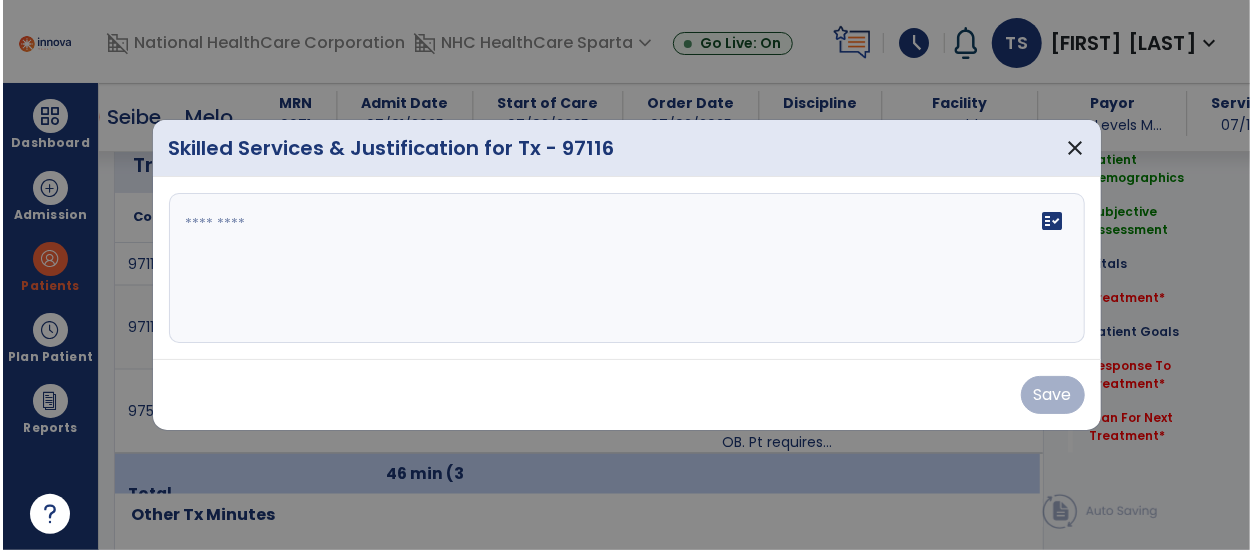 scroll, scrollTop: 1438, scrollLeft: 0, axis: vertical 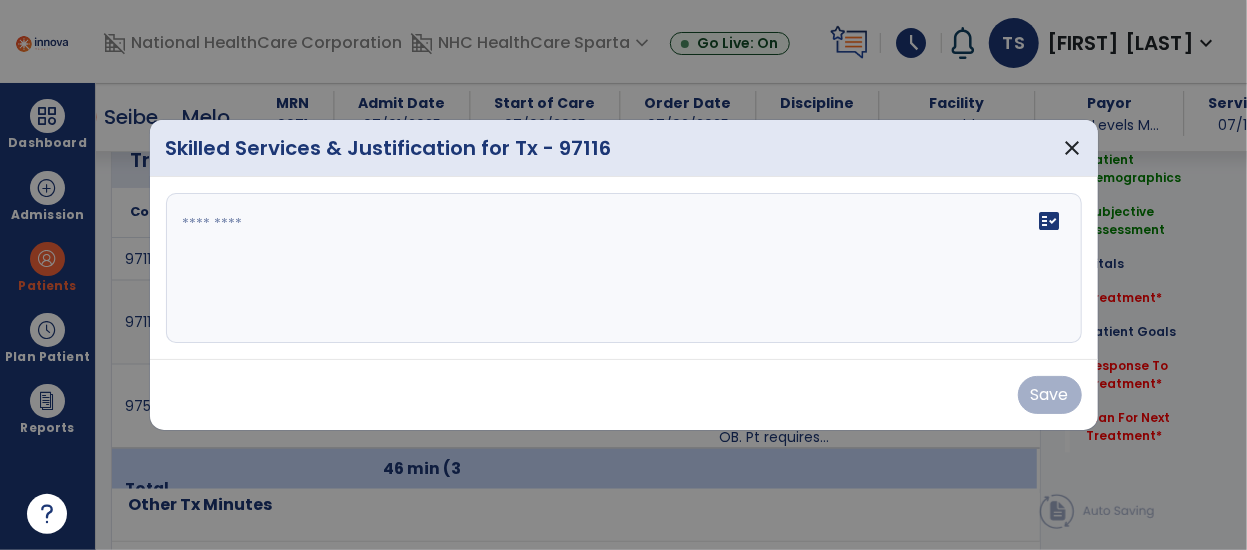click on "fact_check" at bounding box center [624, 268] 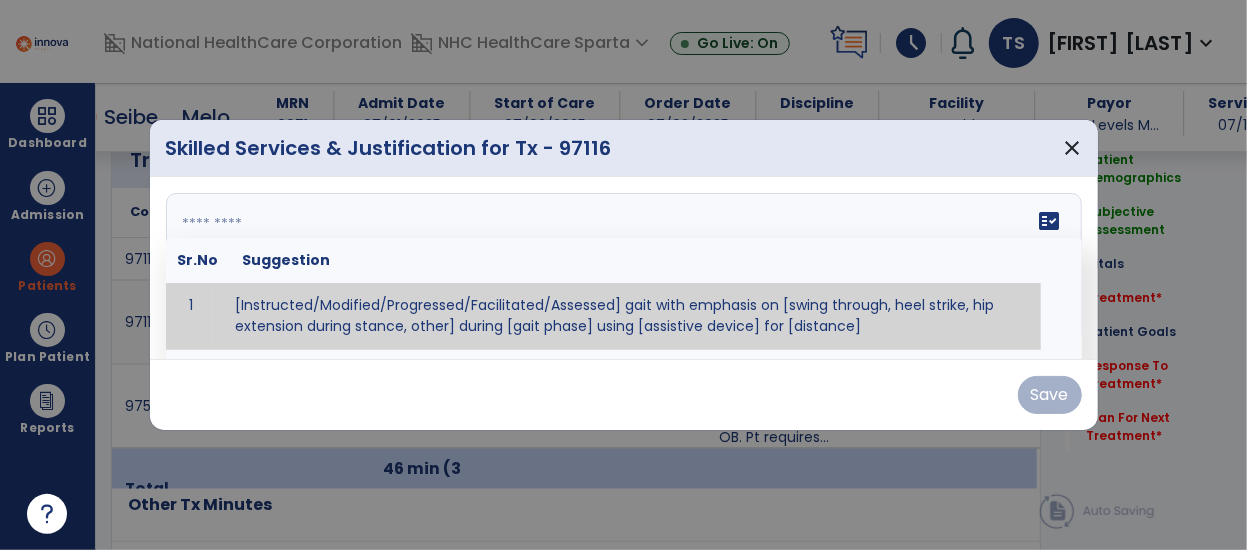 click at bounding box center (622, 268) 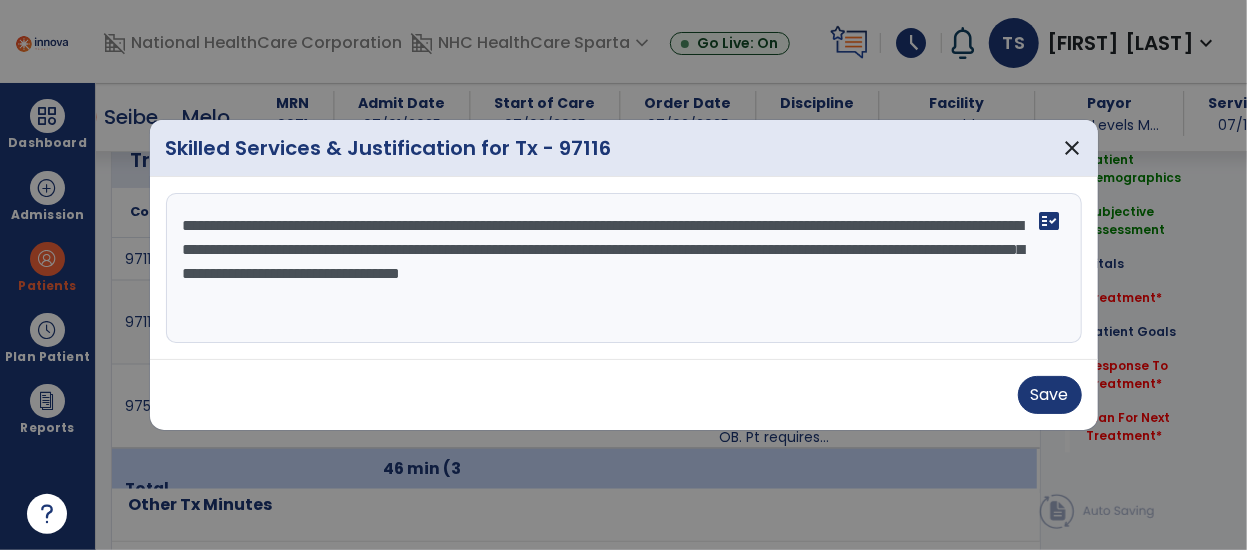 click on "**********" at bounding box center [624, 268] 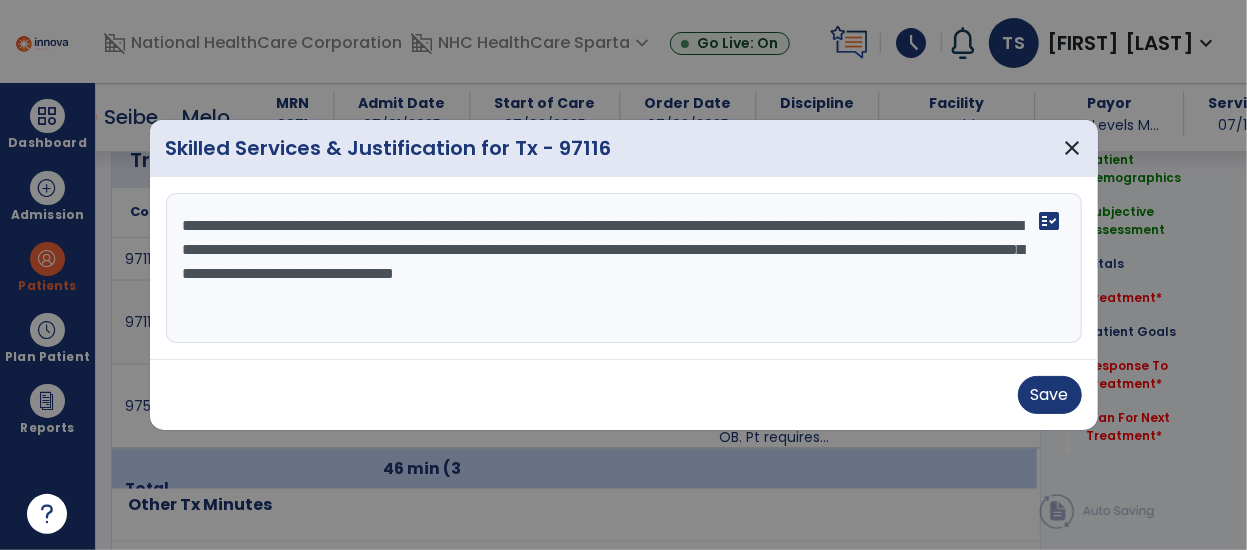 click on "**********" at bounding box center (624, 268) 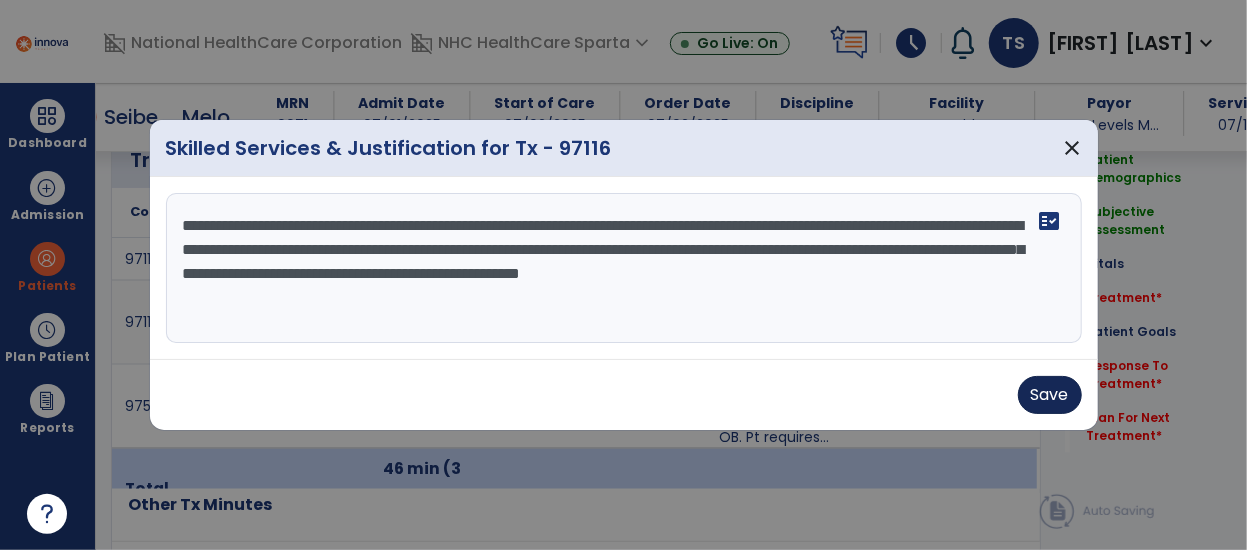 type on "**********" 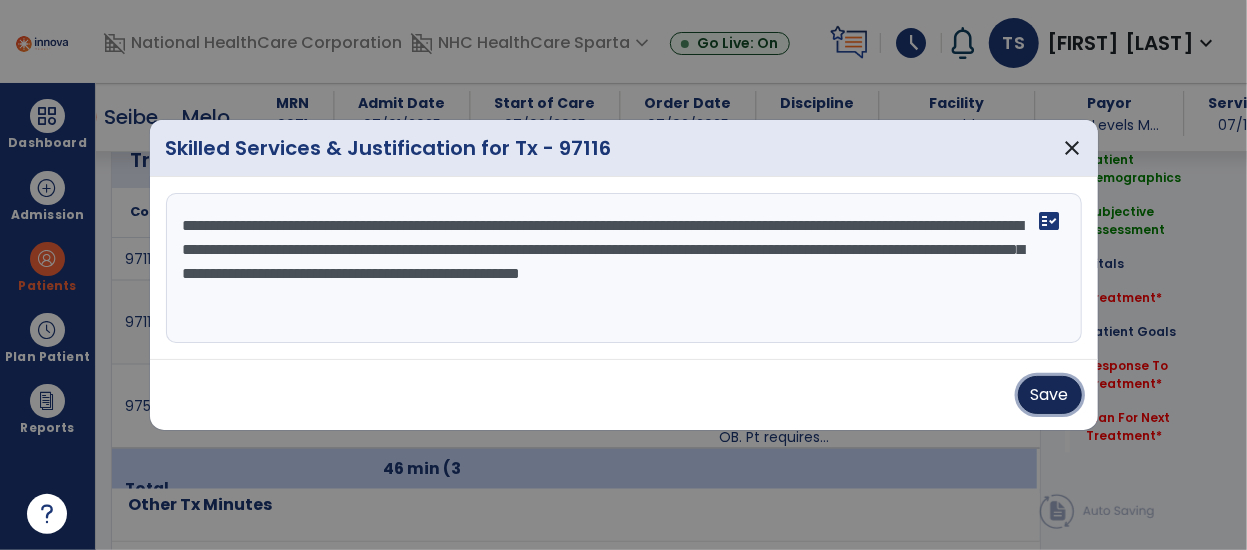 click on "Save" at bounding box center (1050, 395) 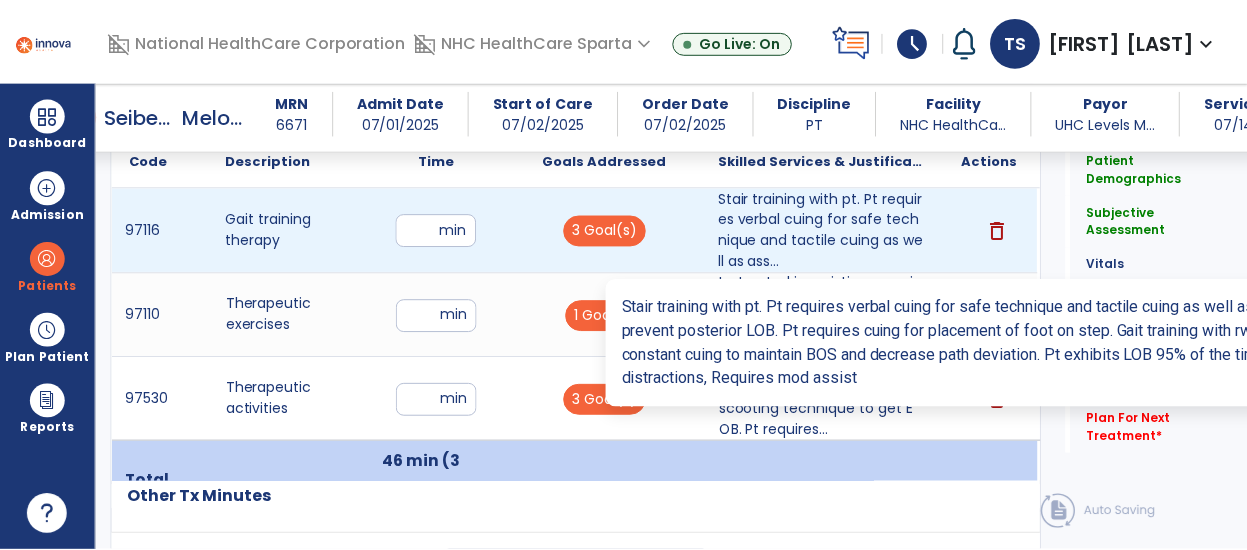 scroll, scrollTop: 1488, scrollLeft: 0, axis: vertical 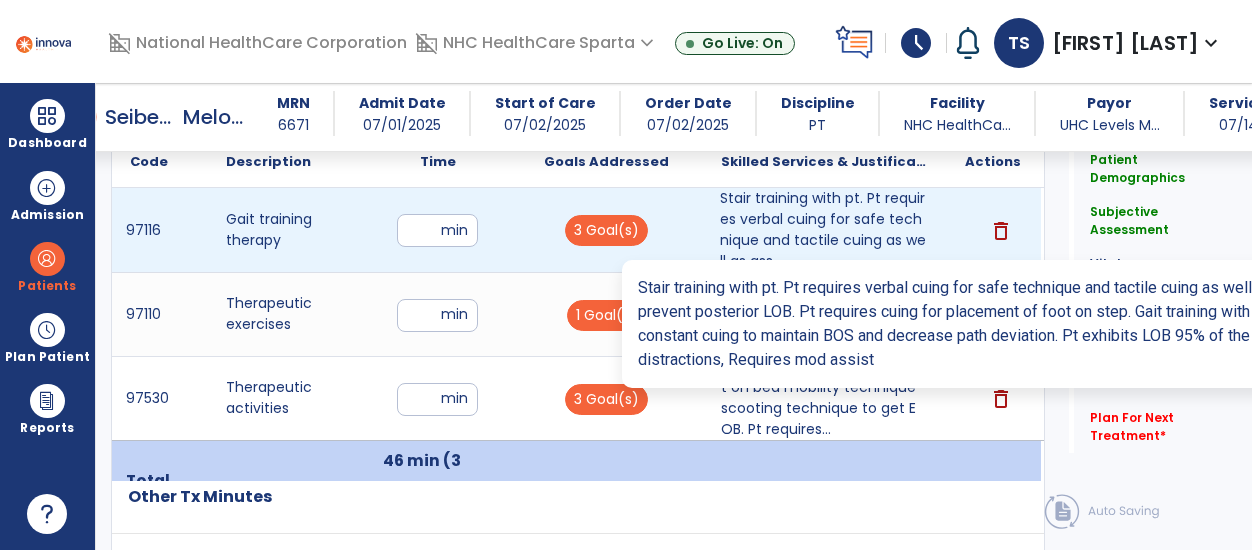 click on "Stair training with pt. Pt requires verbal cuing for safe technique and tactile cuing as well as ass..." at bounding box center [823, 230] 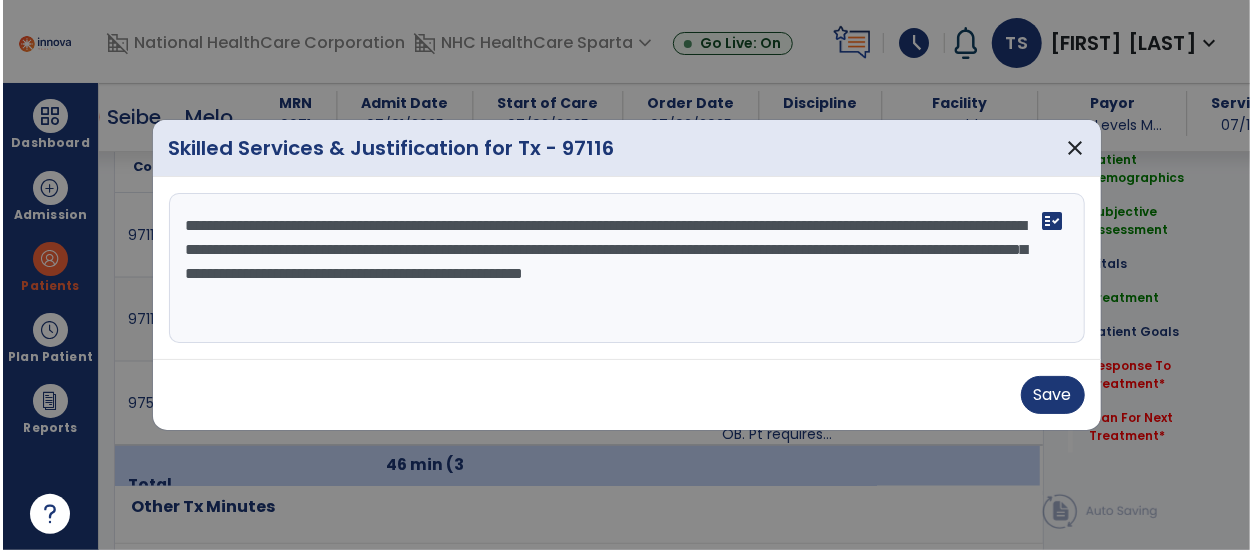 scroll, scrollTop: 1488, scrollLeft: 0, axis: vertical 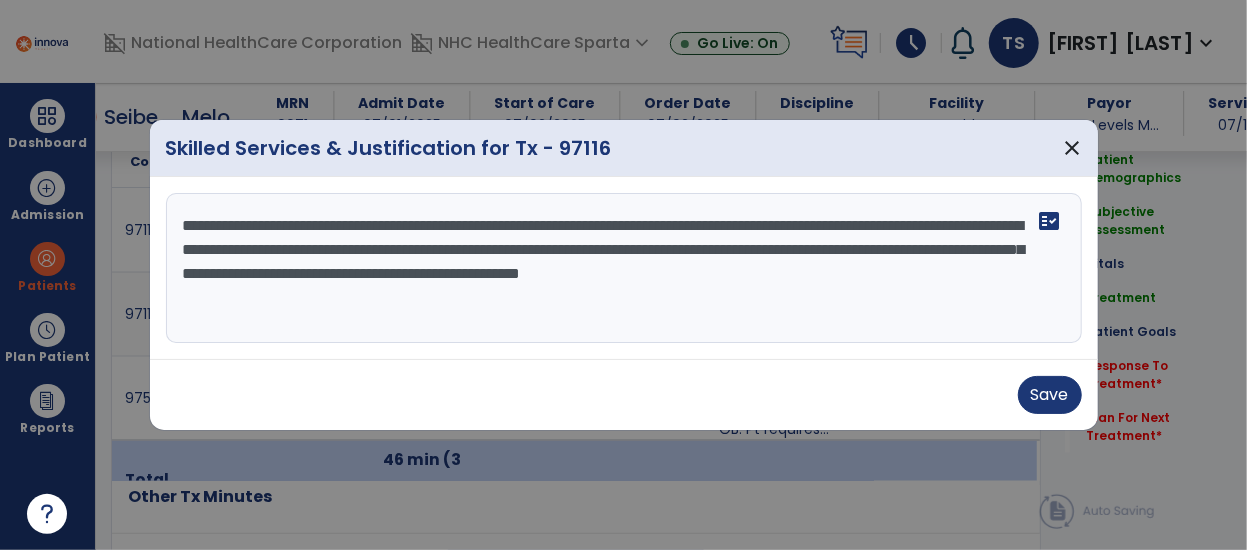 click on "**********" at bounding box center [624, 268] 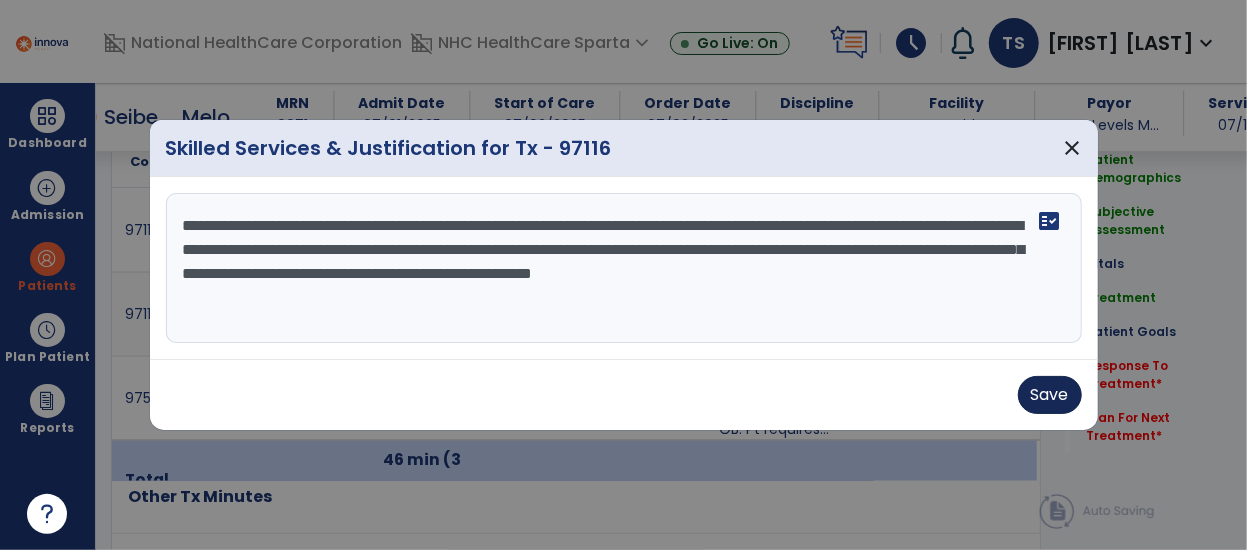 type on "**********" 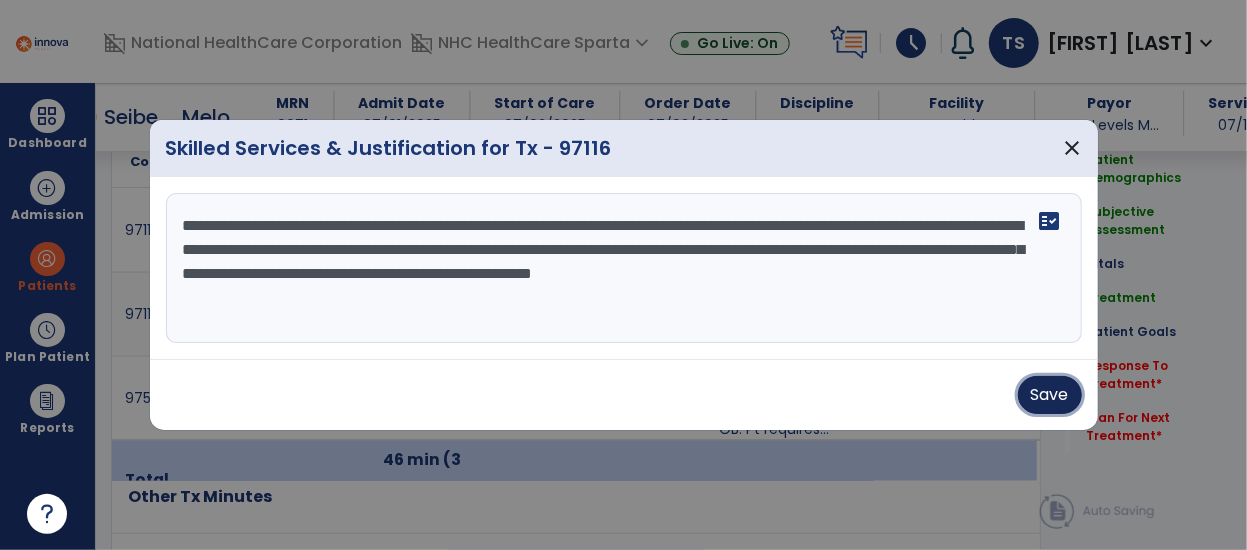 click on "Save" at bounding box center [1050, 395] 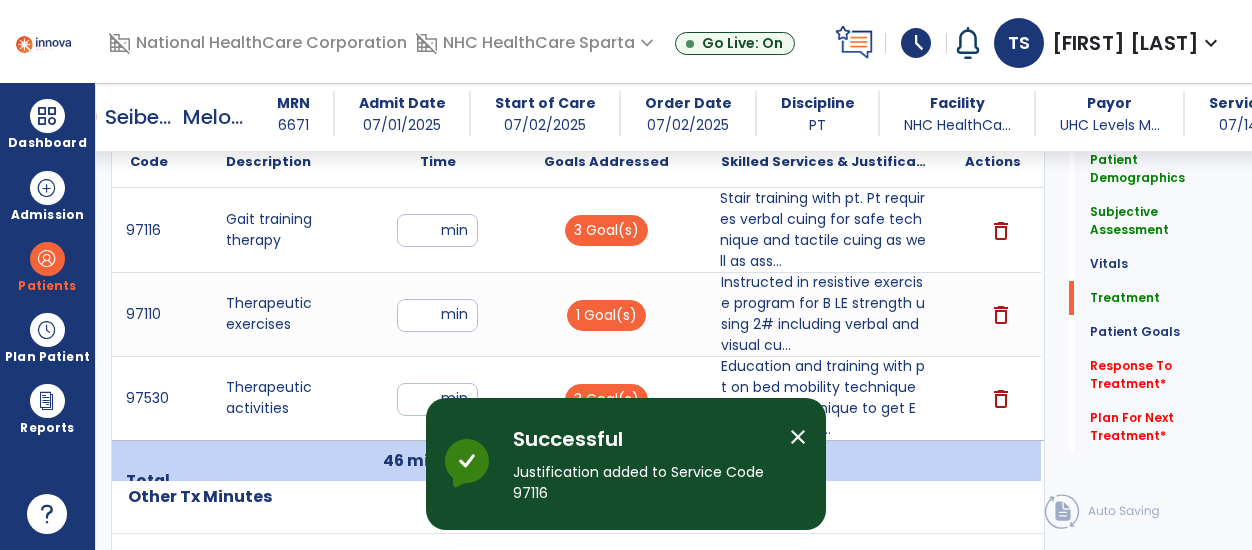 click on "close" at bounding box center (798, 437) 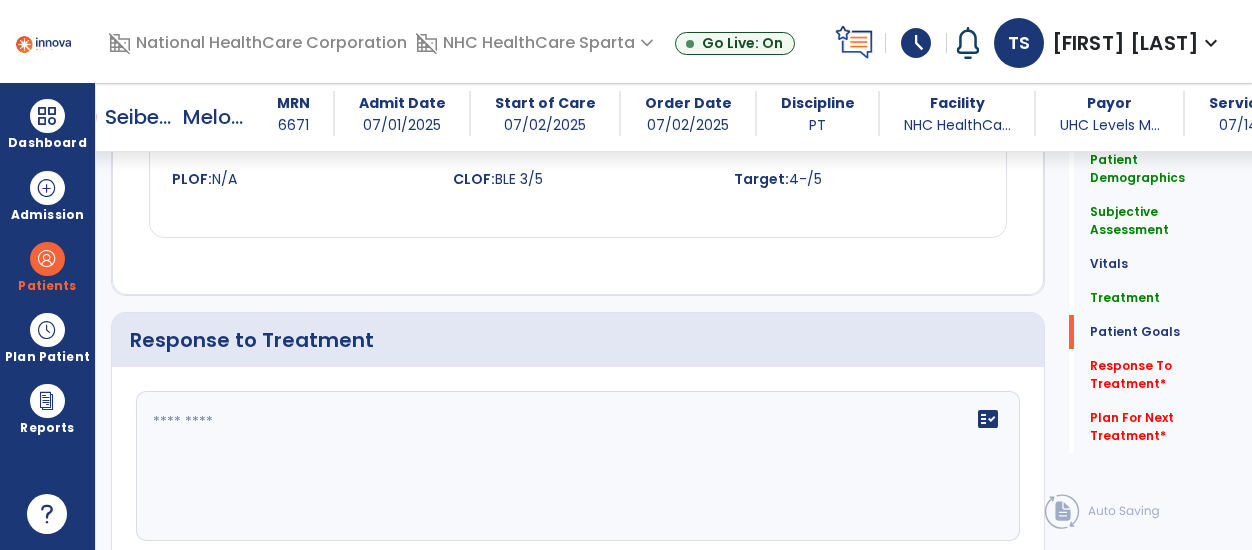 scroll, scrollTop: 3052, scrollLeft: 0, axis: vertical 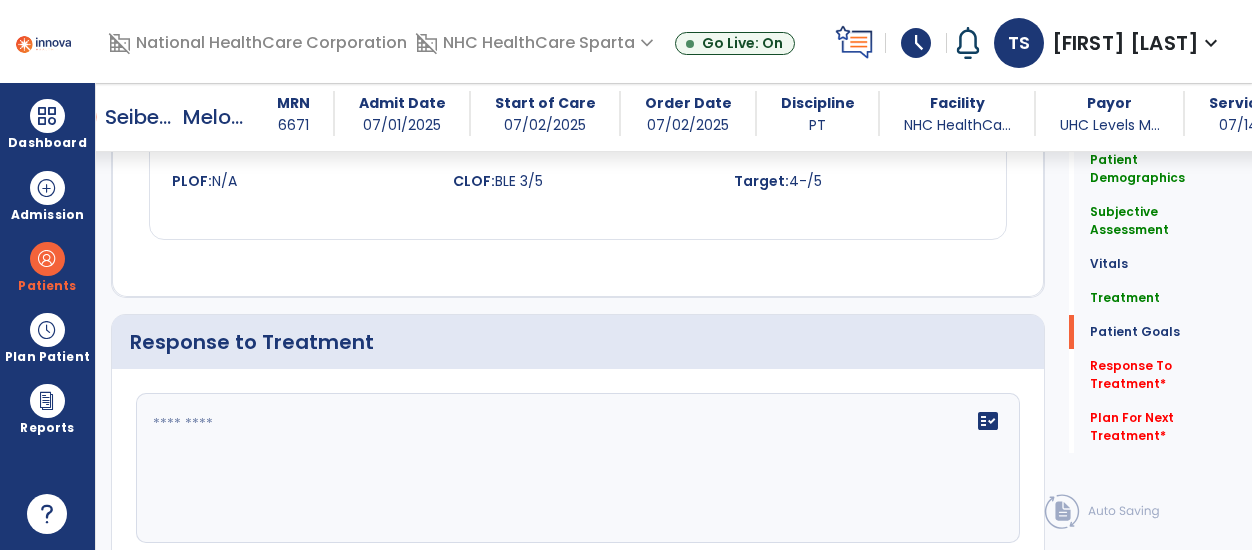 click on "fact_check" 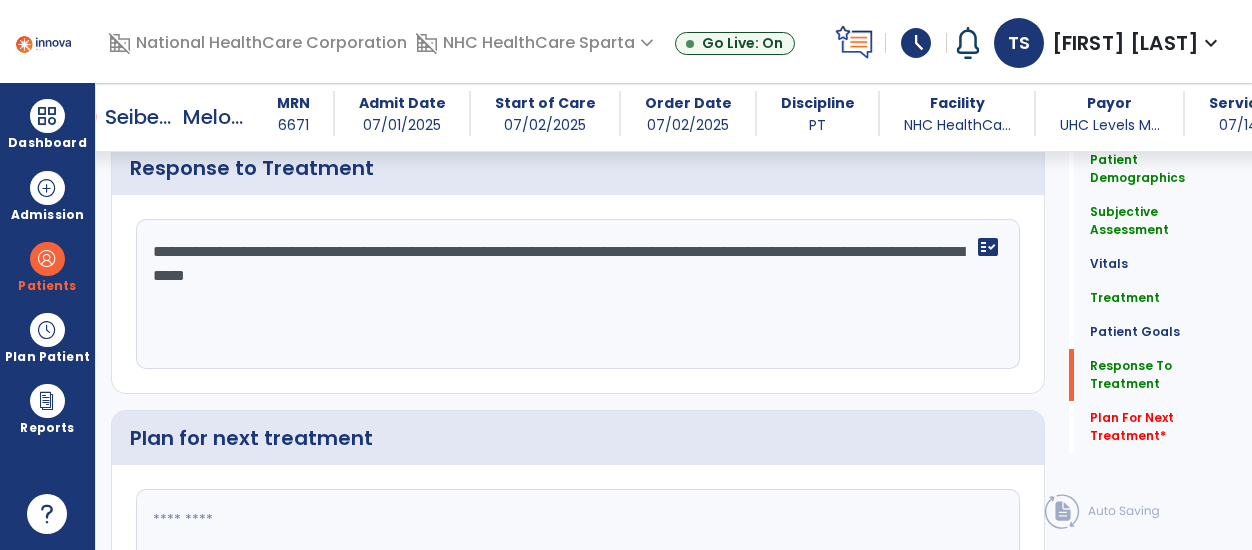 scroll, scrollTop: 3328, scrollLeft: 0, axis: vertical 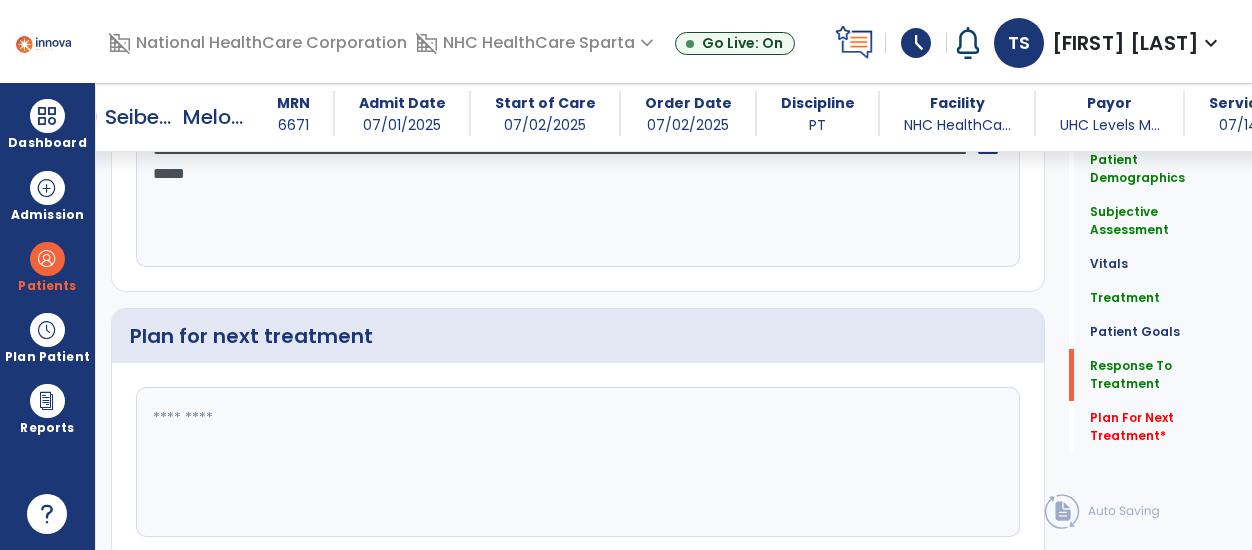 type on "**********" 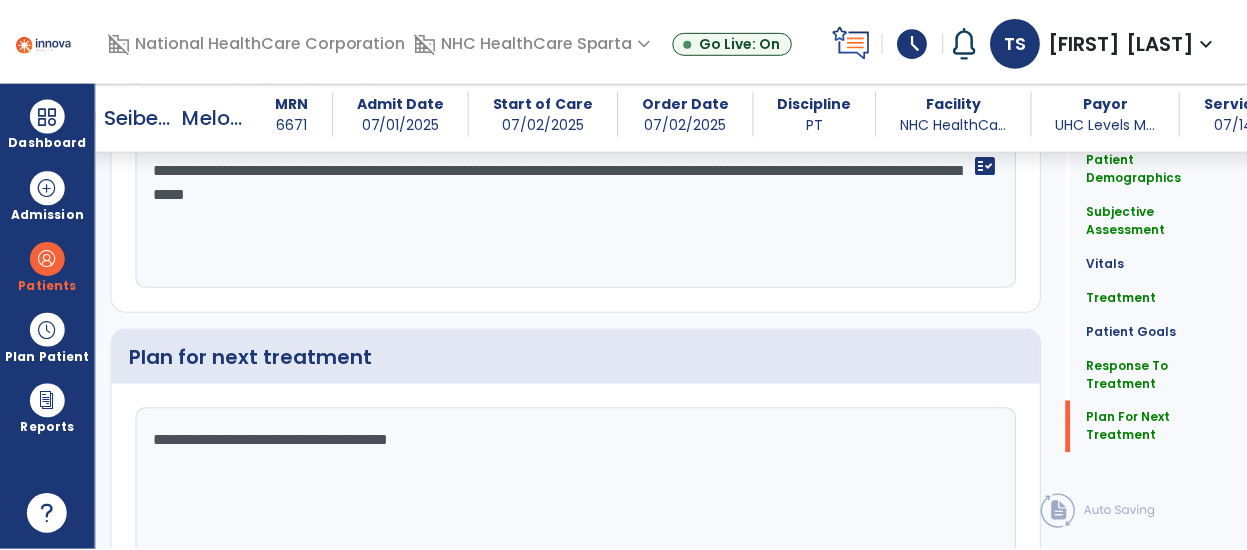 scroll, scrollTop: 3395, scrollLeft: 0, axis: vertical 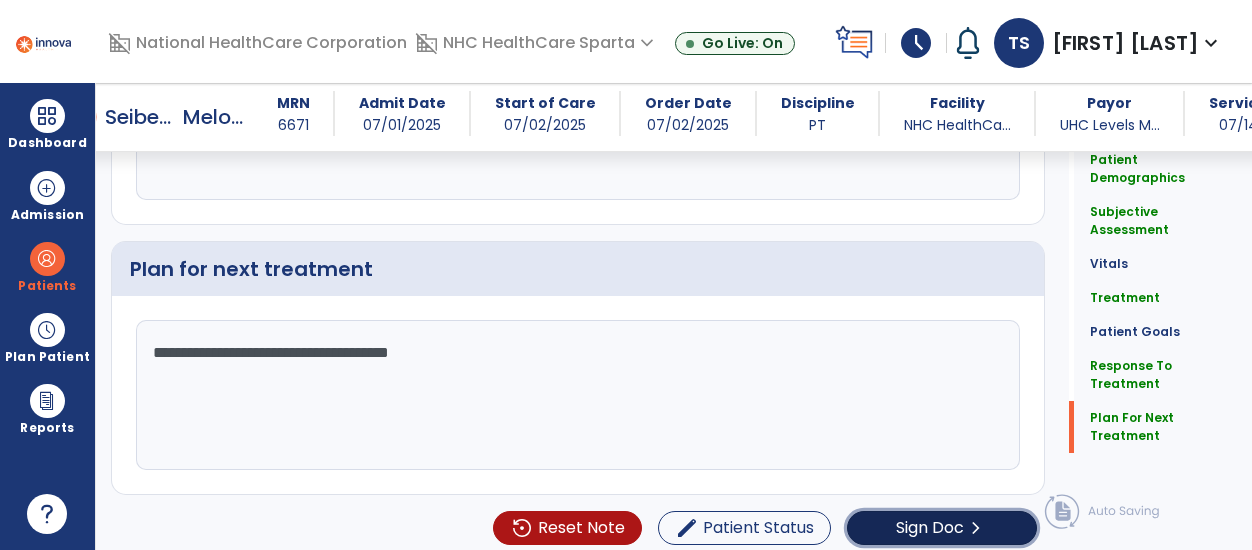 click on "Sign Doc  chevron_right" 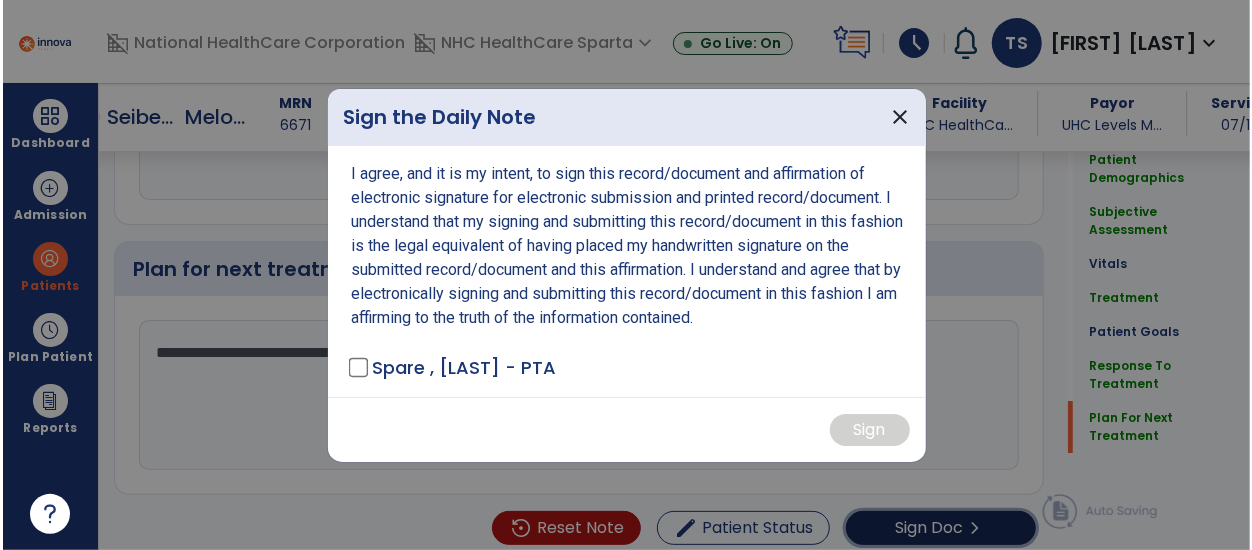 scroll, scrollTop: 3395, scrollLeft: 0, axis: vertical 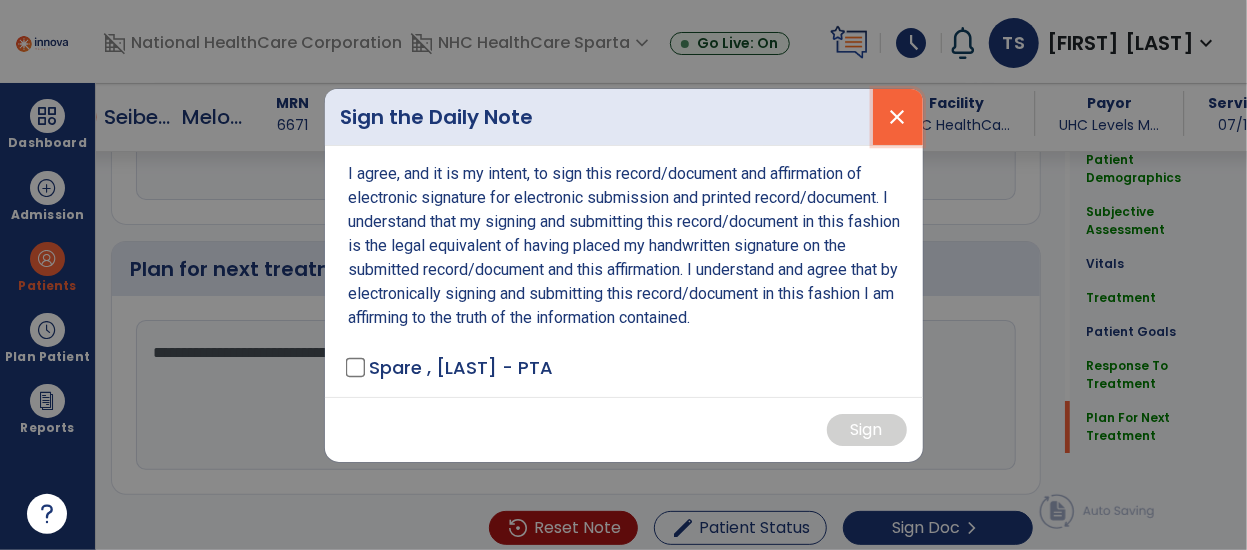 click on "close" at bounding box center [898, 117] 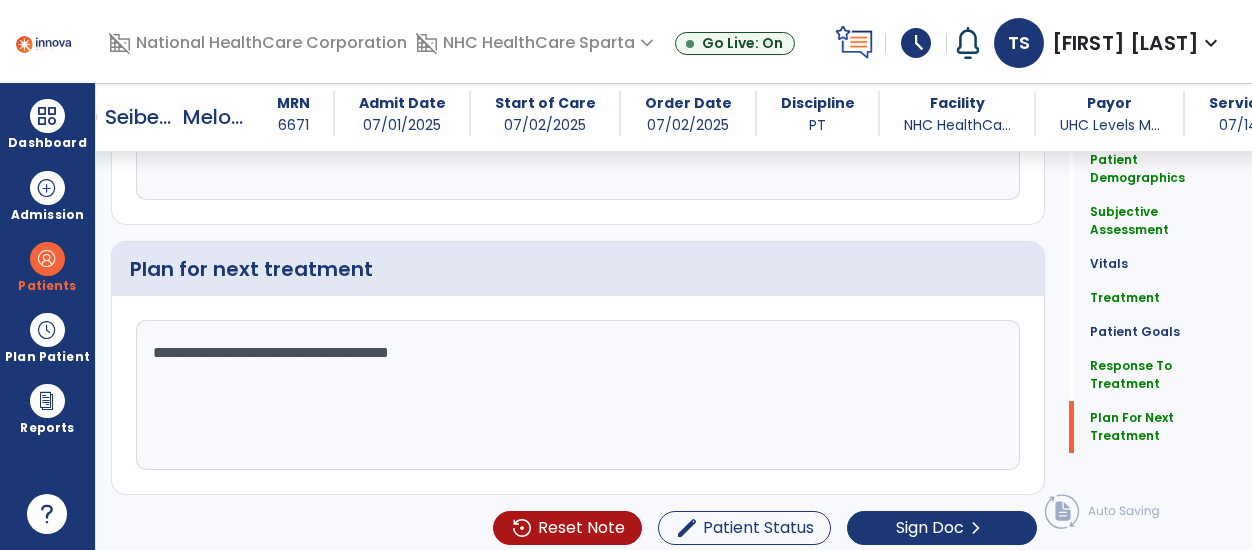 click on "**********" 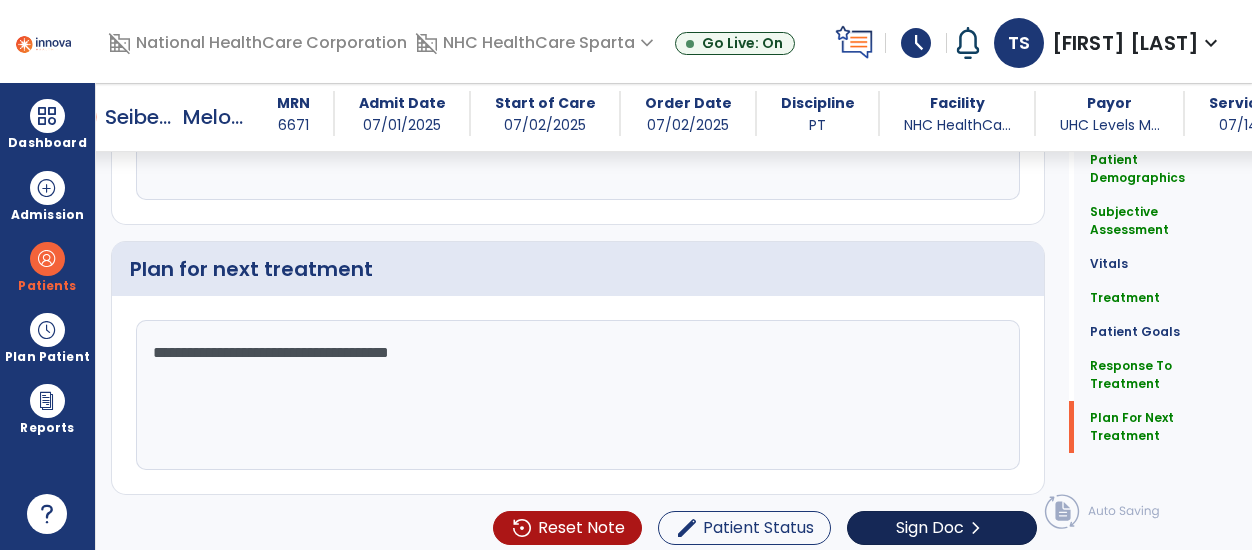 type on "**********" 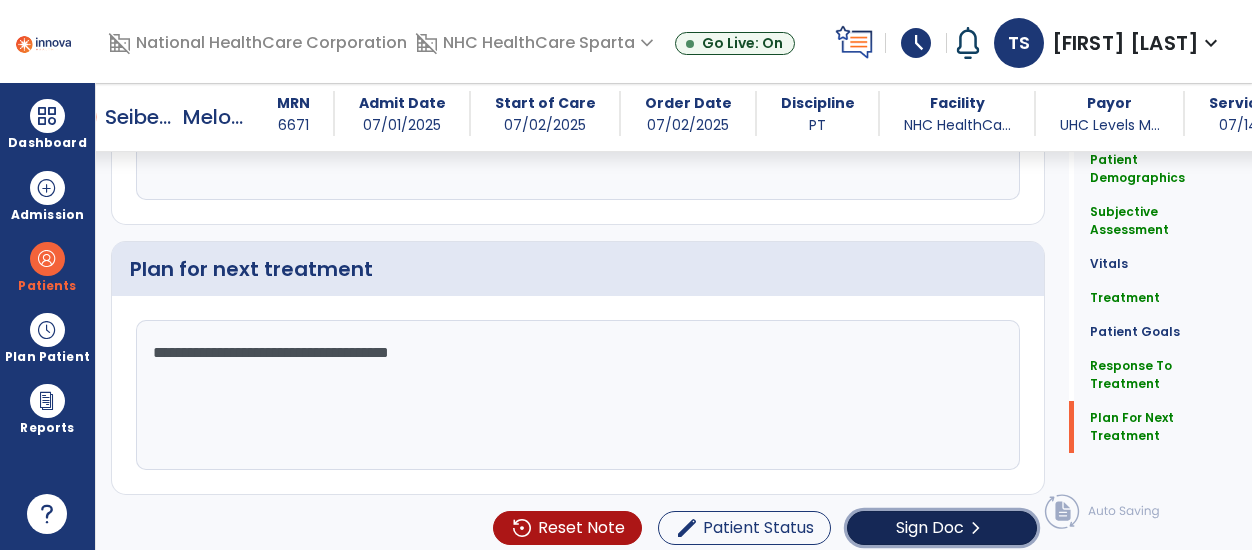 click on "Sign Doc" 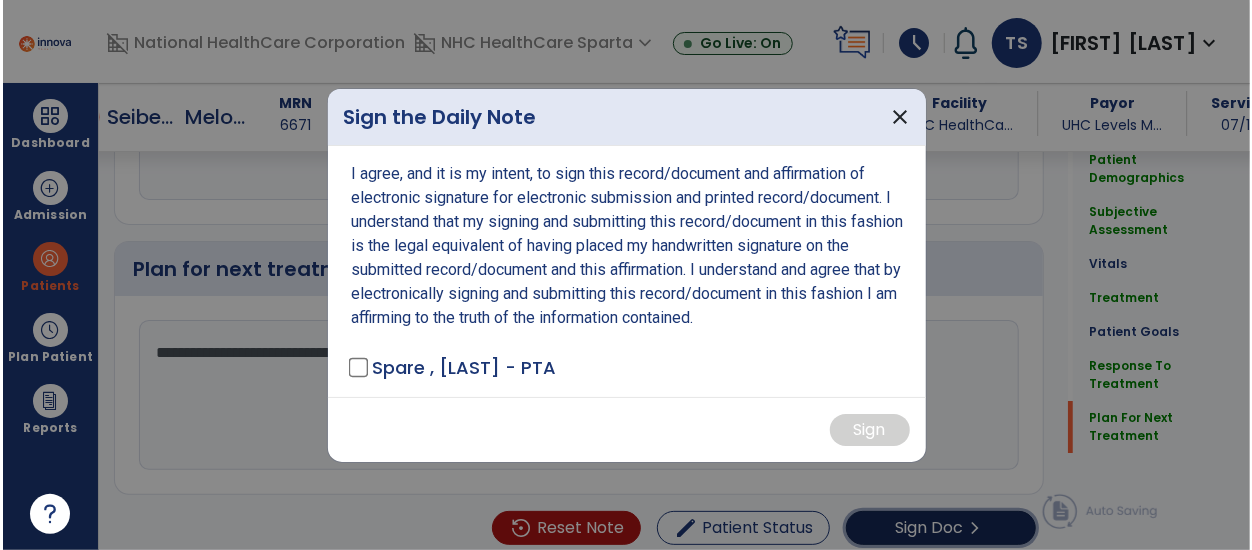 scroll, scrollTop: 3395, scrollLeft: 0, axis: vertical 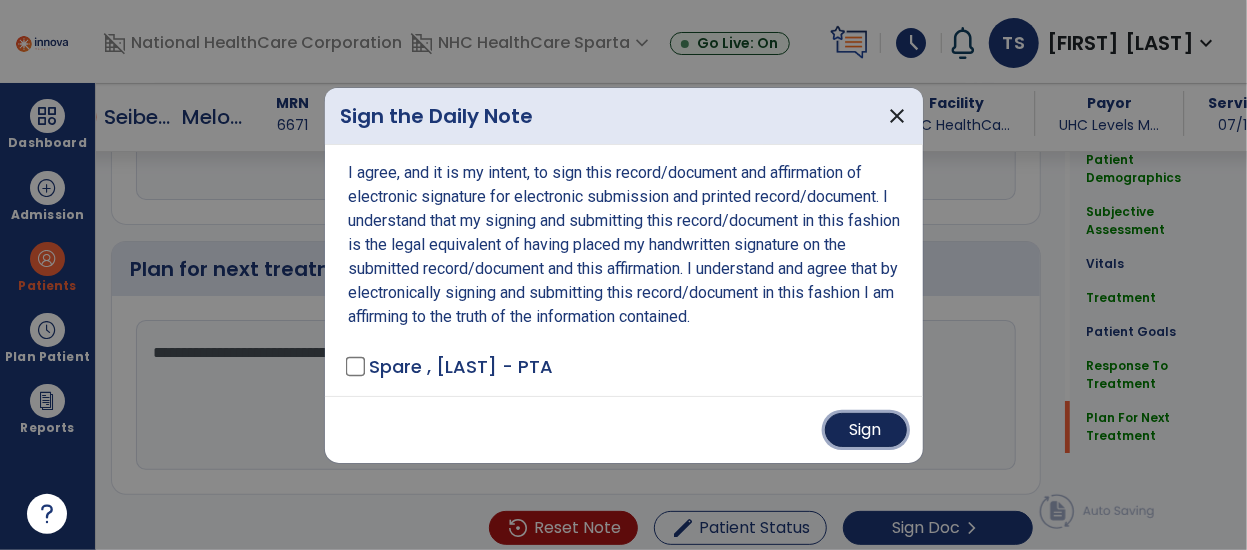 click on "Sign" at bounding box center [866, 430] 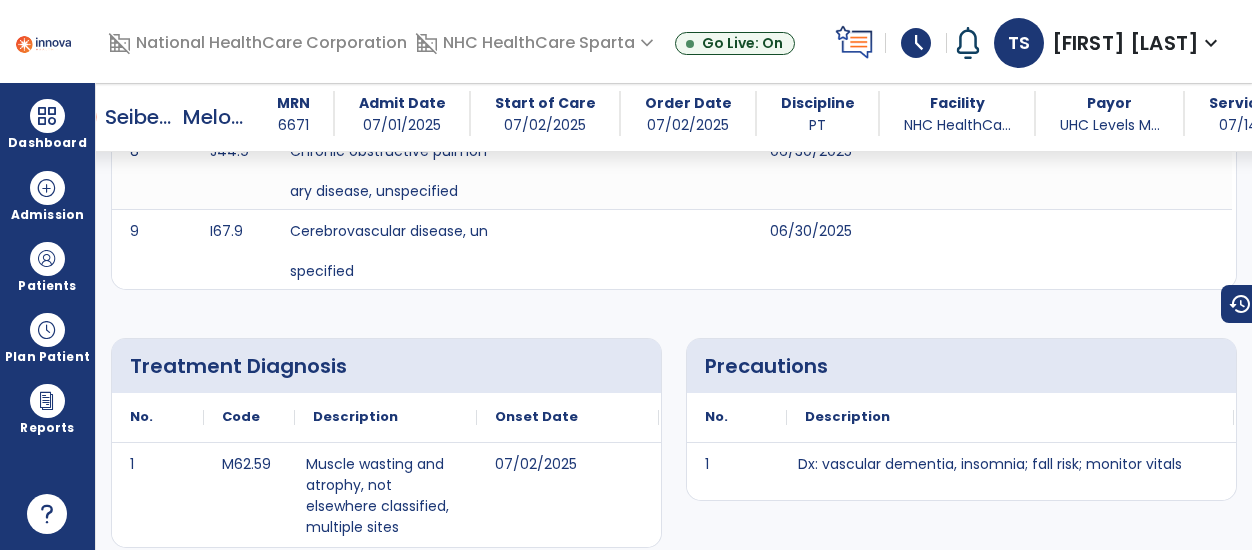 scroll, scrollTop: 0, scrollLeft: 0, axis: both 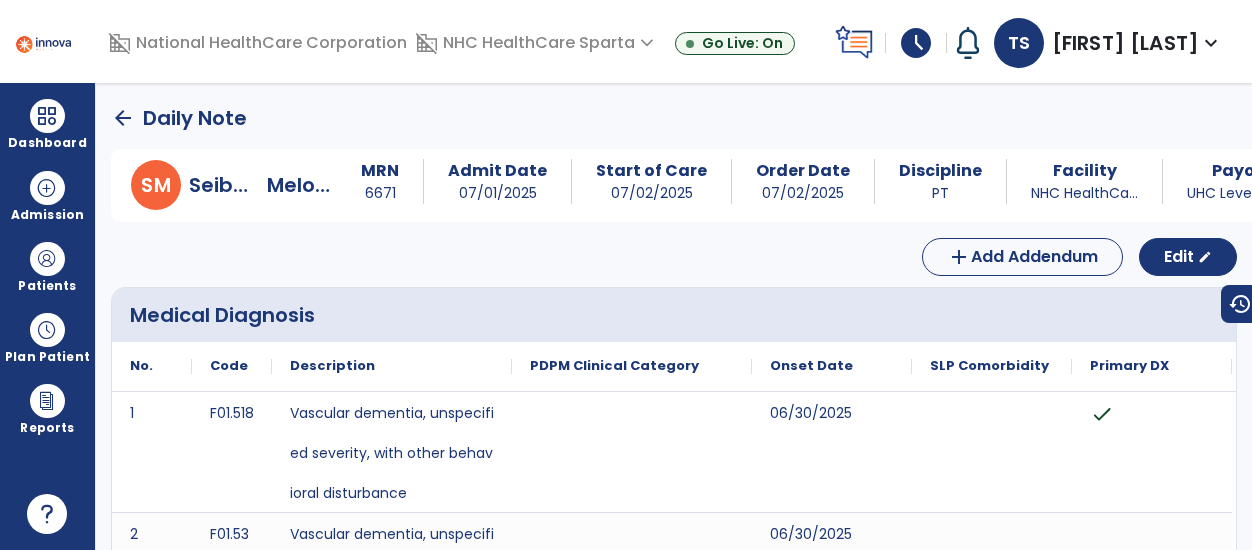 click on "arrow_back" 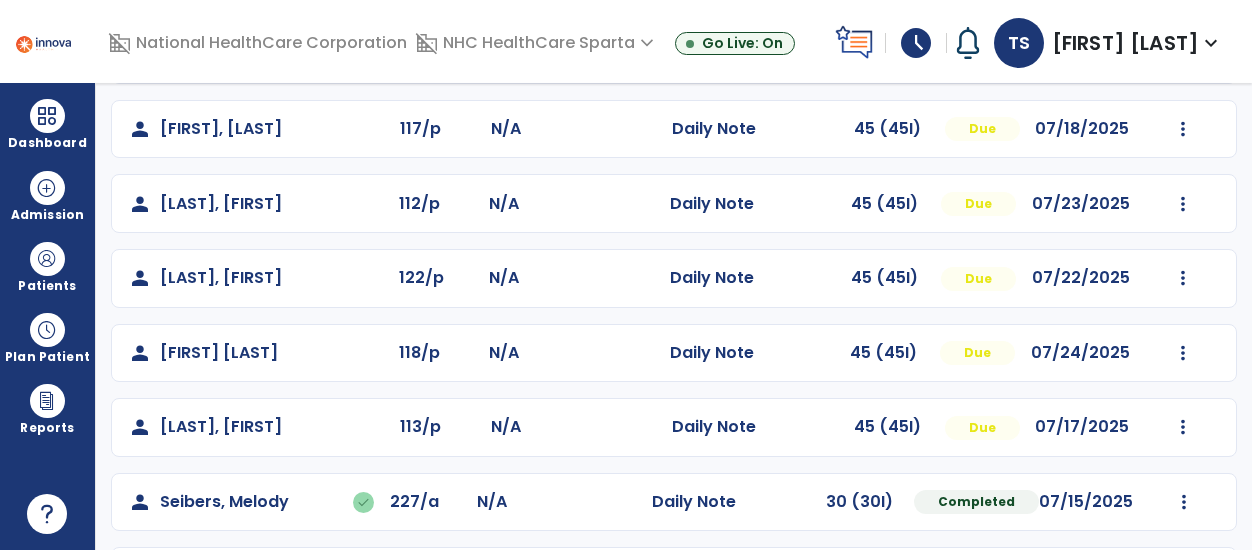 scroll, scrollTop: 333, scrollLeft: 0, axis: vertical 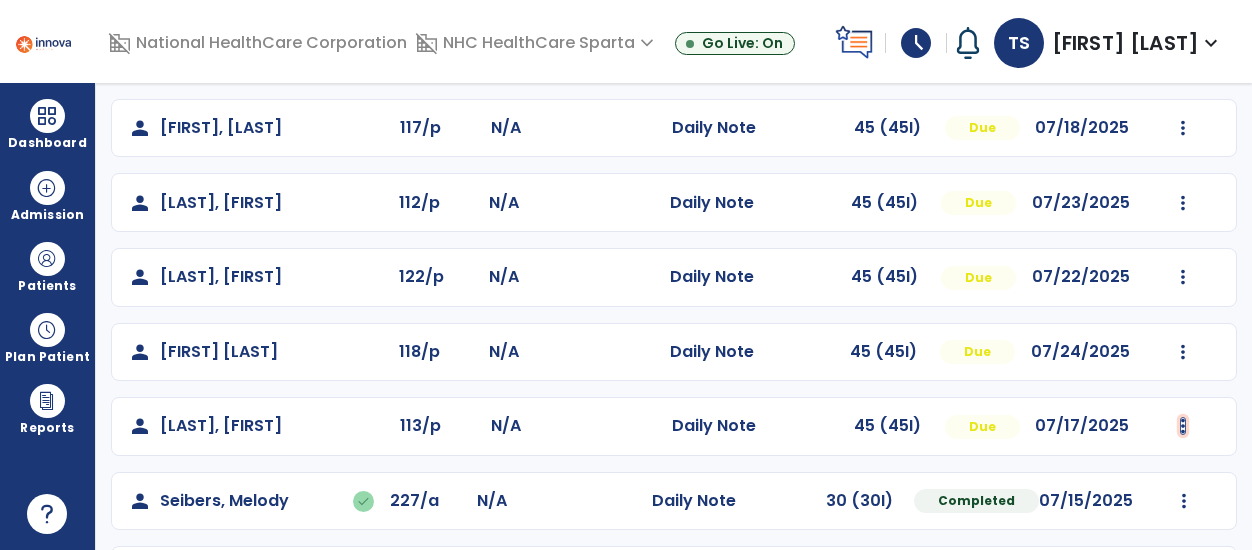 click at bounding box center [1183, -21] 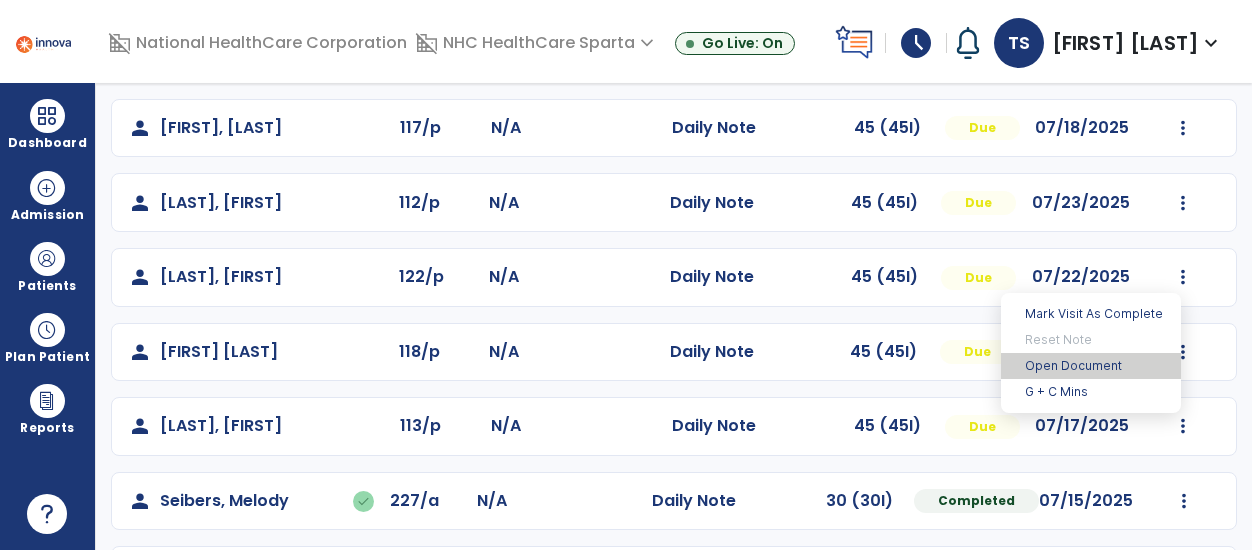 click on "Open Document" at bounding box center (1091, 366) 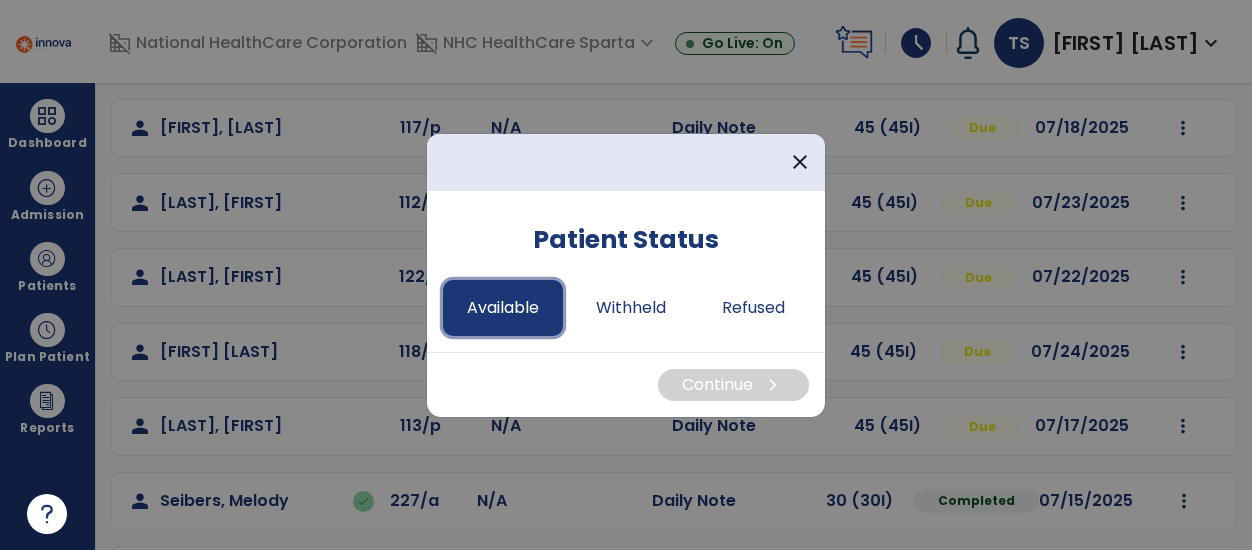 click on "Available" at bounding box center (503, 308) 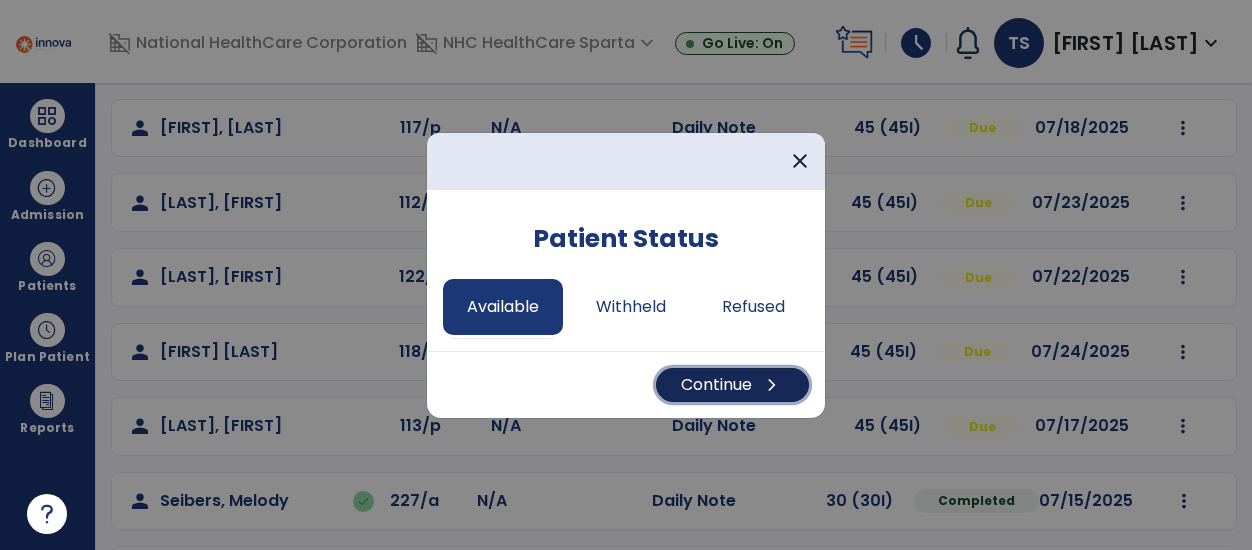 click on "chevron_right" at bounding box center [772, 385] 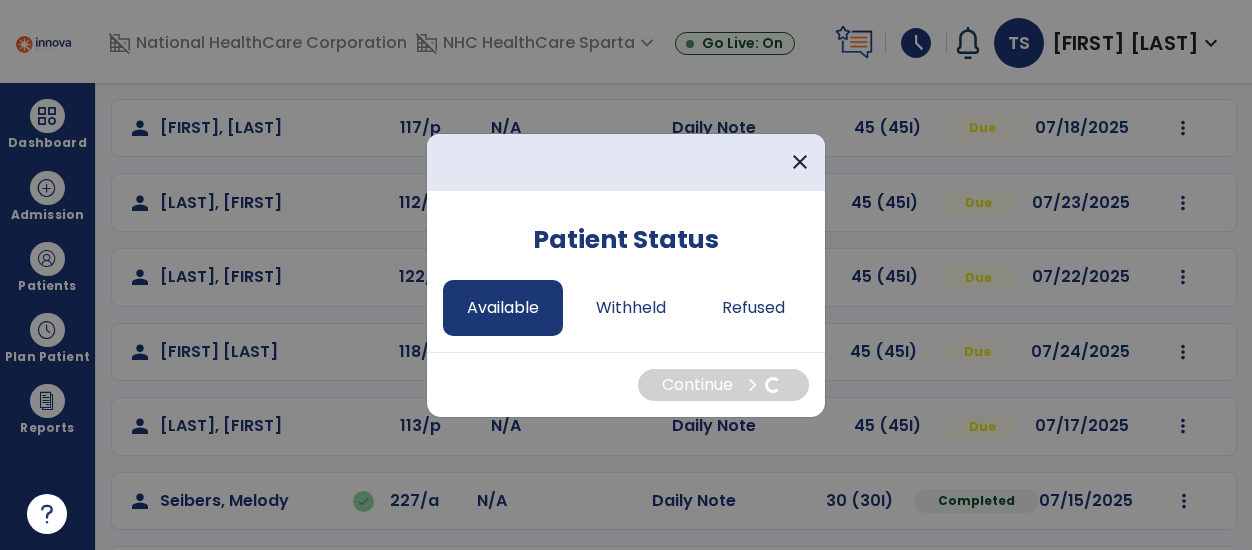 select on "*" 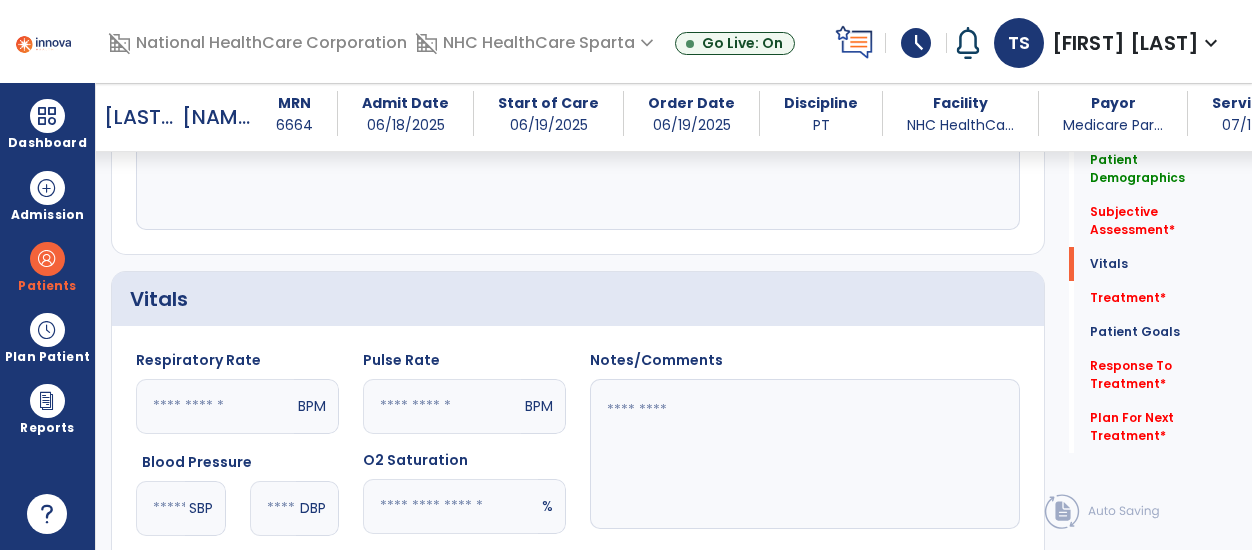 scroll, scrollTop: 784, scrollLeft: 0, axis: vertical 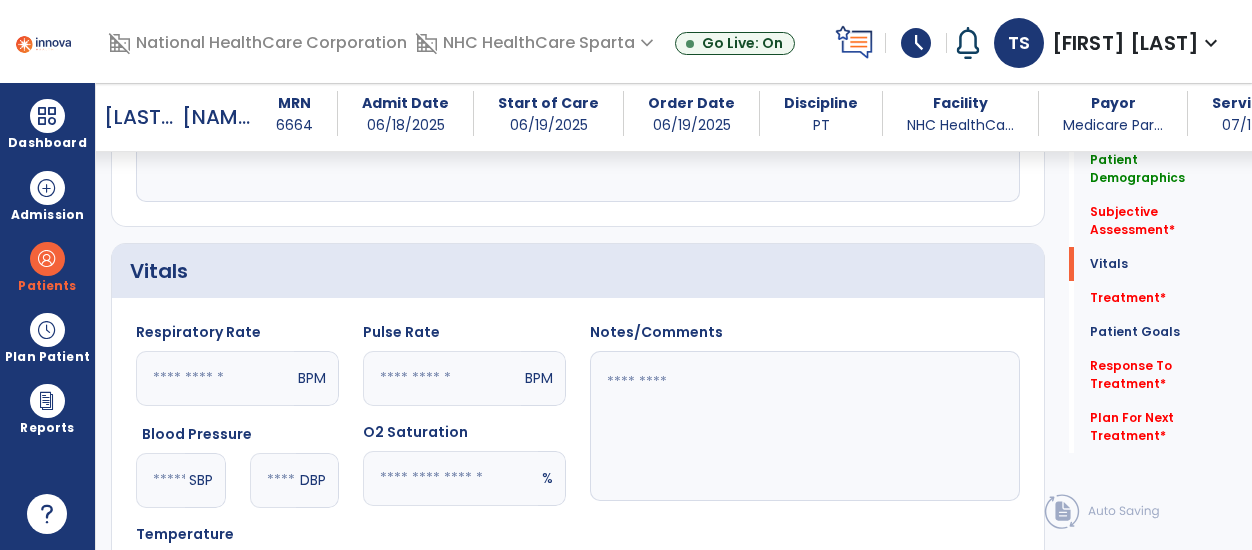 click 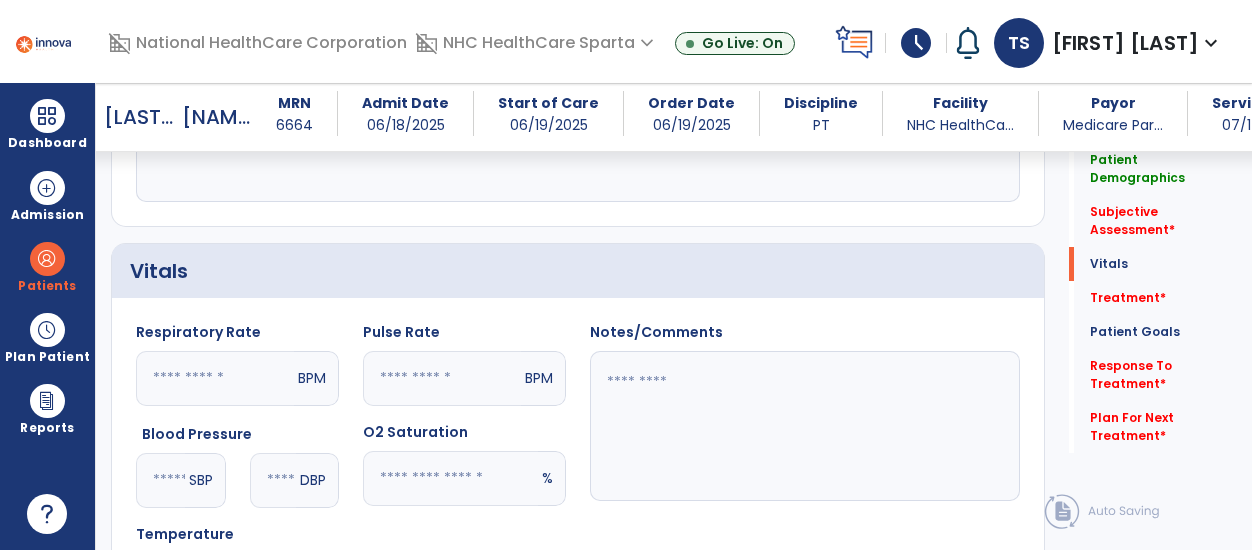 click 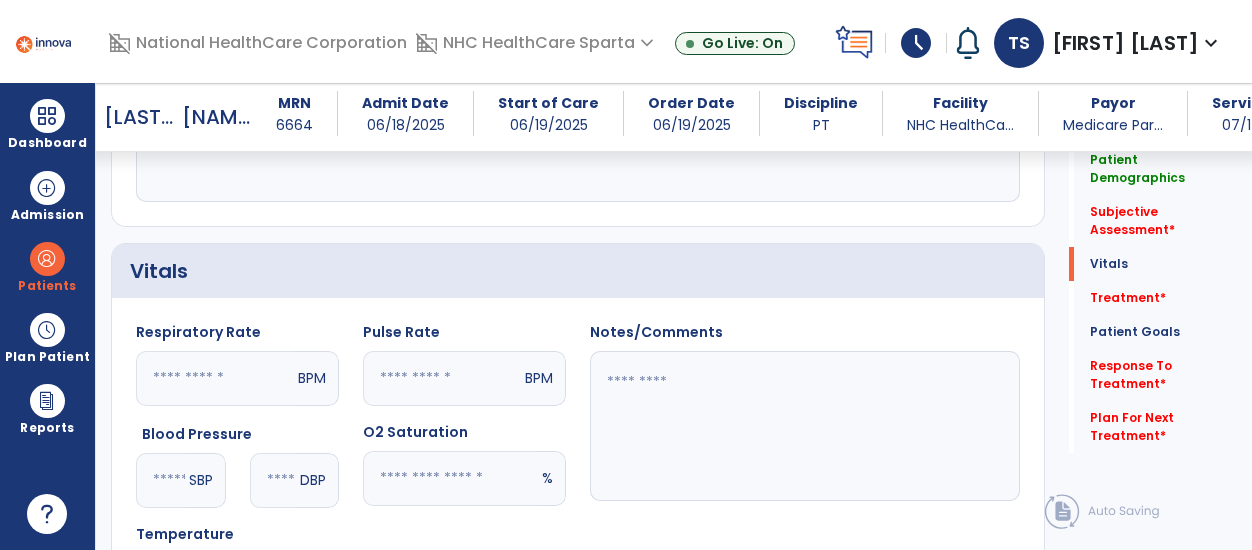 type on "**" 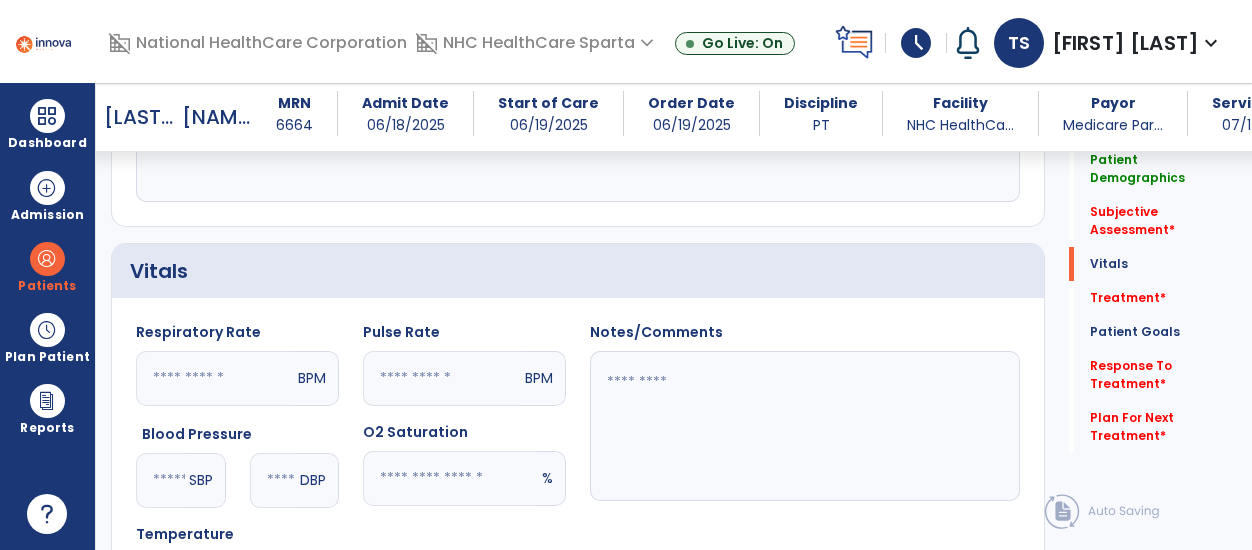 click 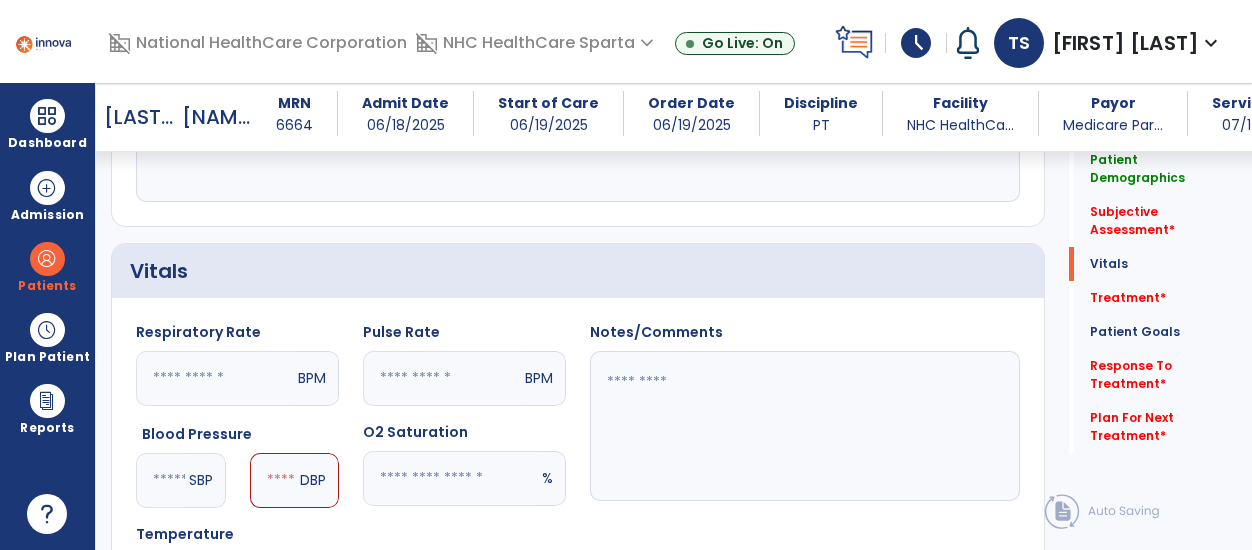 type on "***" 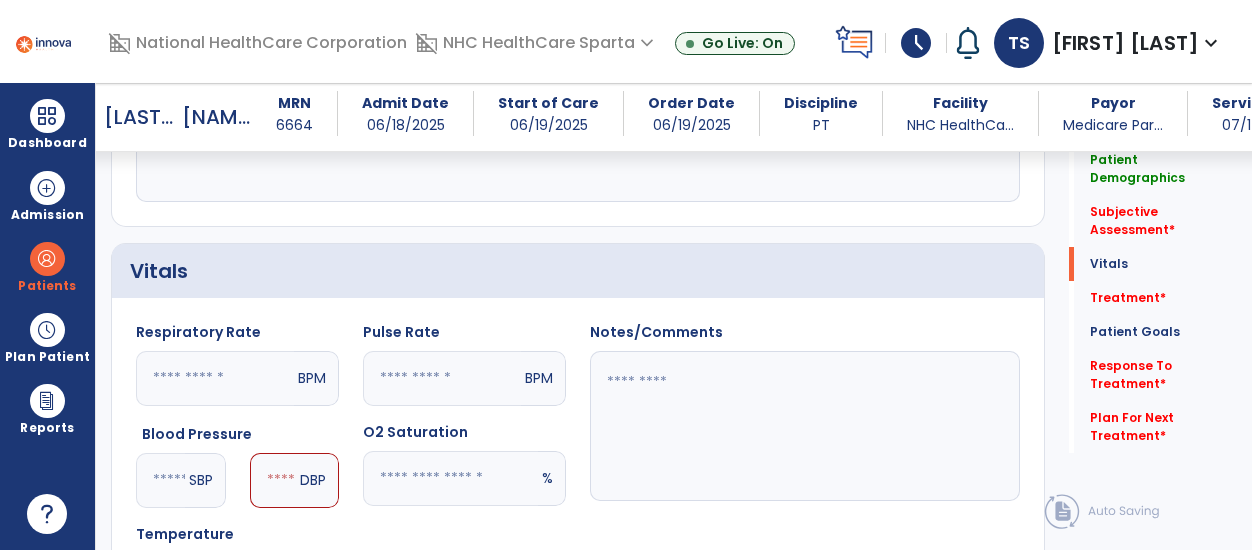 click 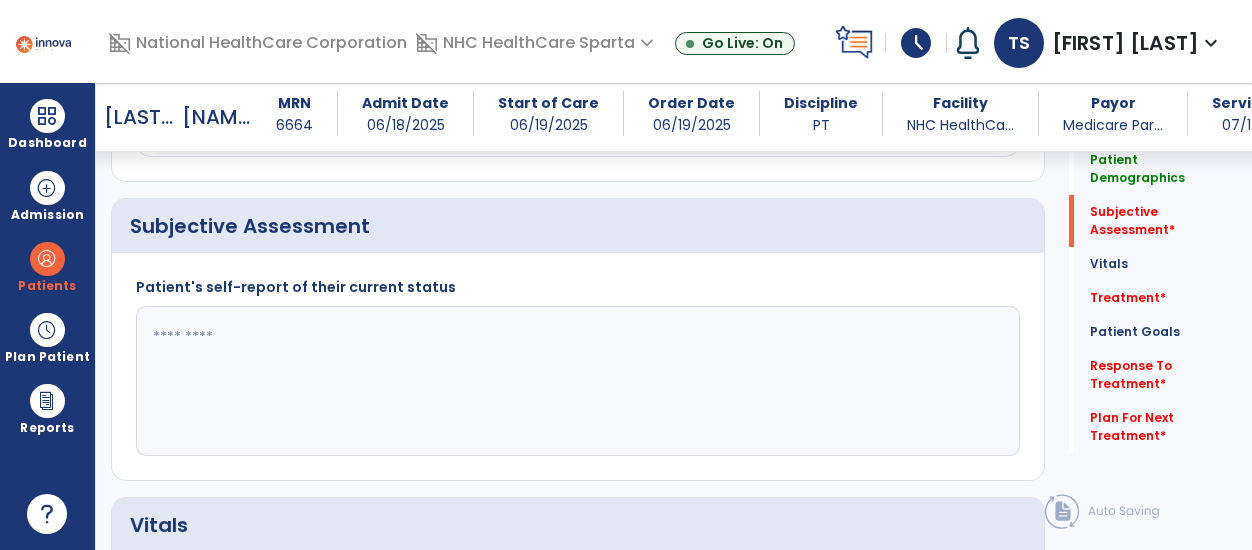 scroll, scrollTop: 529, scrollLeft: 0, axis: vertical 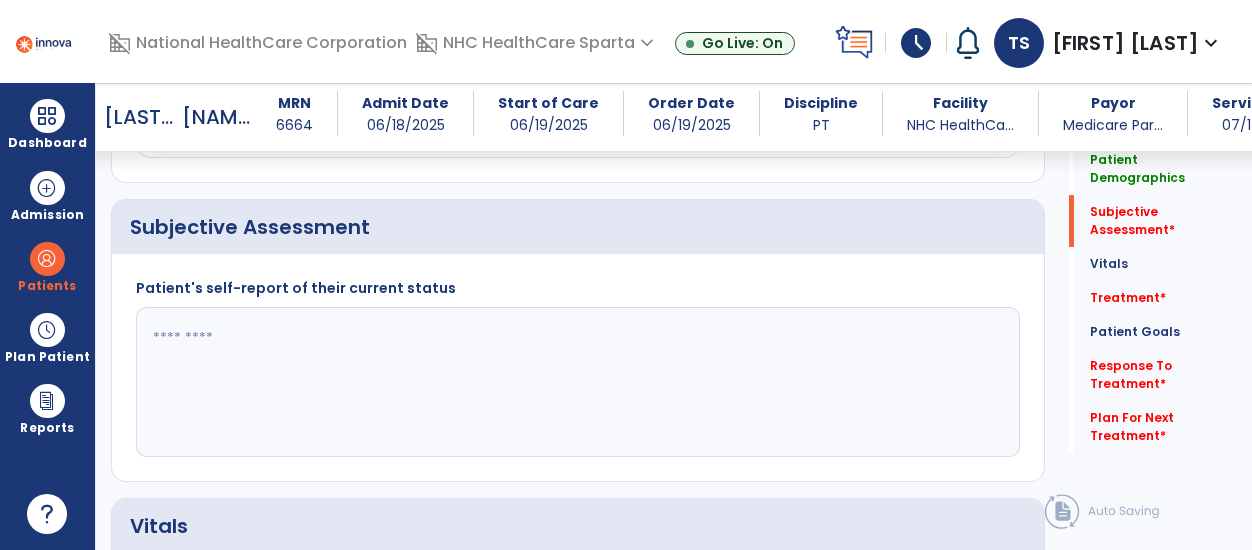 type on "**" 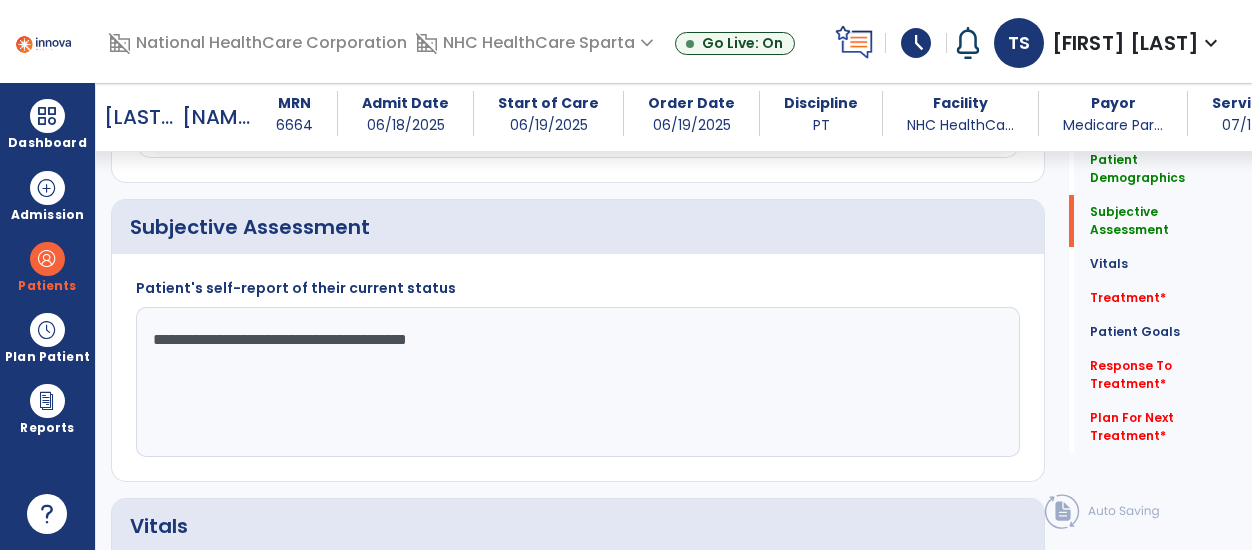 click on "**********" 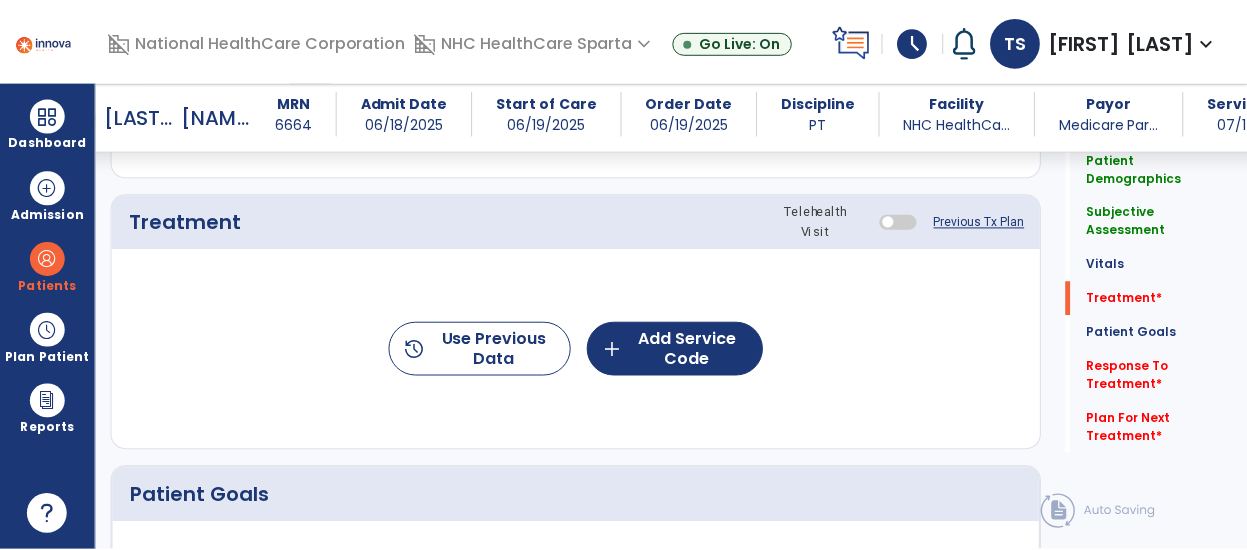 scroll, scrollTop: 1293, scrollLeft: 0, axis: vertical 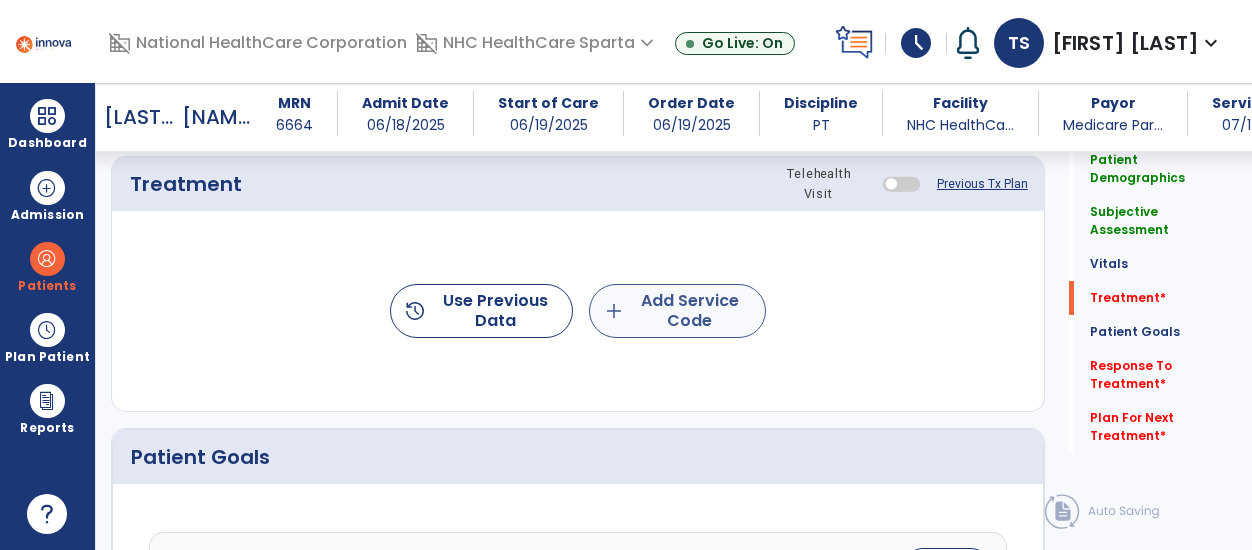 type on "**********" 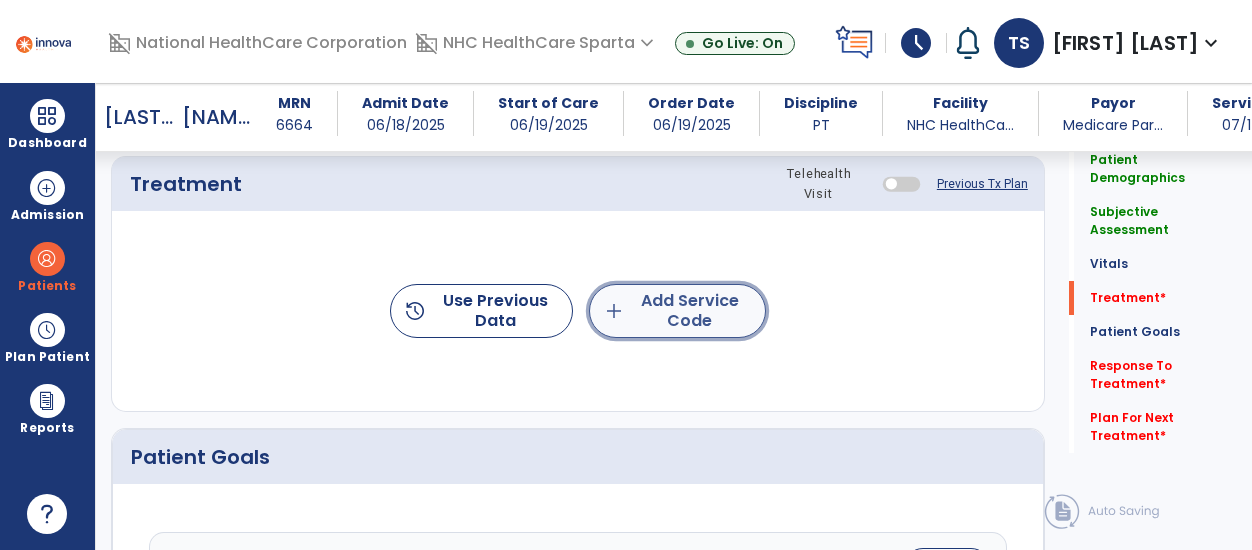click on "add  Add Service Code" 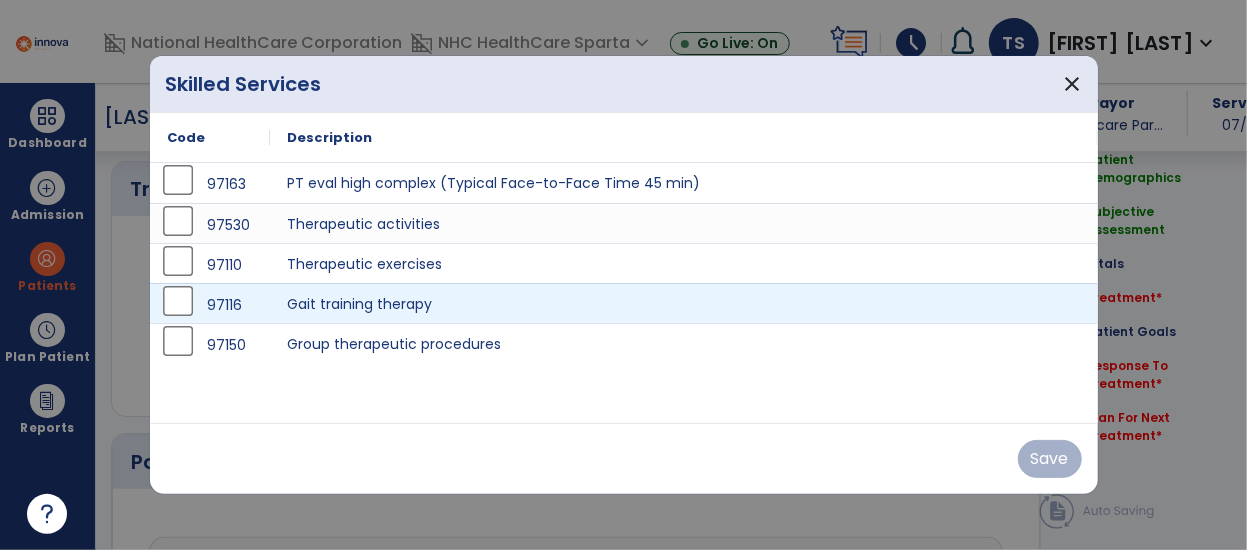 scroll, scrollTop: 1293, scrollLeft: 0, axis: vertical 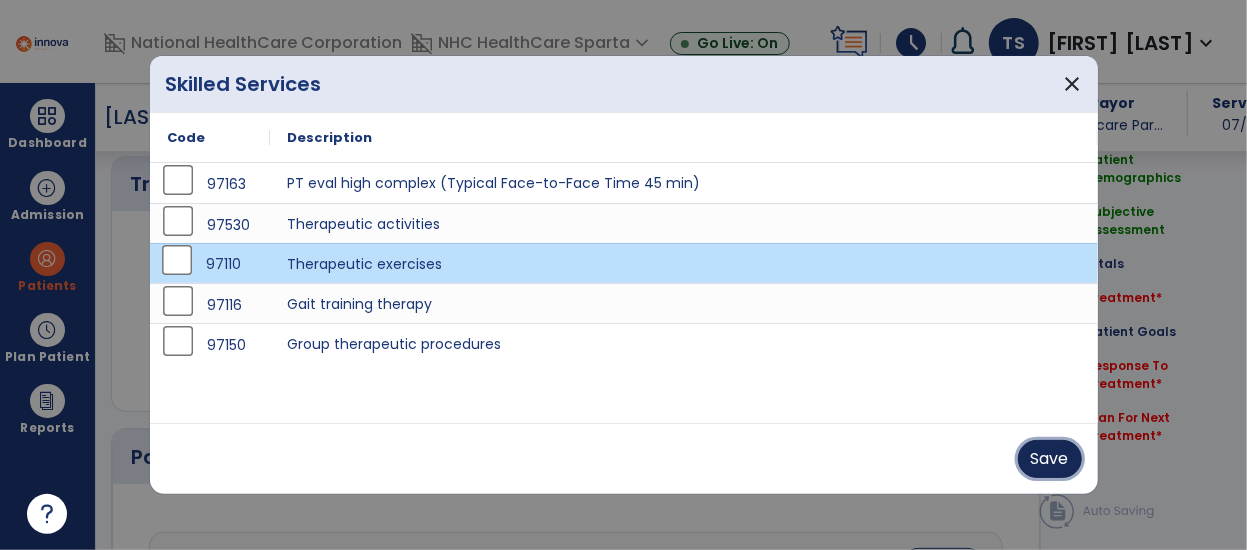 click on "Save" at bounding box center (1050, 459) 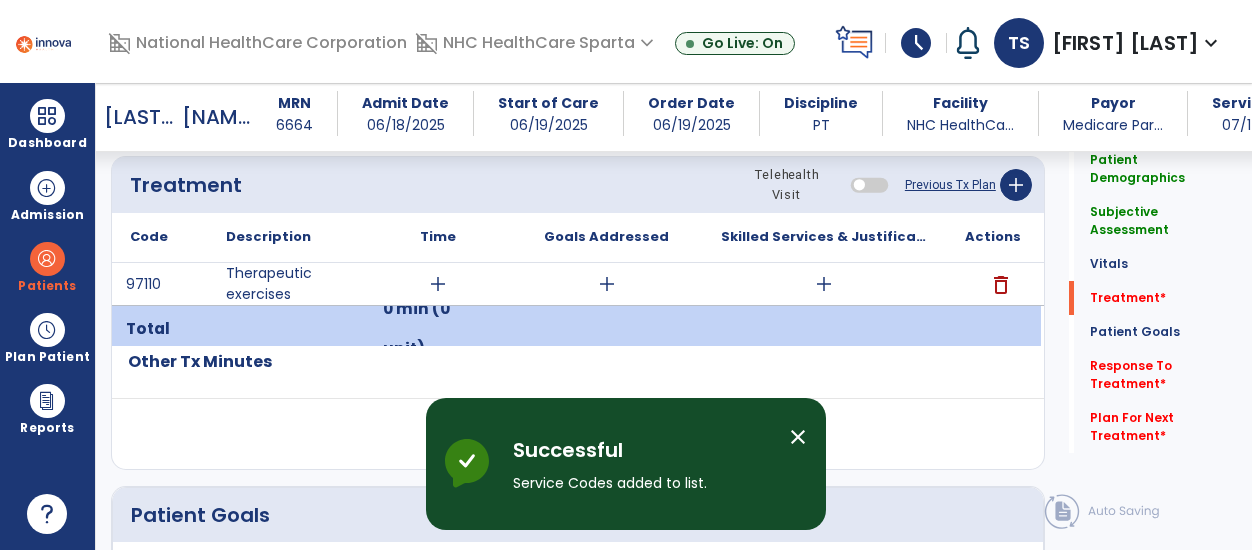 click on "close" at bounding box center (798, 437) 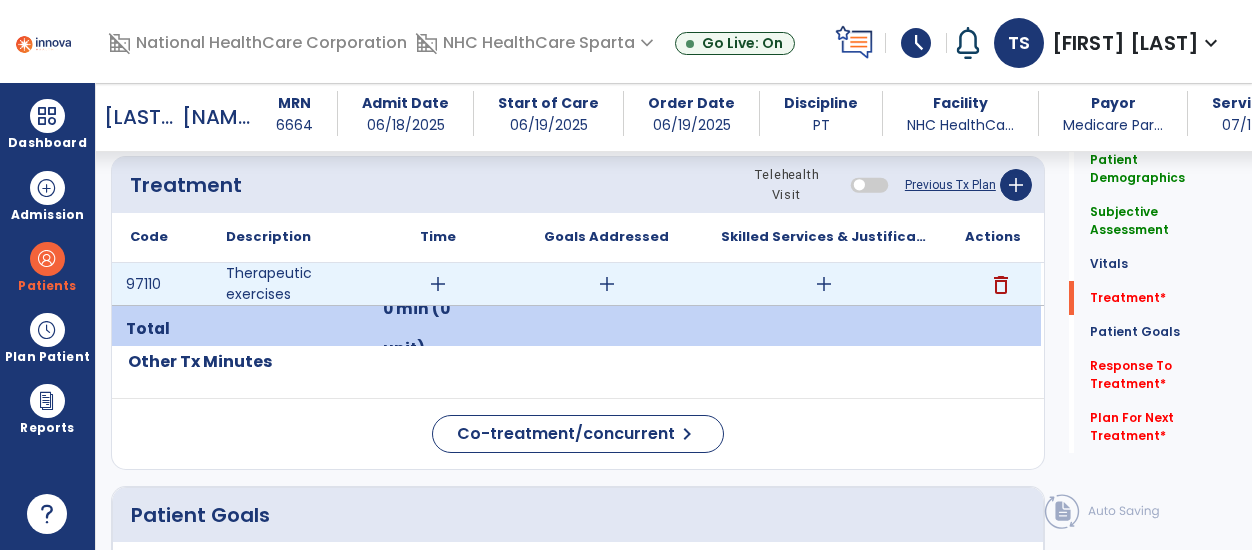 click on "add" at bounding box center (607, 284) 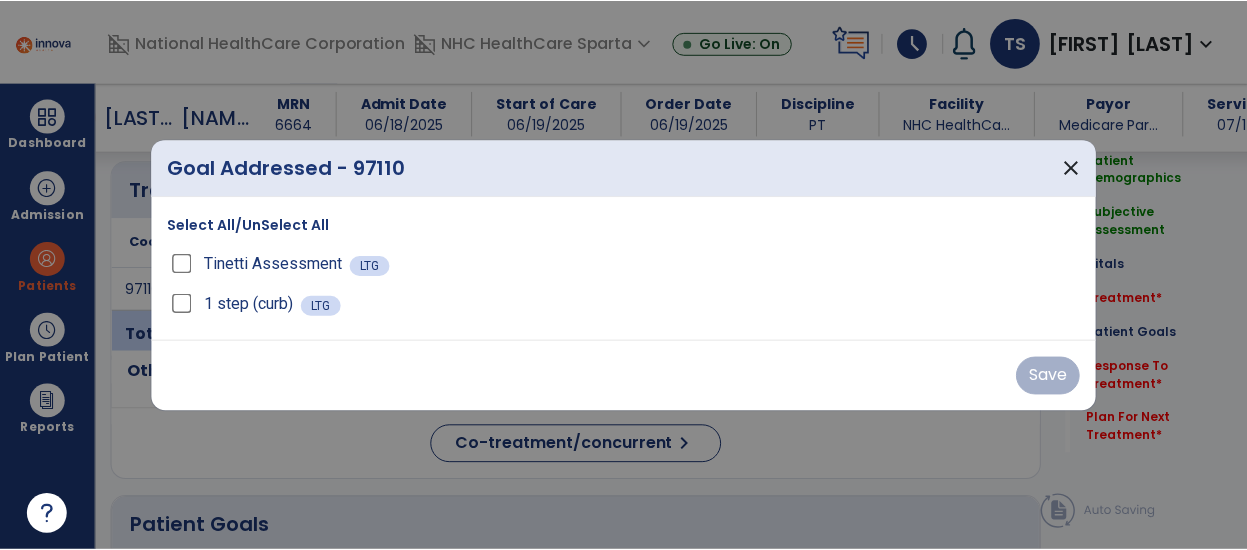 scroll, scrollTop: 1293, scrollLeft: 0, axis: vertical 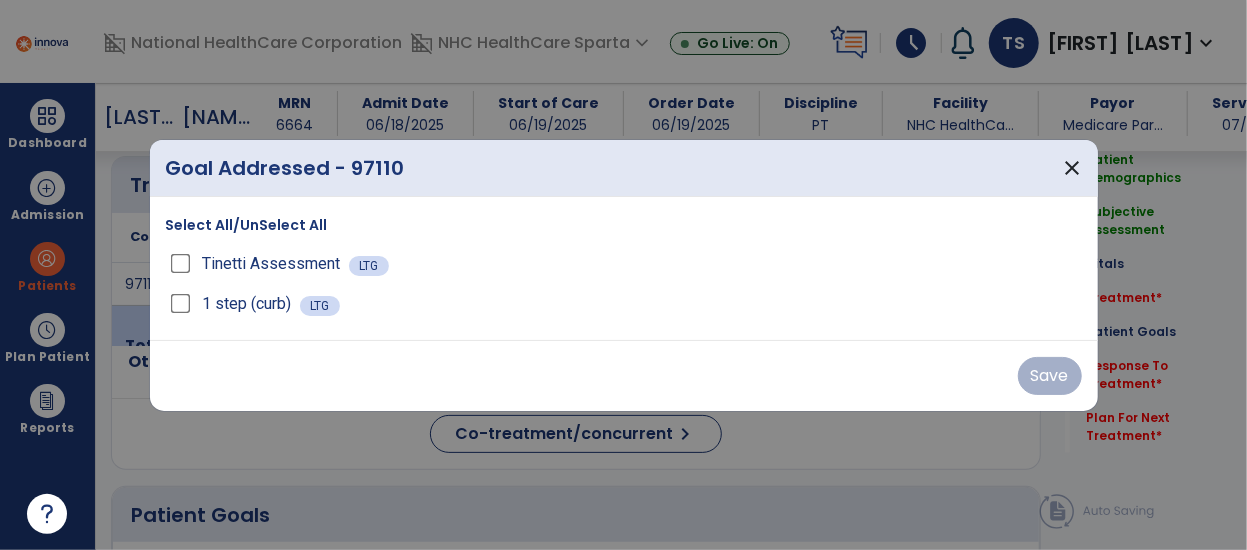 click on "Tinetti Assessment  LTG" at bounding box center (624, 264) 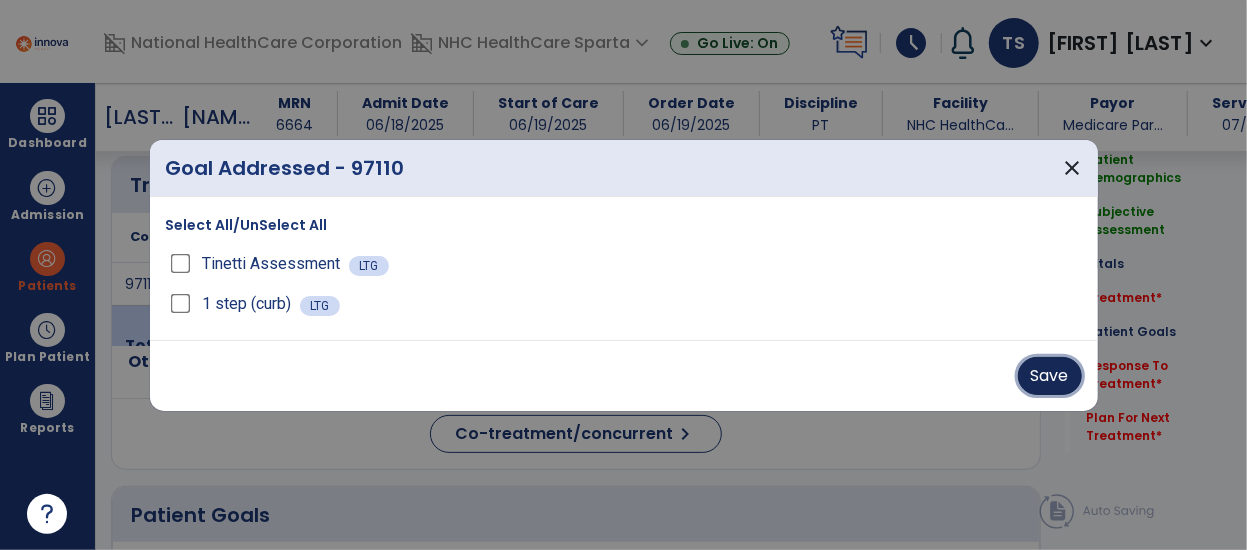 click on "Save" at bounding box center [1050, 376] 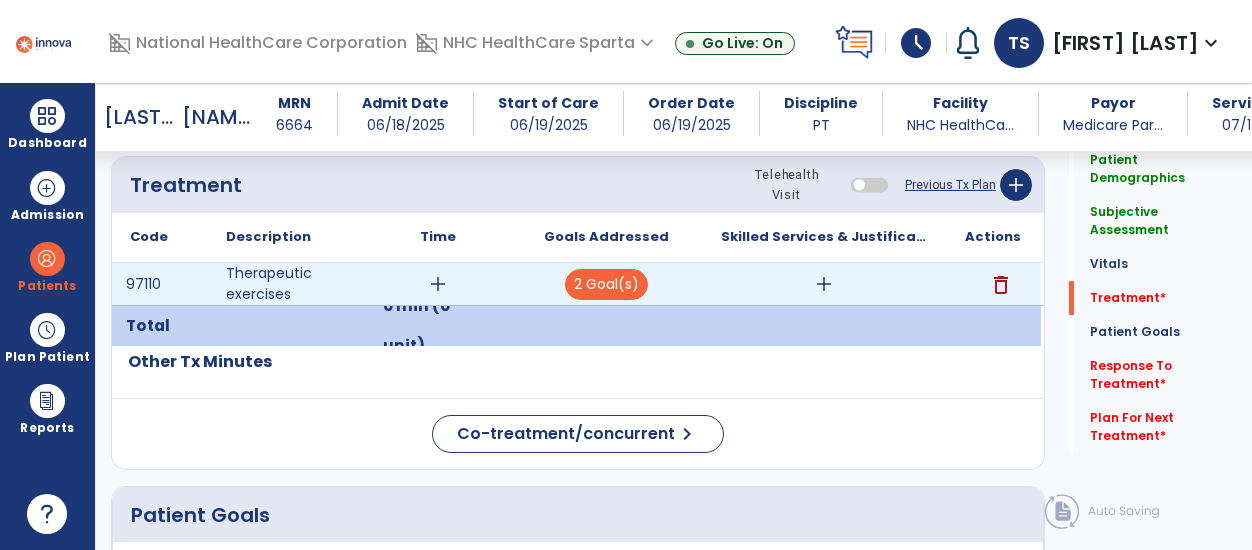 click on "add" at bounding box center (824, 284) 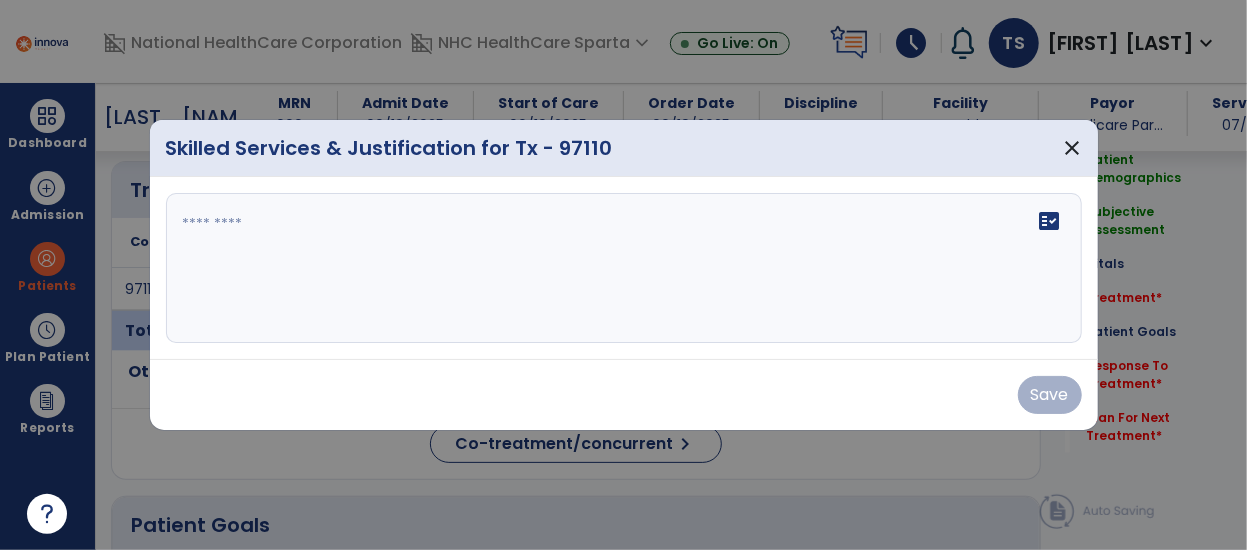 scroll, scrollTop: 1293, scrollLeft: 0, axis: vertical 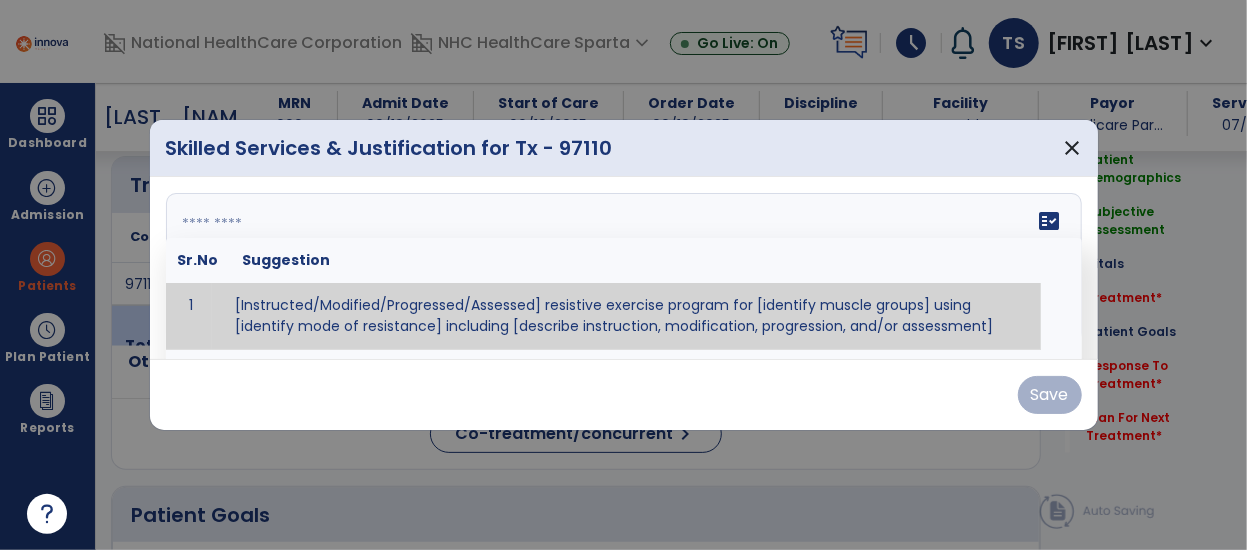 click at bounding box center [624, 268] 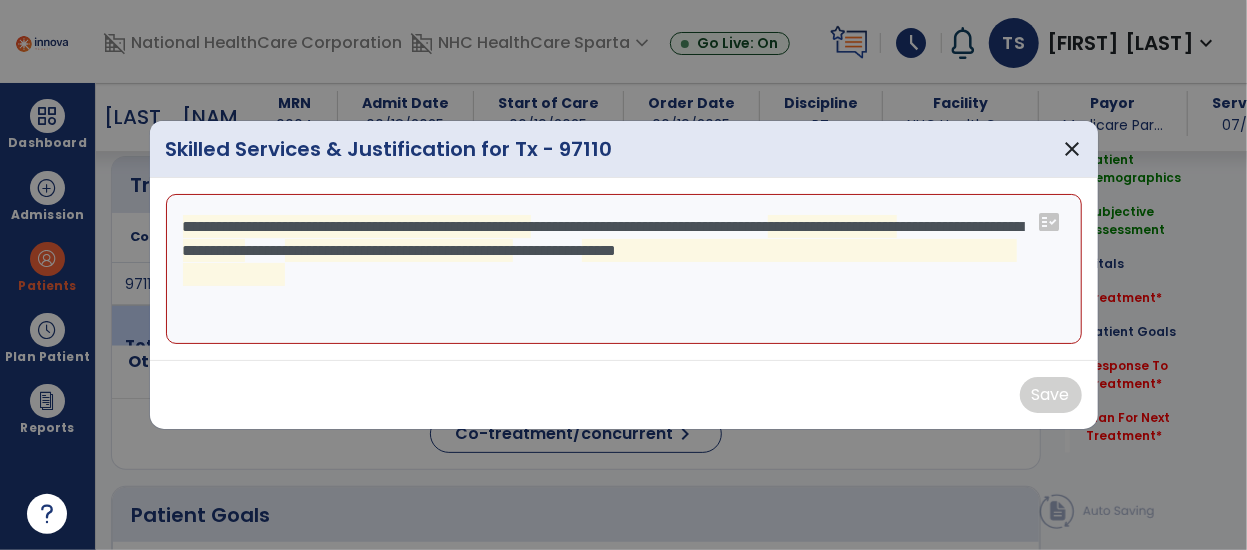 click on "**********" at bounding box center (624, 269) 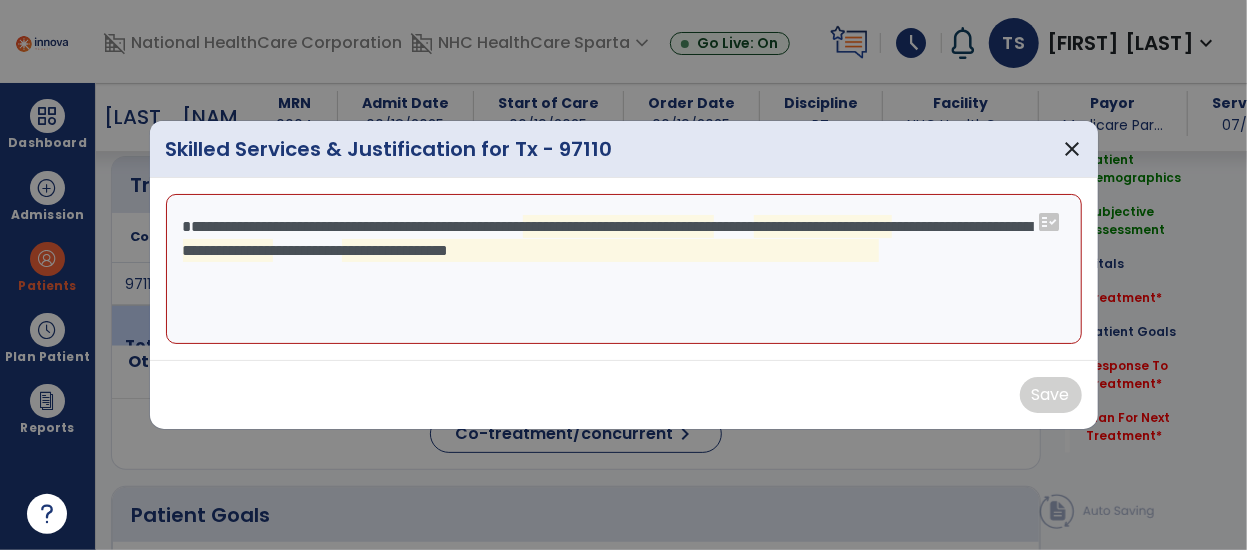 drag, startPoint x: 557, startPoint y: 227, endPoint x: 568, endPoint y: 189, distance: 39.56008 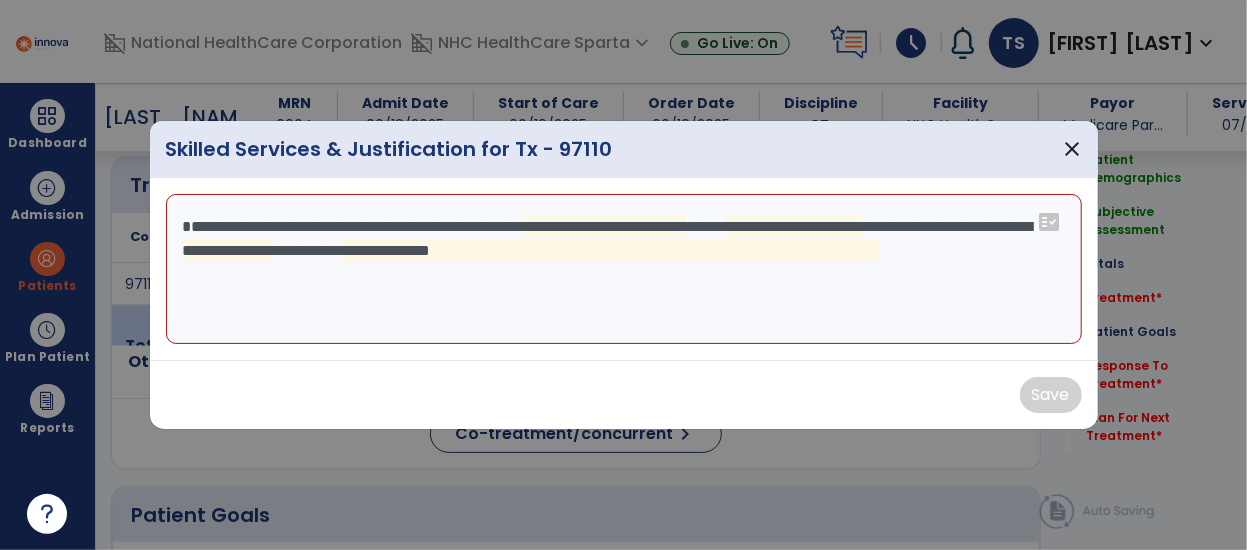 drag, startPoint x: 614, startPoint y: 230, endPoint x: 632, endPoint y: 157, distance: 75.18643 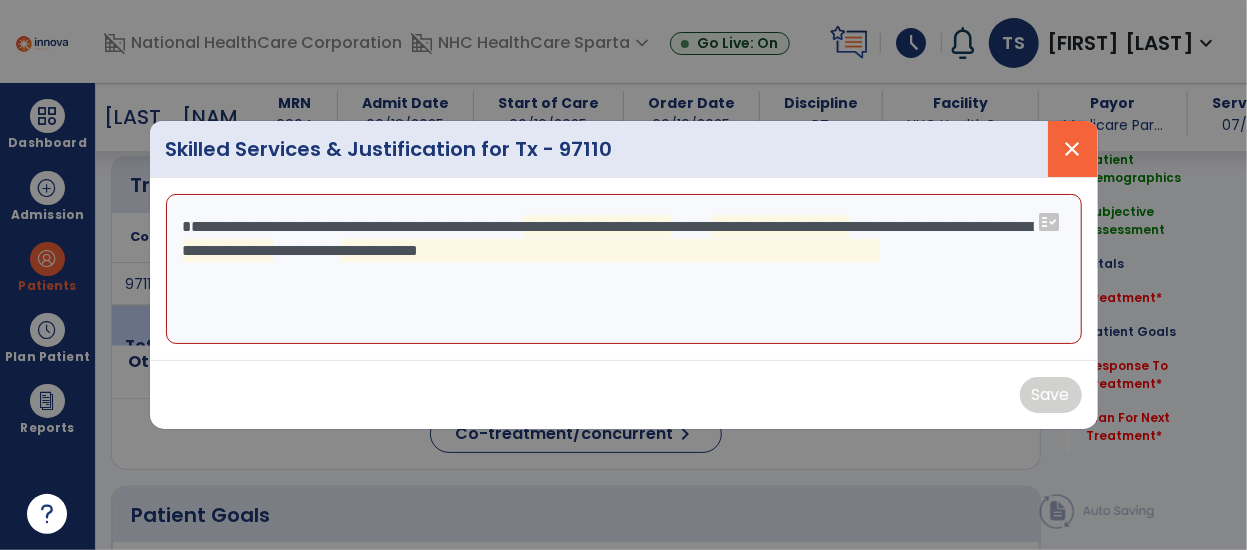 type on "**********" 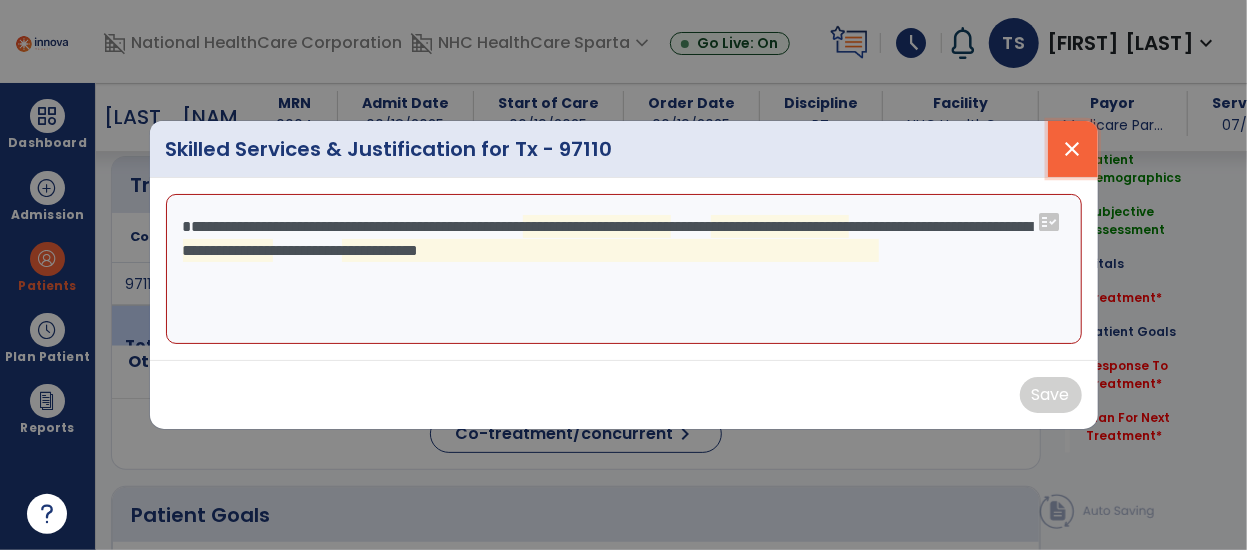 click on "close" at bounding box center [1073, 149] 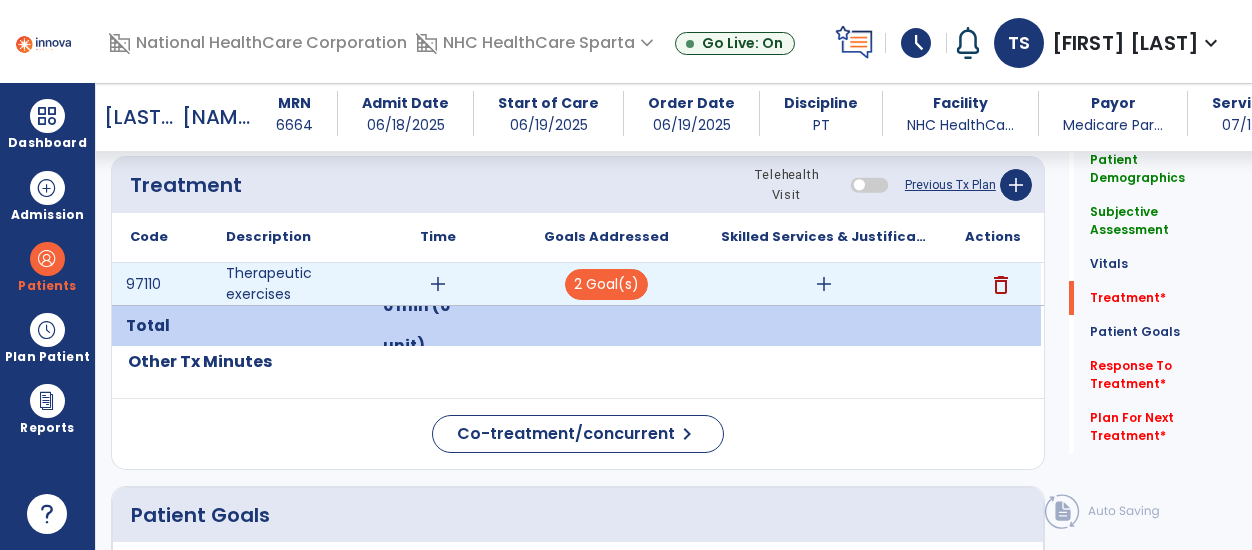 click on "add" at bounding box center (824, 284) 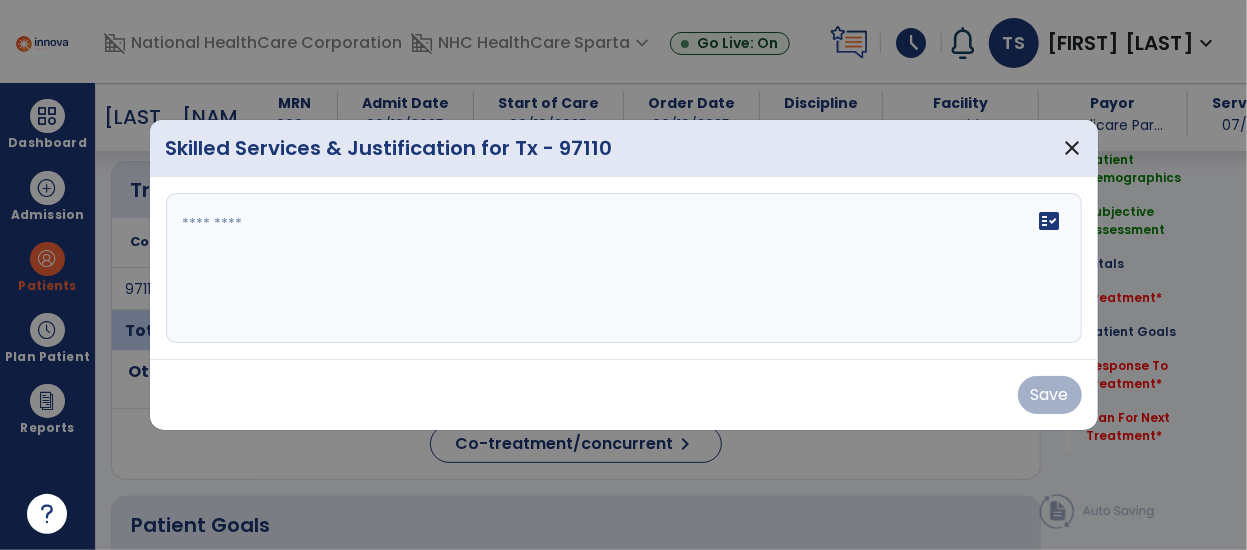 scroll, scrollTop: 1293, scrollLeft: 0, axis: vertical 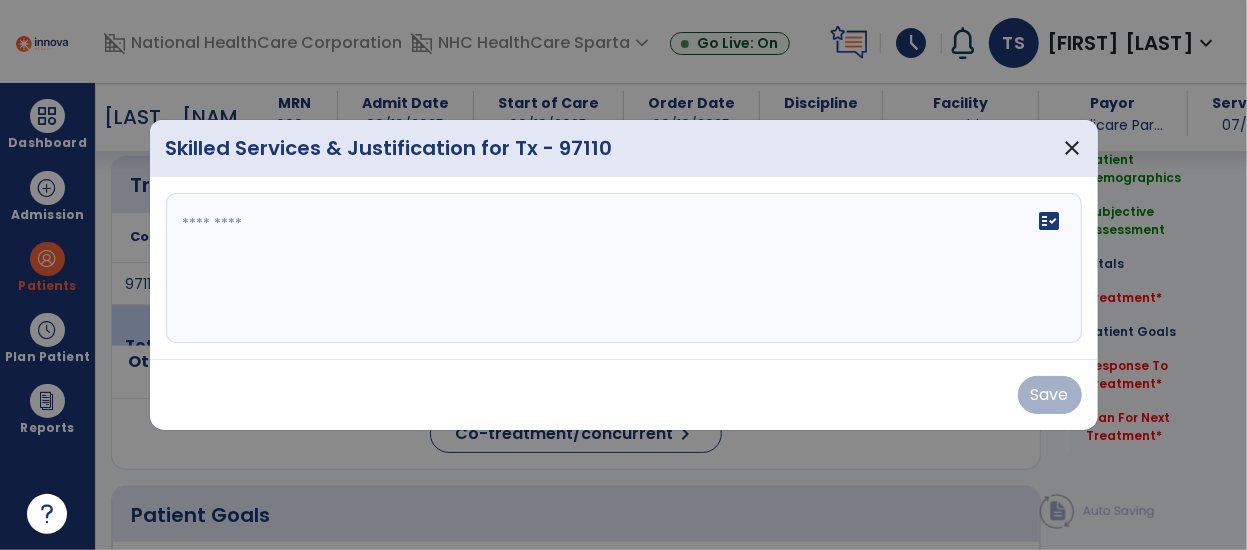 click on "fact_check" at bounding box center [624, 268] 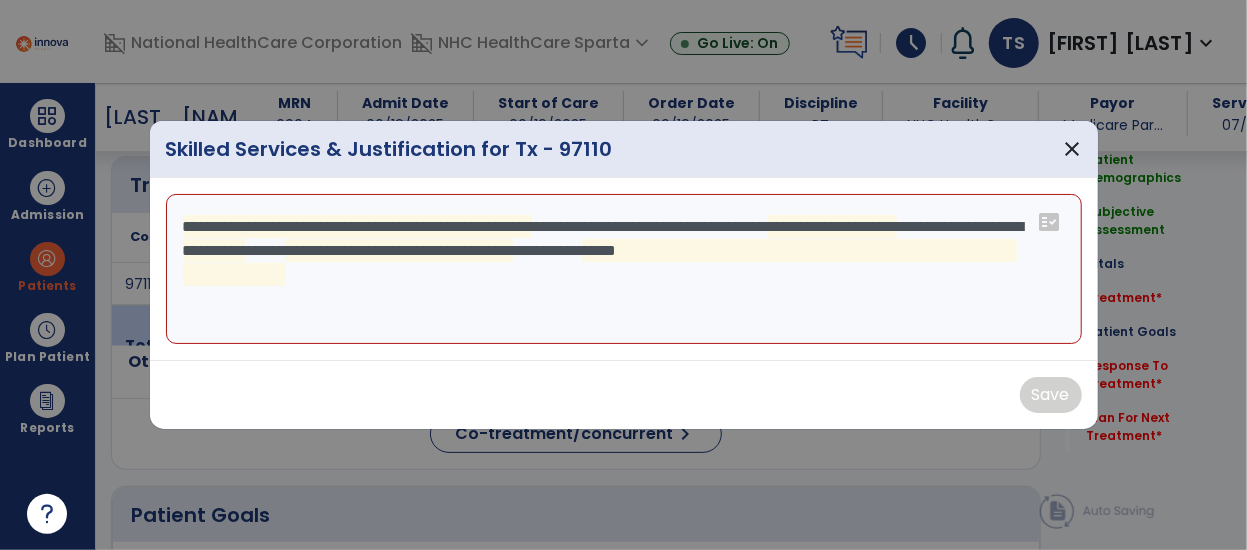 click on "**********" at bounding box center [624, 269] 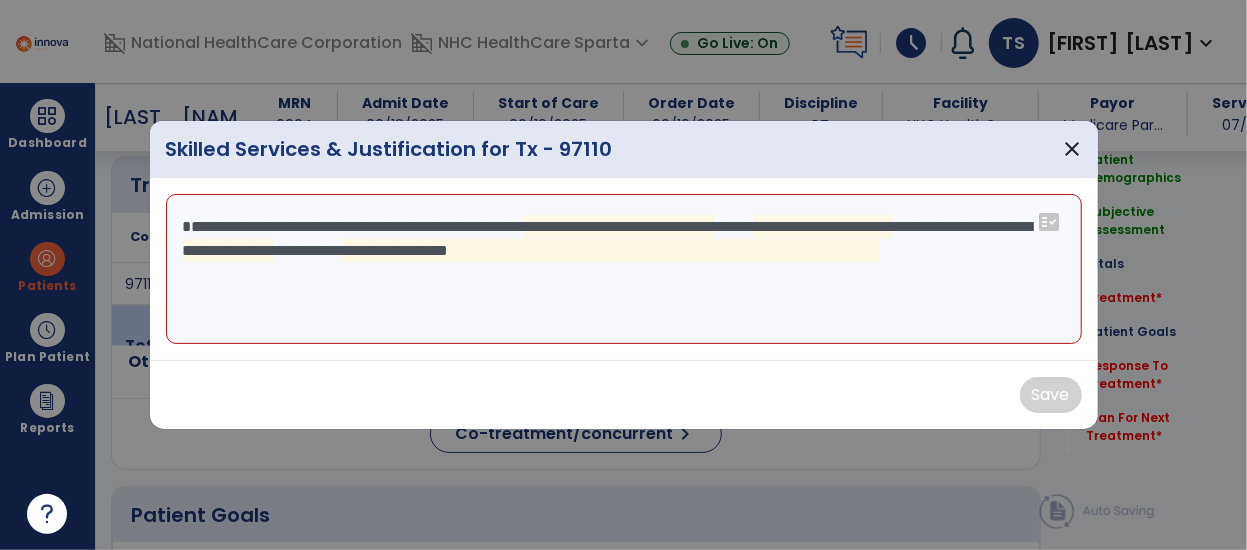 click on "**********" at bounding box center (624, 269) 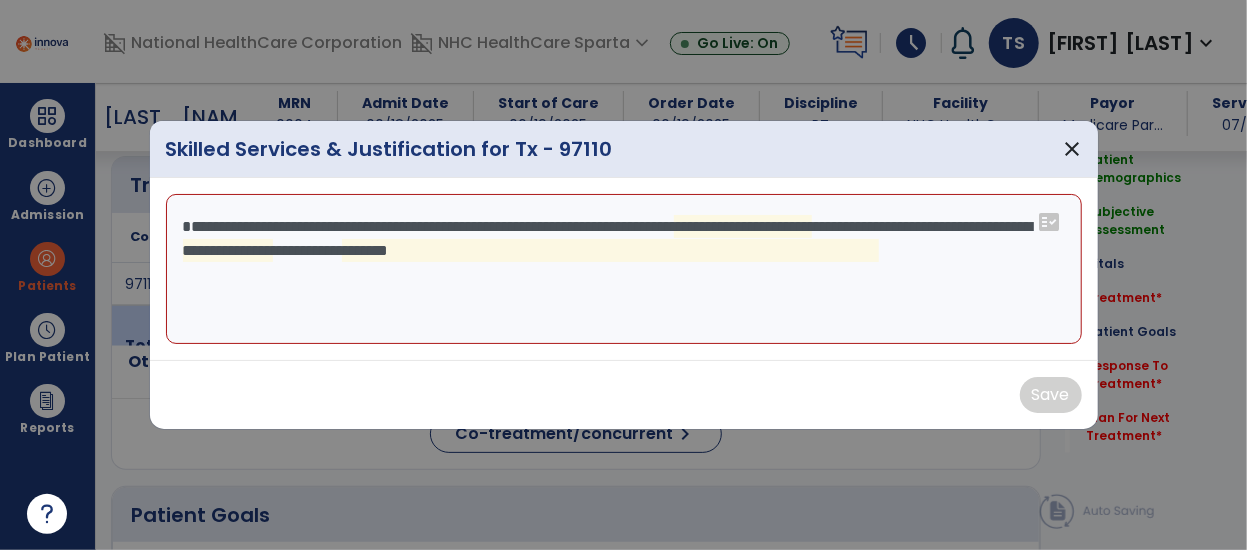 click on "**********" at bounding box center [624, 269] 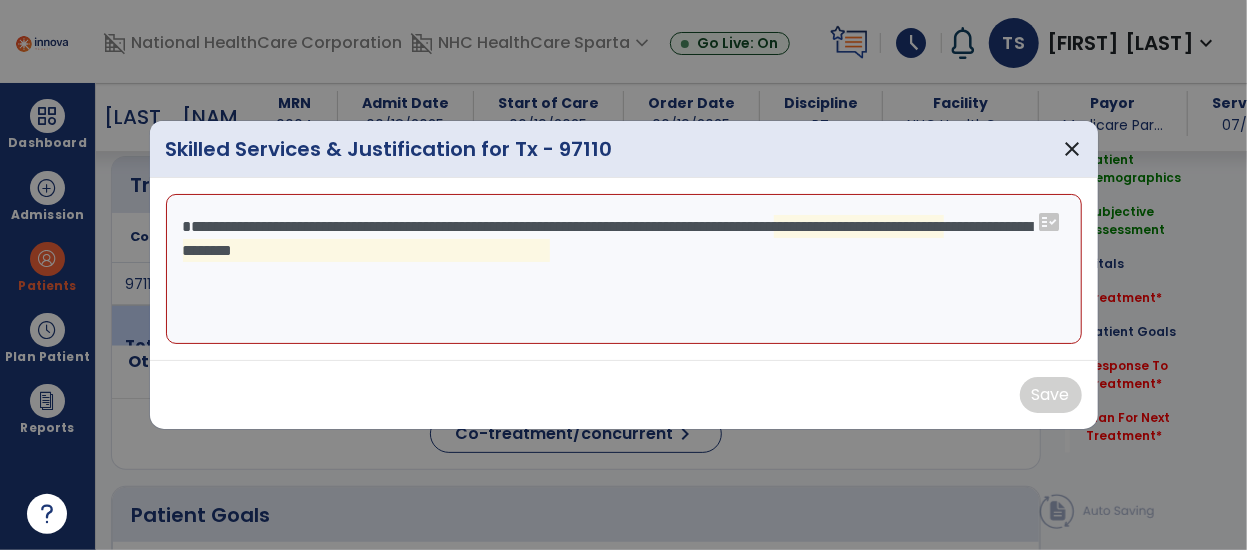 click on "**********" at bounding box center [624, 269] 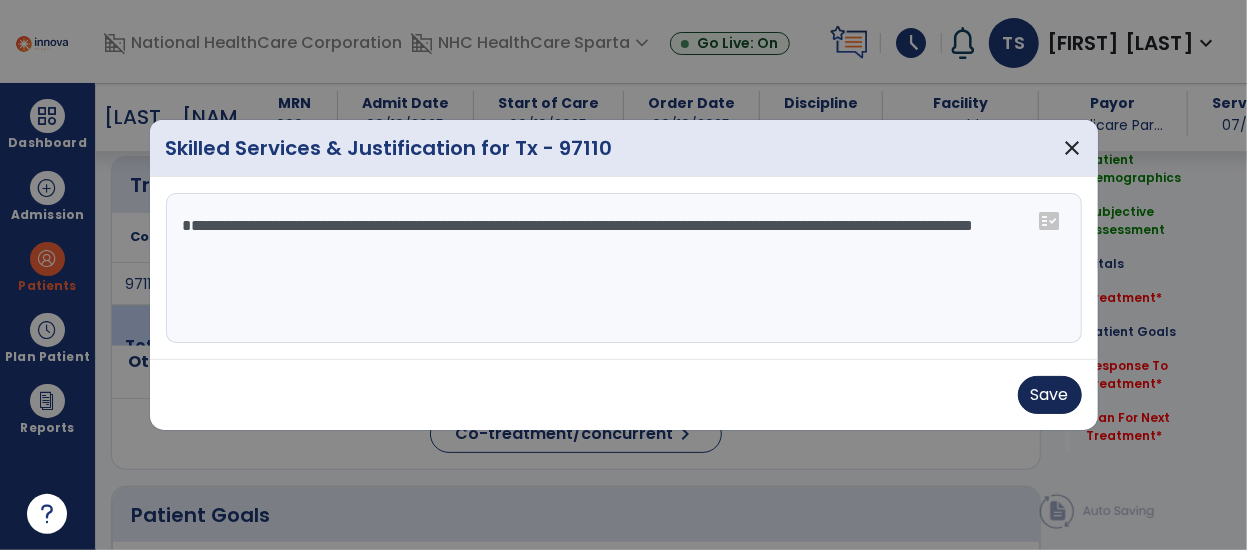 type on "**********" 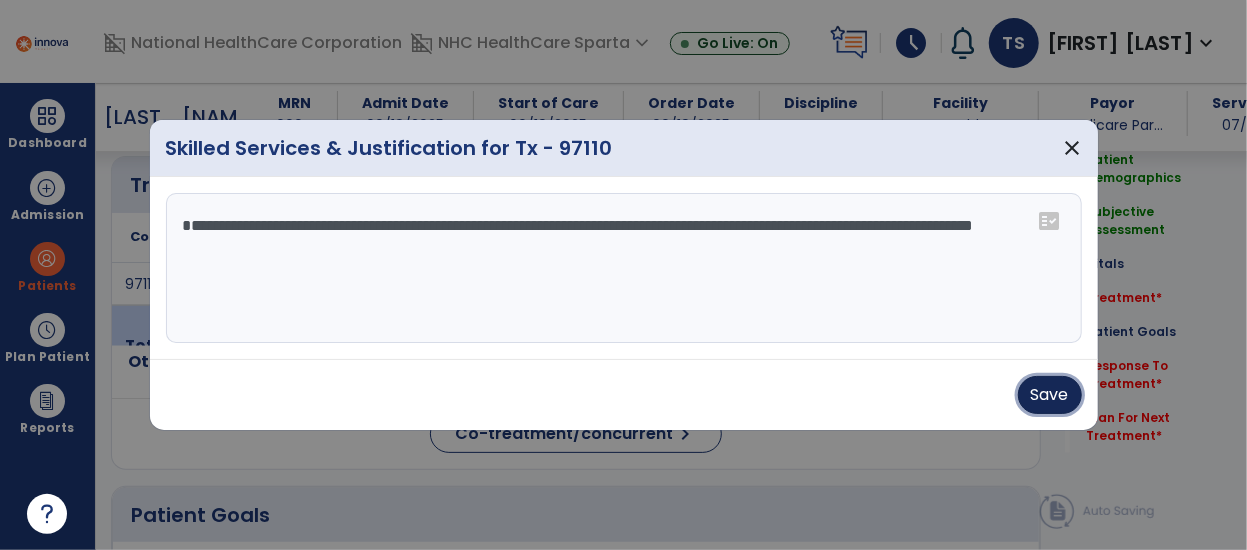 click on "Save" at bounding box center (1050, 395) 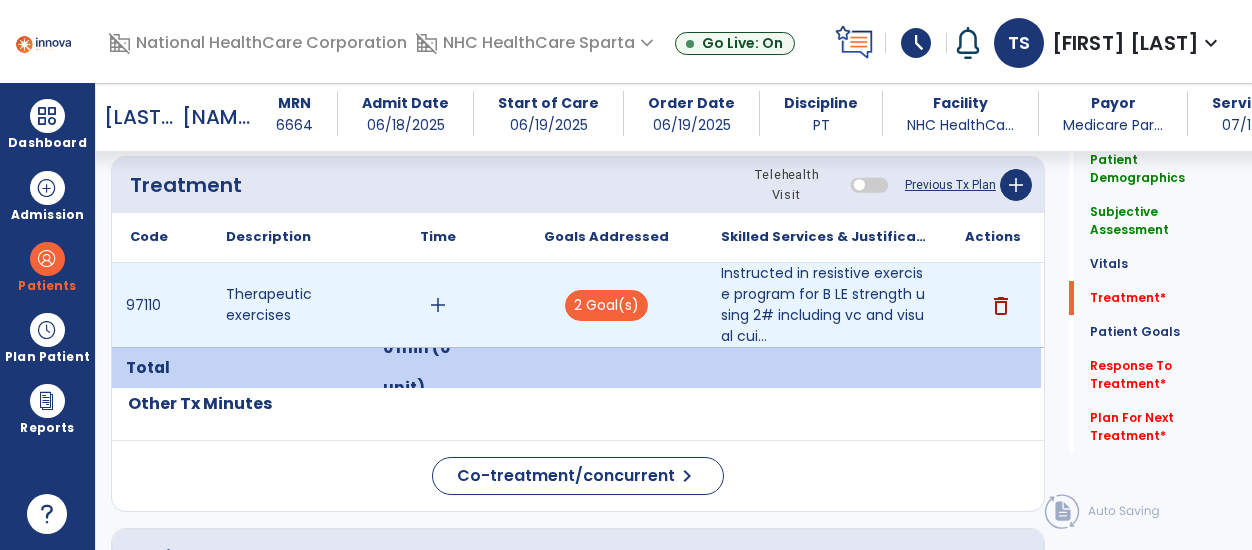 click on "add" at bounding box center [438, 305] 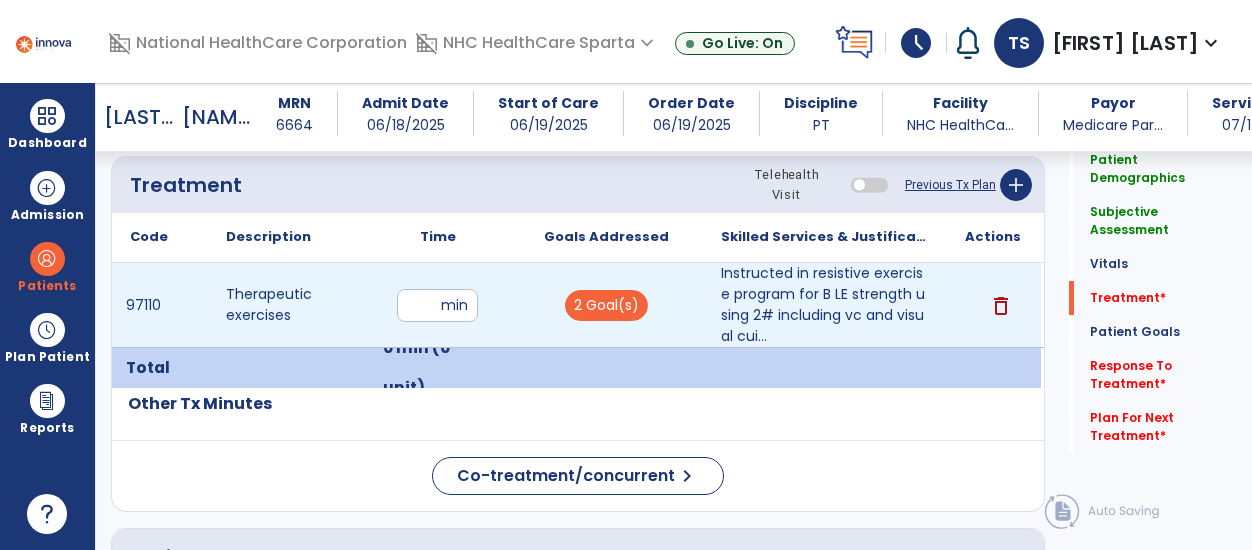 type on "**" 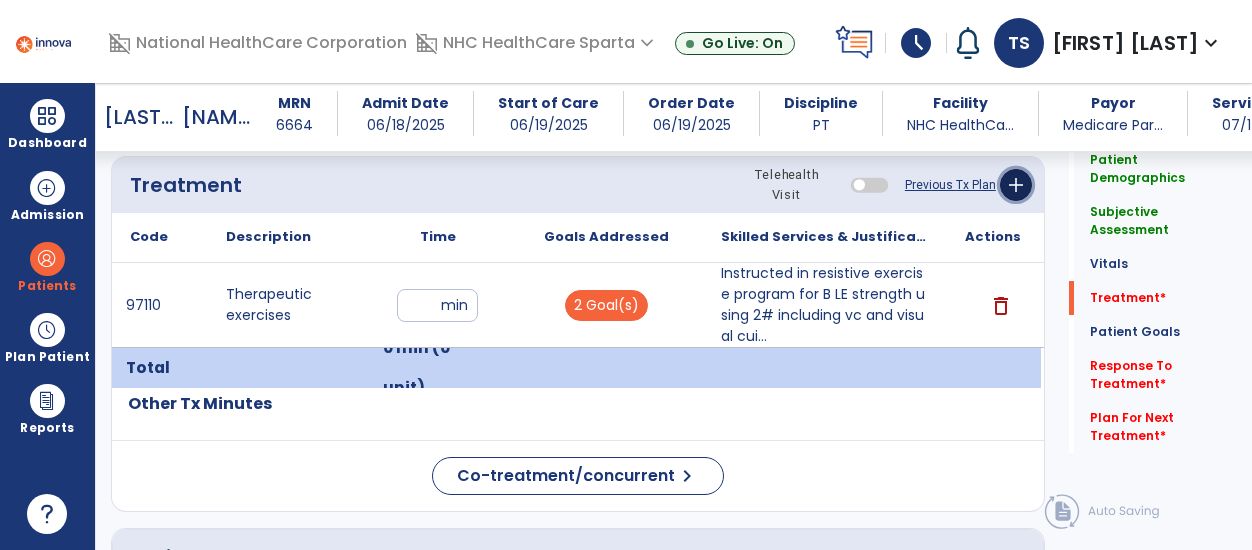 click on "add" 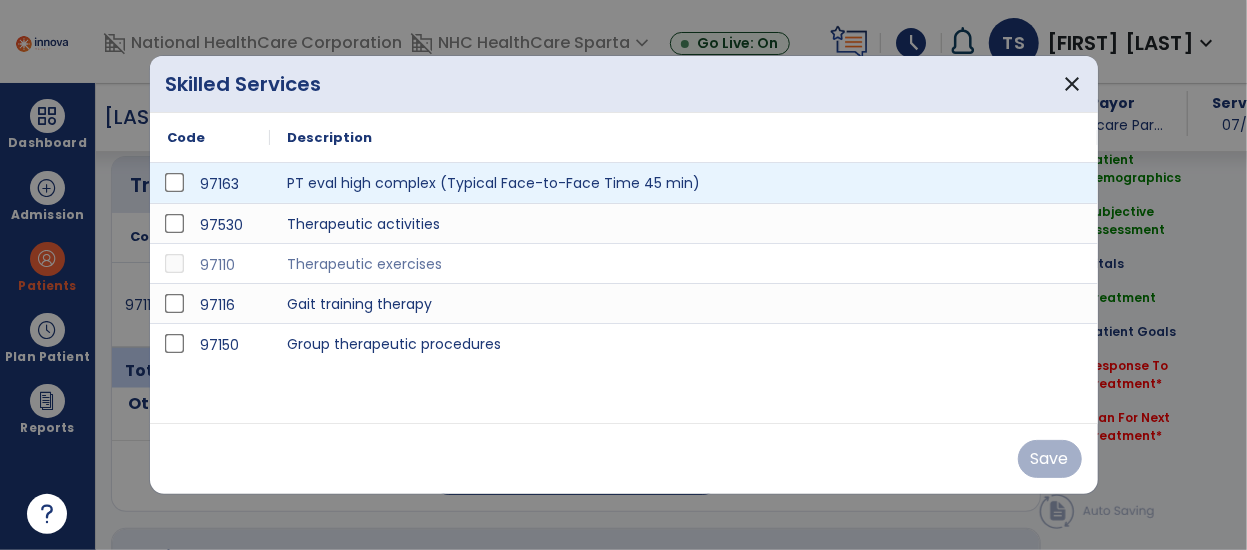 scroll, scrollTop: 1293, scrollLeft: 0, axis: vertical 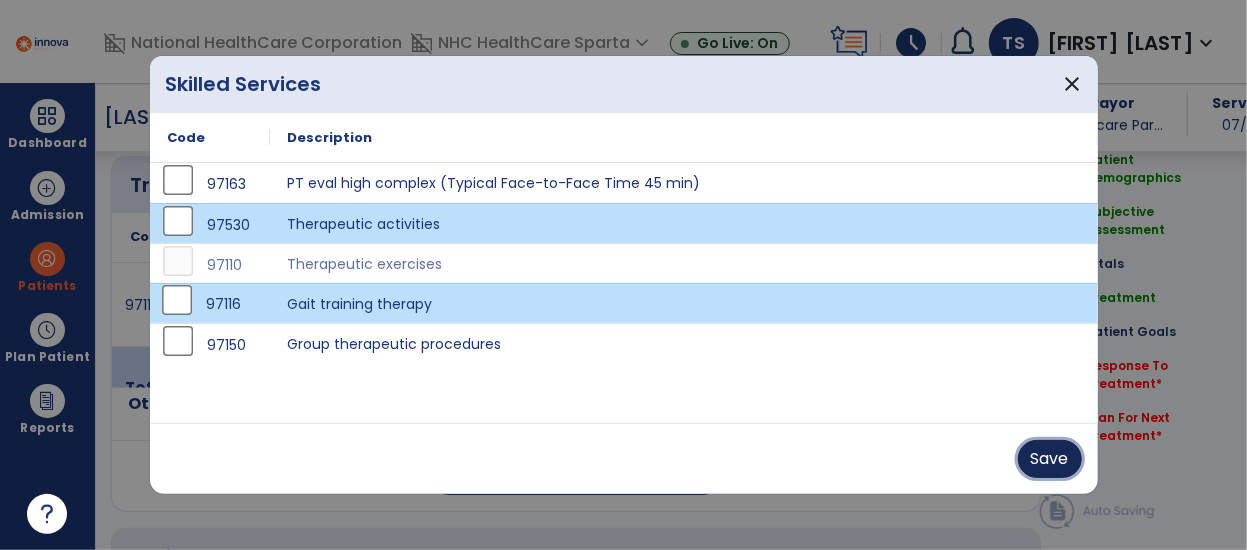 click on "Save" at bounding box center (1050, 459) 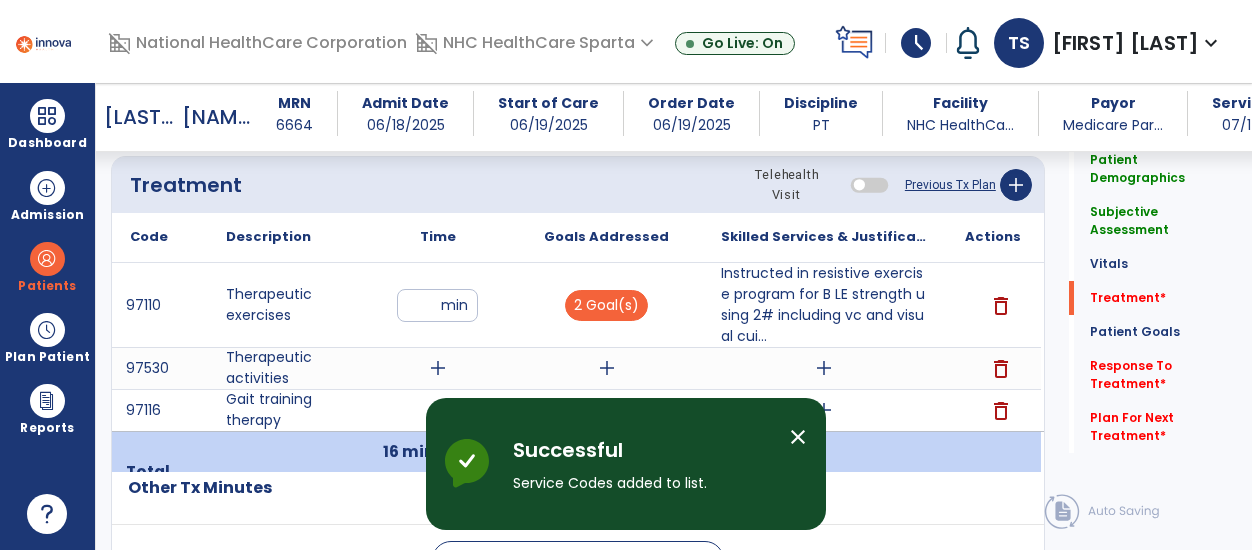 click on "close" at bounding box center (798, 437) 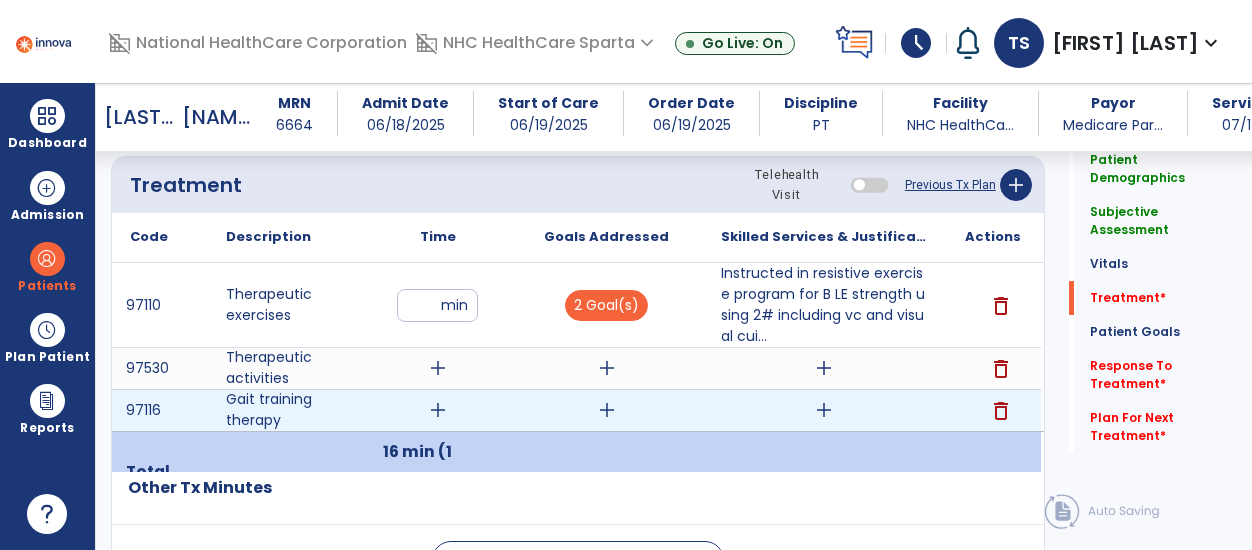 click on "add" at bounding box center (607, 410) 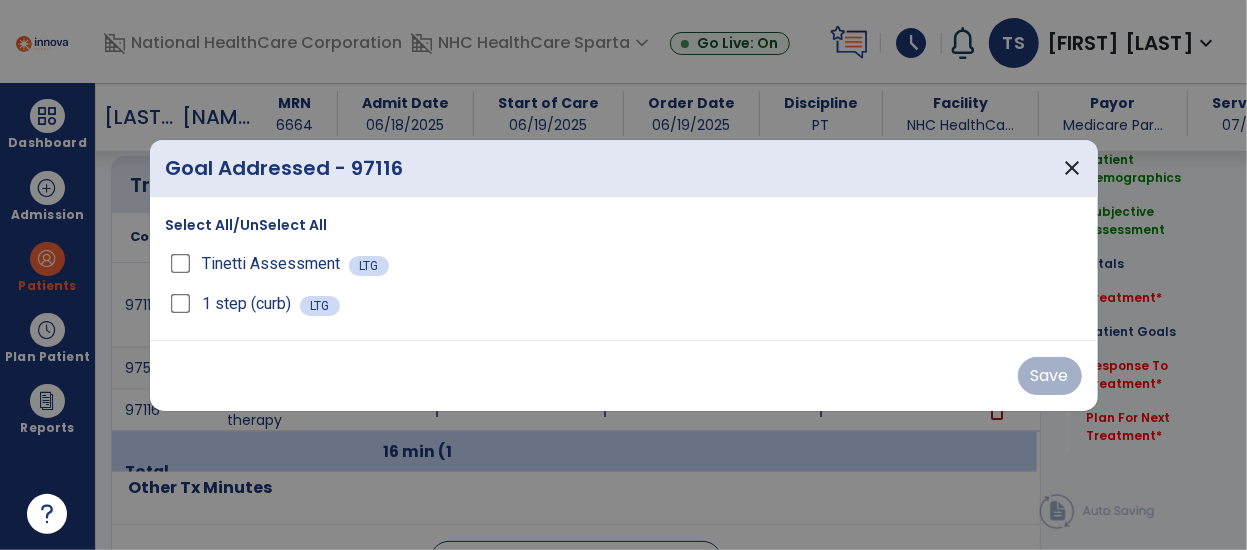 scroll, scrollTop: 1293, scrollLeft: 0, axis: vertical 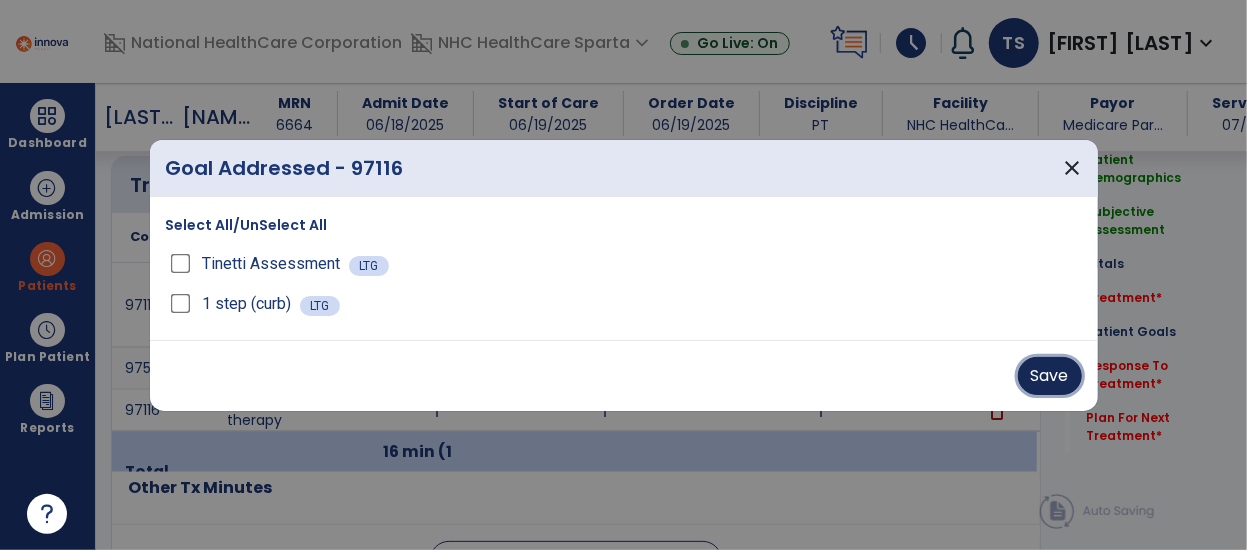 click on "Save" at bounding box center [1050, 376] 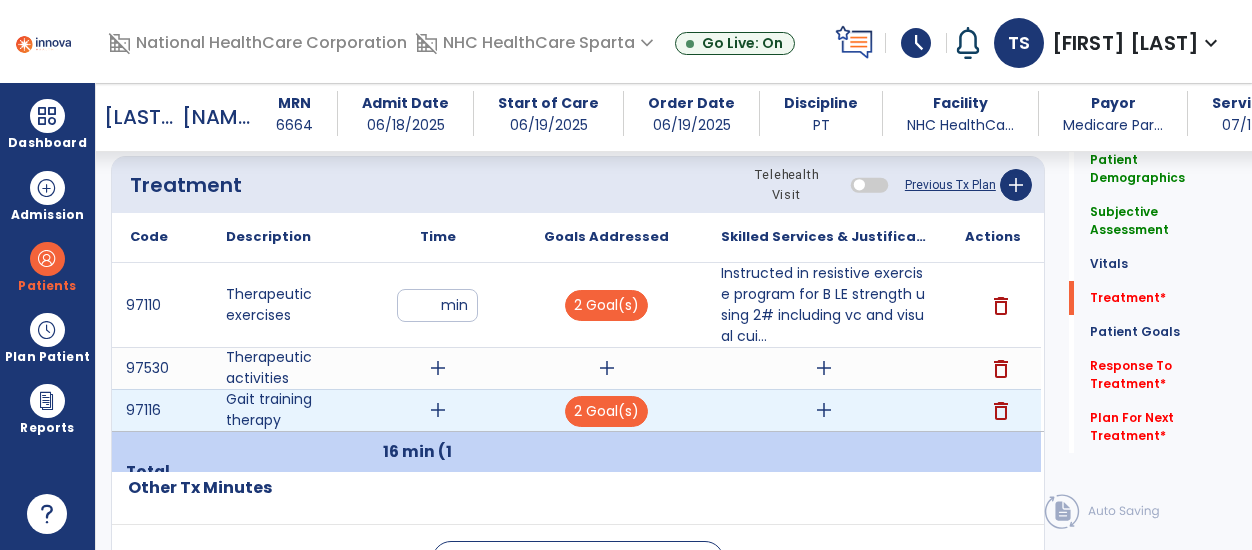 click on "add" at bounding box center [824, 410] 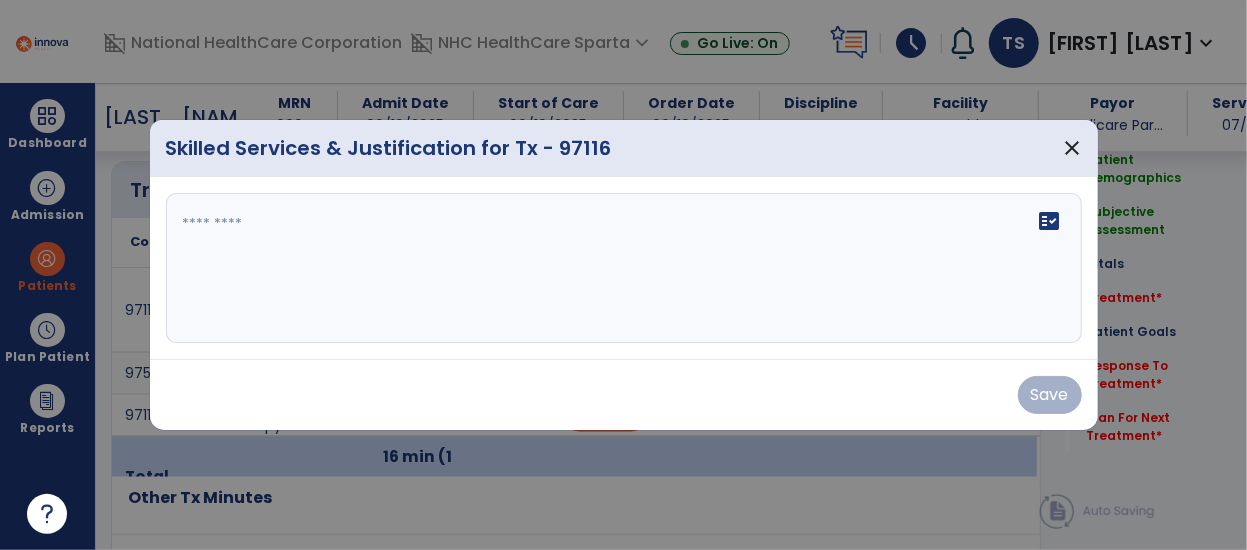 scroll, scrollTop: 1293, scrollLeft: 0, axis: vertical 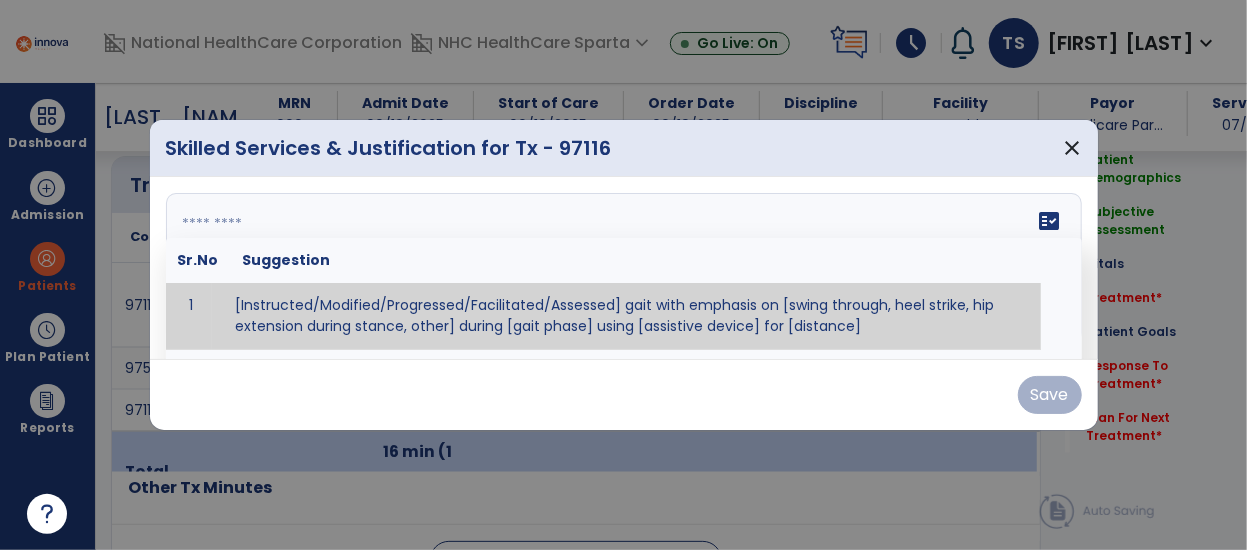 click on "fact_check  Sr.No Suggestion 1 [Instructed/Modified/Progressed/Facilitated/Assessed] gait with emphasis on [swing through, heel strike, hip extension during stance, other] during [gait phase] using [assistive device] for [distance] 2 [Instructed/Modified/Progressed/Facilitated/Assessed] use of [assistive device] and [NWB, PWB, step-to gait pattern, step through gait pattern] 3 [Instructed/Modified/Progressed/Facilitated/Assessed] patient's ability to [ascend/descend # of steps, perform directional changes, walk on even/uneven surfaces, pick-up objects off floor, velocity changes, other] using [assistive device]. 4 [Instructed/Modified/Progressed/Facilitated/Assessed] pre-gait activities including [identify exercise] in order to prepare for gait training. 5" at bounding box center [624, 268] 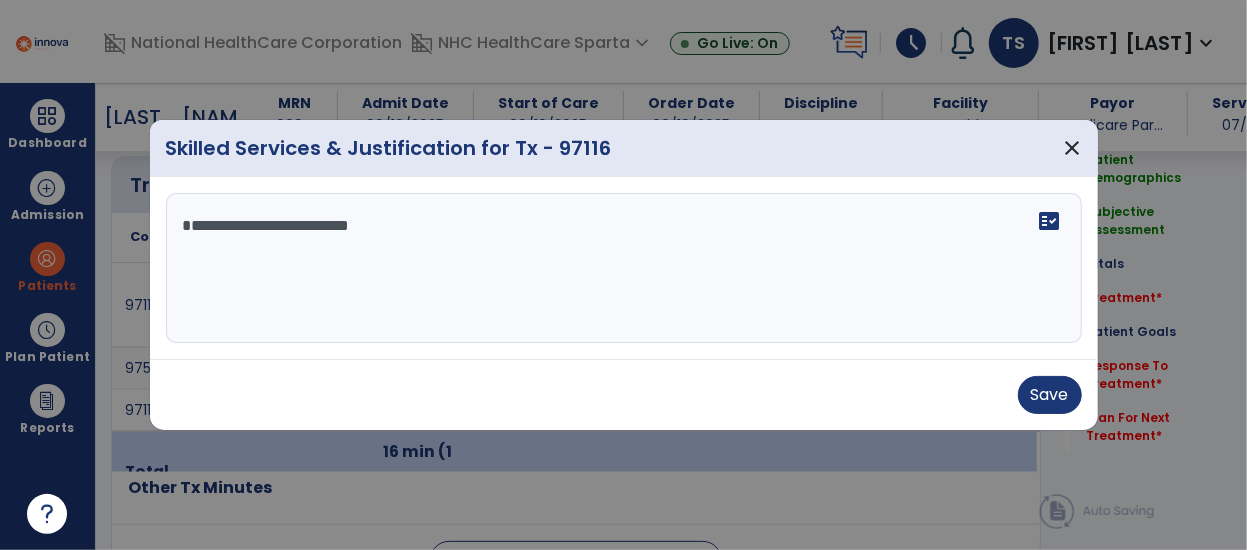 click on "**********" at bounding box center [624, 268] 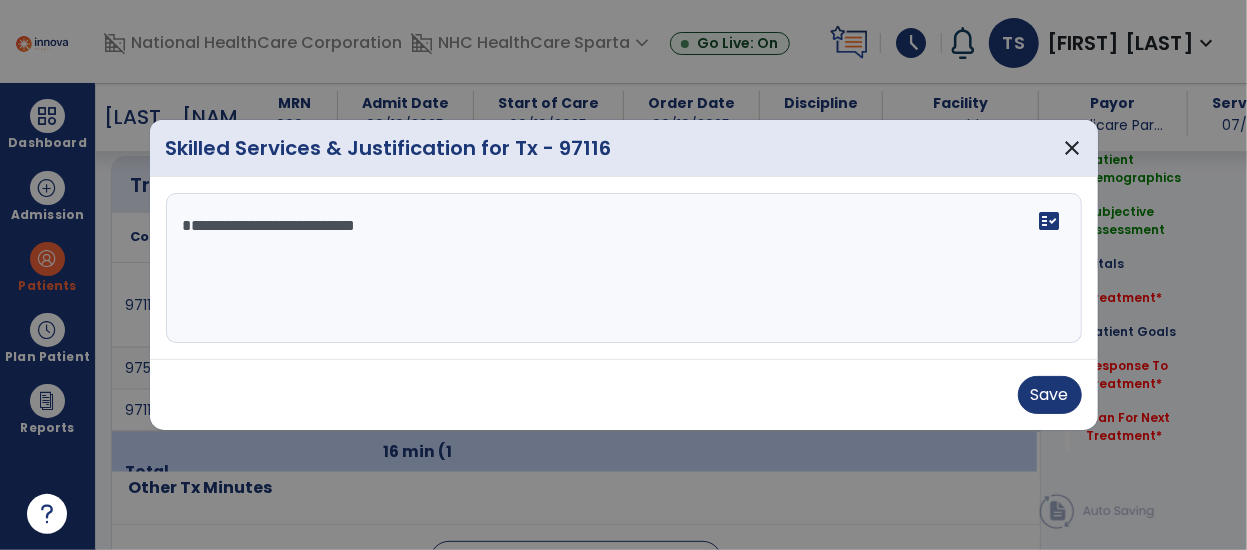 click on "**********" at bounding box center (624, 268) 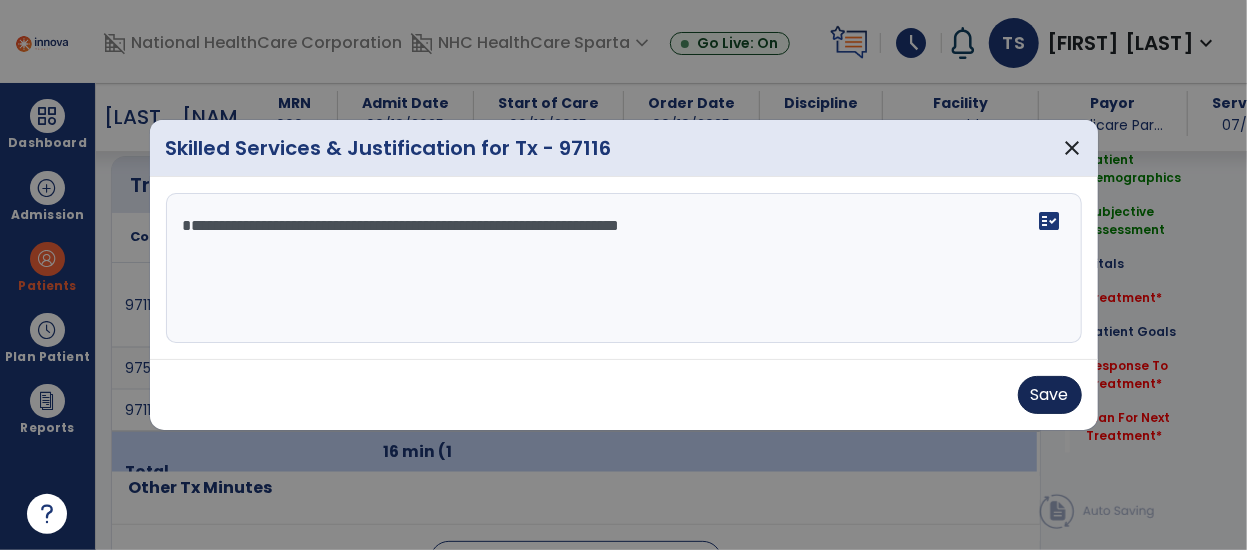 type on "**********" 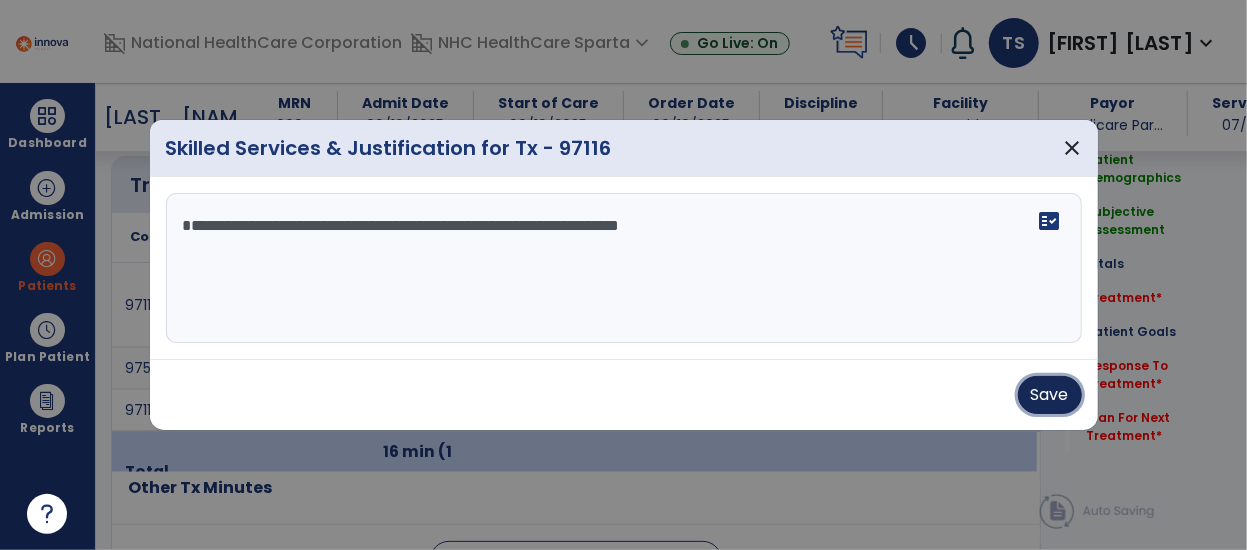 click on "Save" at bounding box center [1050, 395] 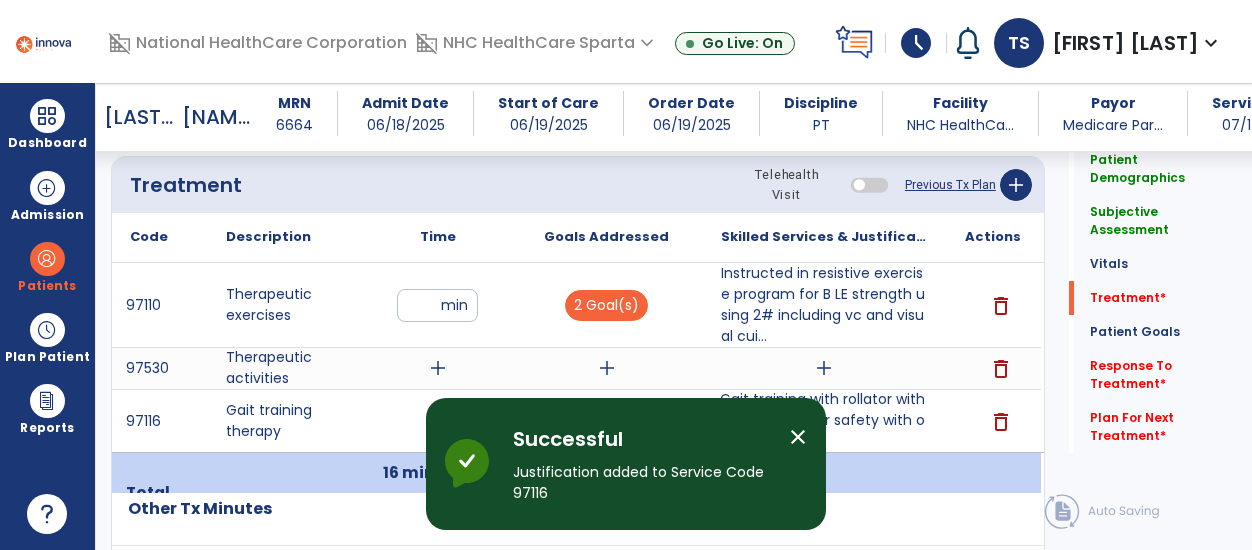 click on "close" at bounding box center [798, 437] 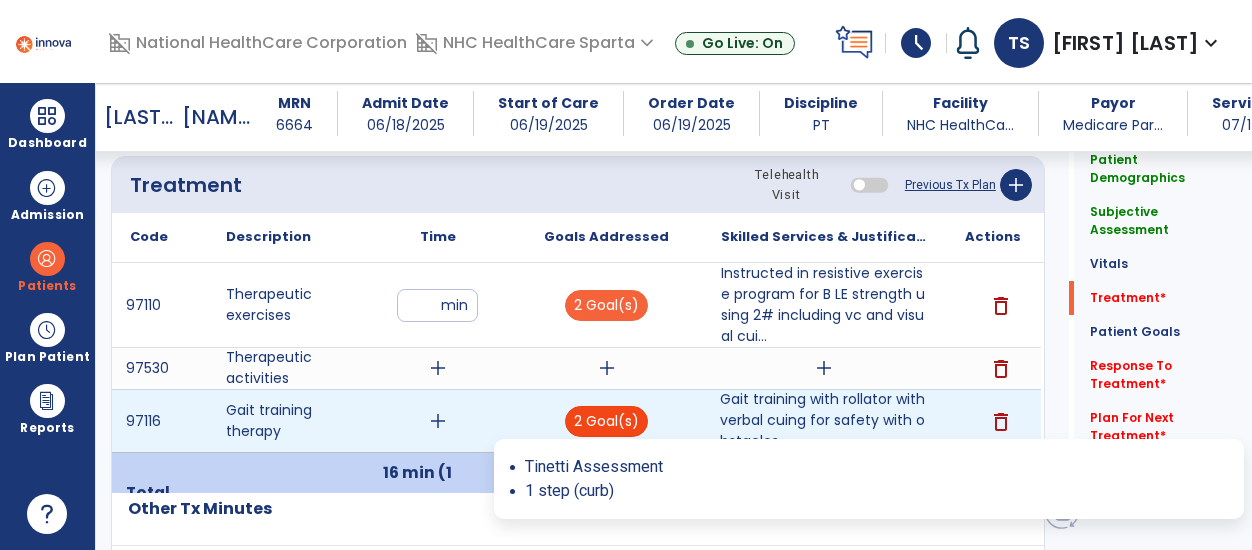 click on "2 Goal(s)" at bounding box center (606, 421) 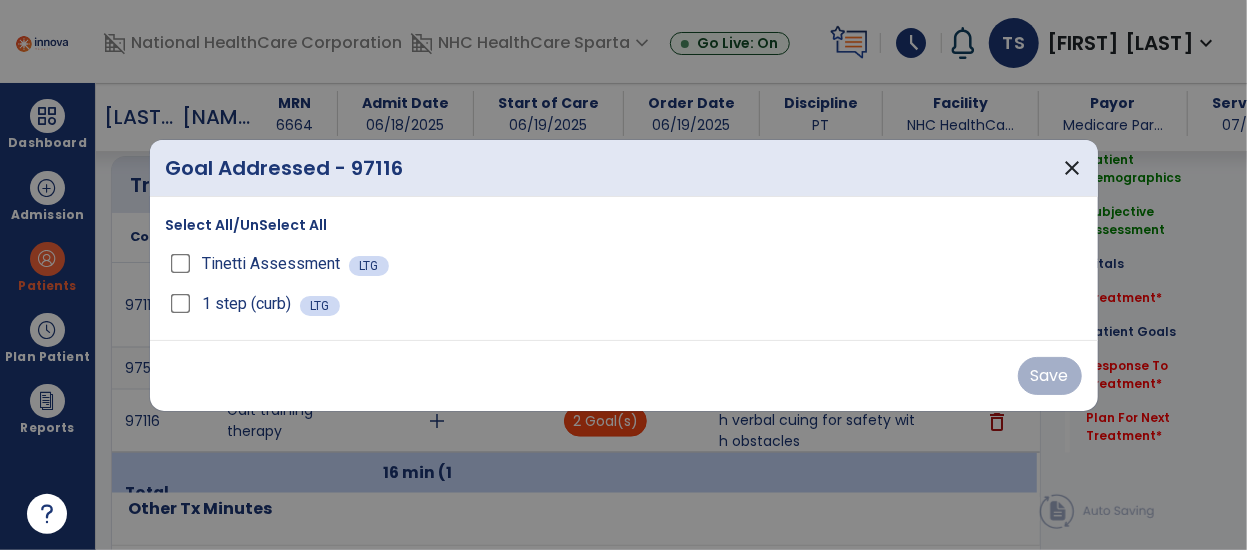 scroll, scrollTop: 1293, scrollLeft: 0, axis: vertical 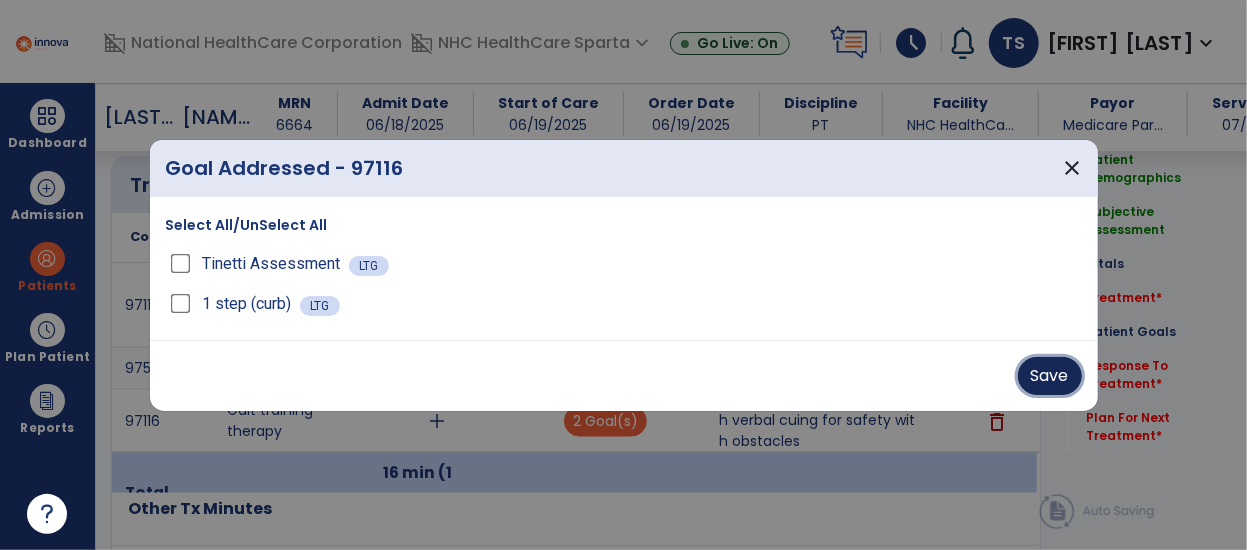 click on "Save" at bounding box center (1050, 376) 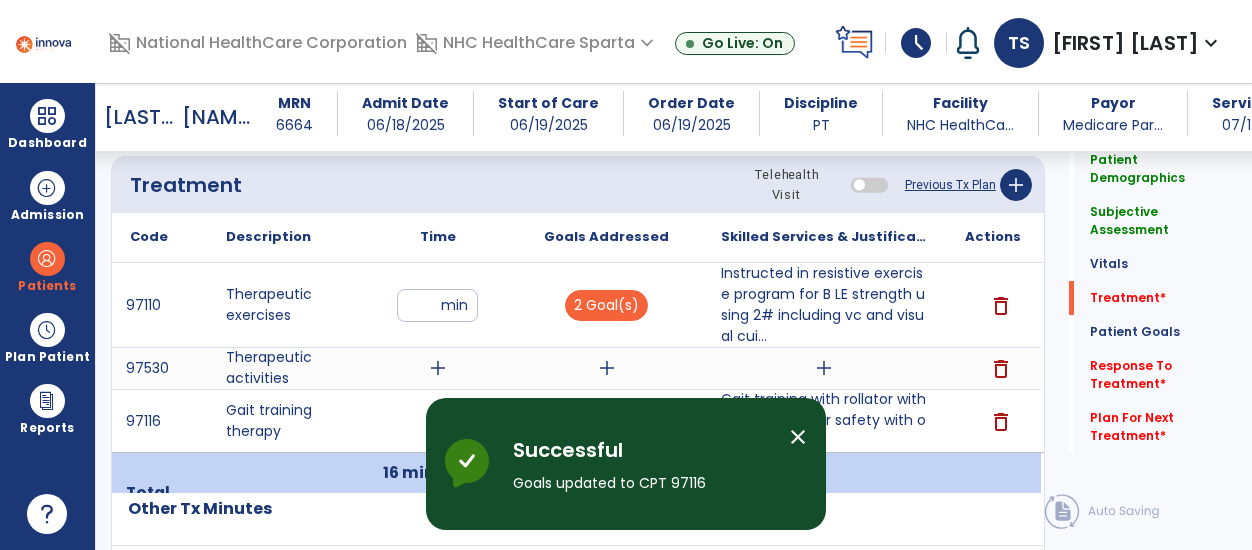 click on "close" at bounding box center [798, 437] 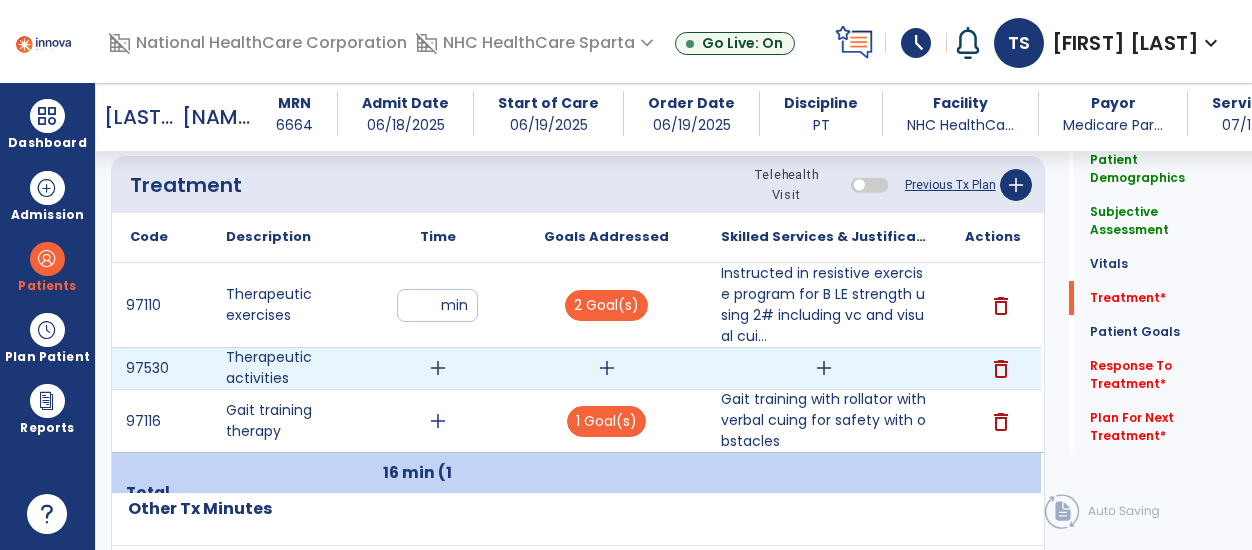 click on "add" at bounding box center (607, 368) 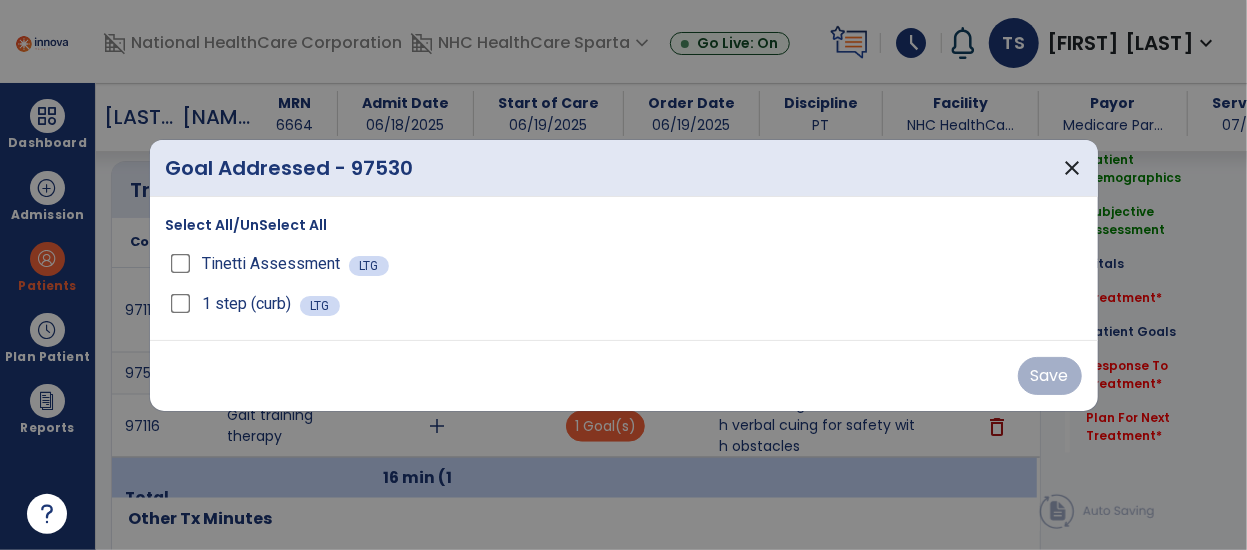 scroll, scrollTop: 1293, scrollLeft: 0, axis: vertical 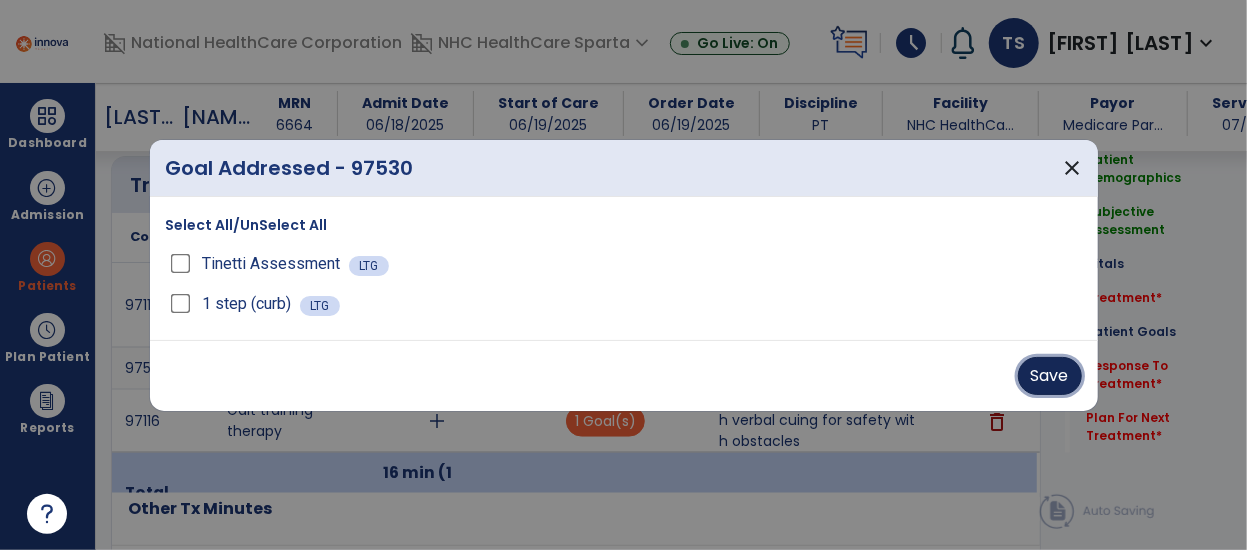 click on "Save" at bounding box center [1050, 376] 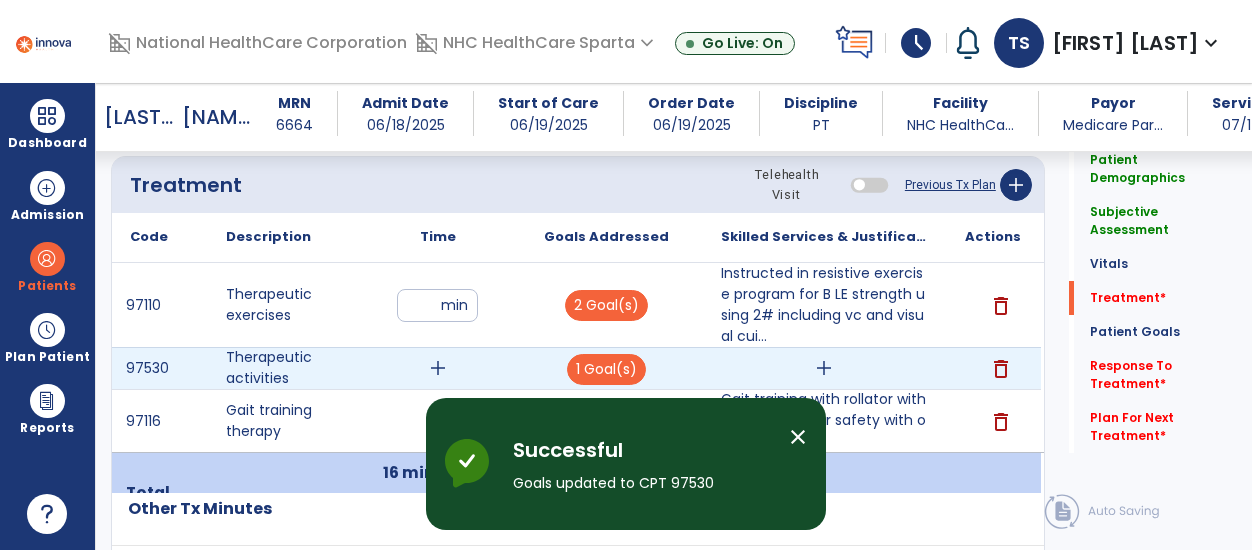 click on "add" at bounding box center (824, 368) 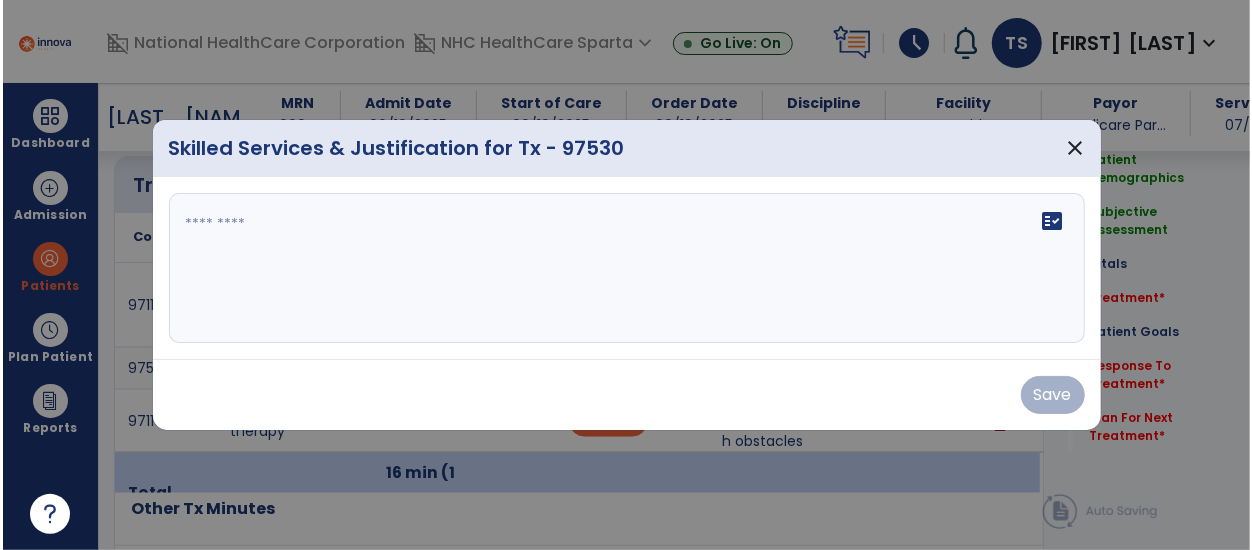 scroll, scrollTop: 1293, scrollLeft: 0, axis: vertical 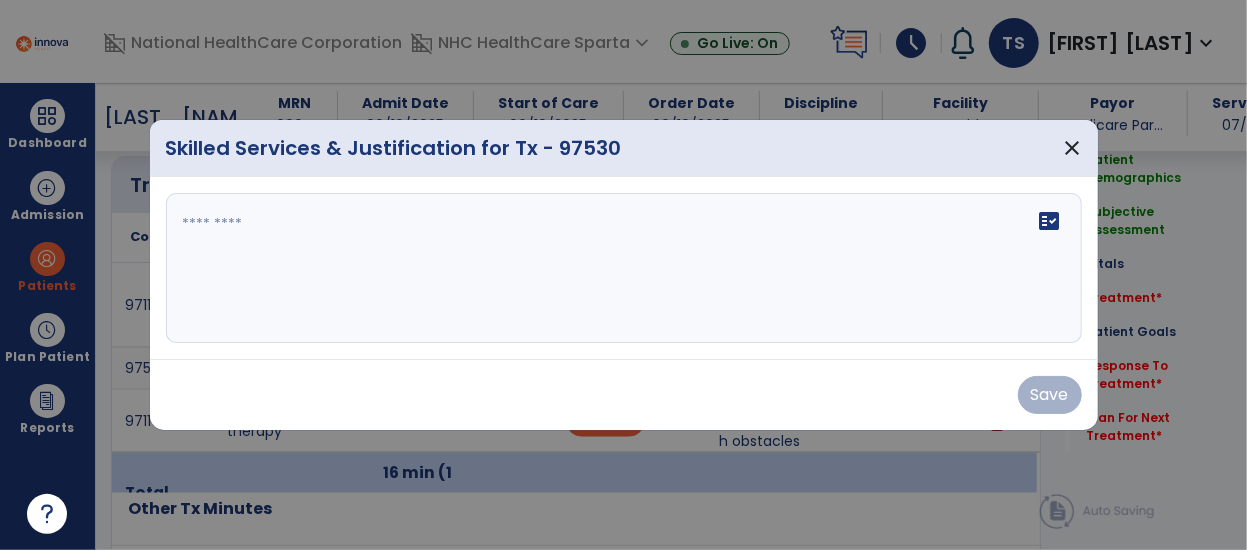 click on "fact_check" at bounding box center (624, 268) 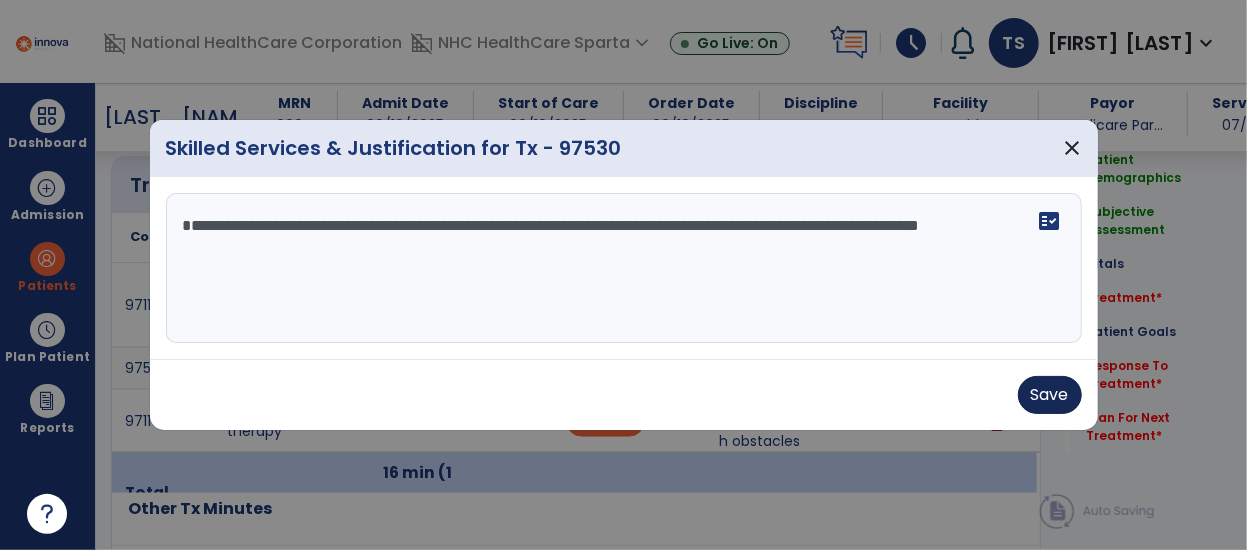 type on "**********" 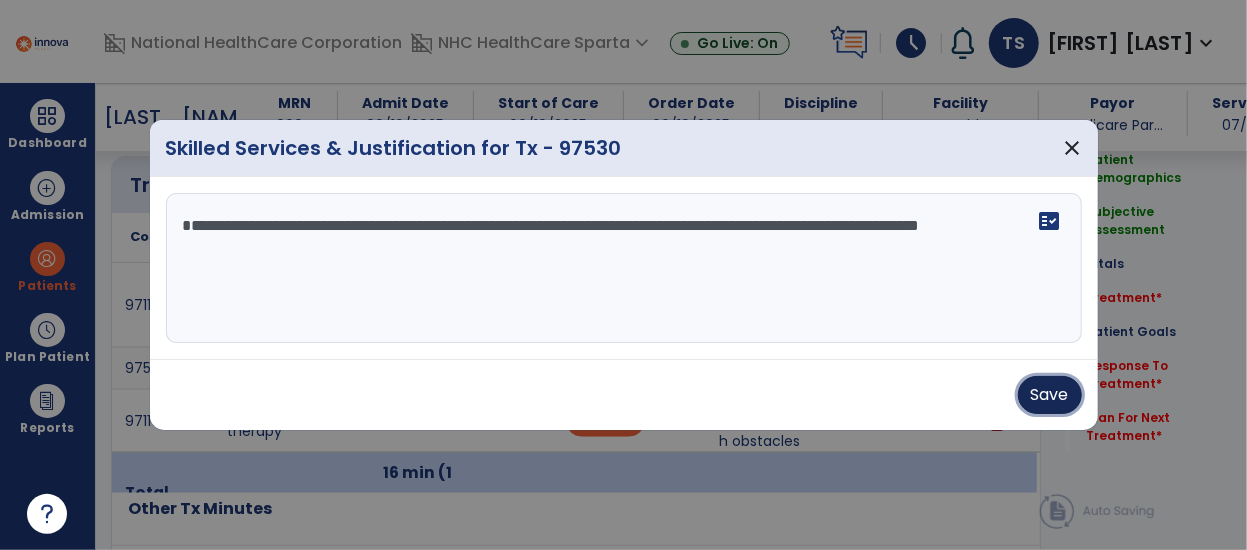 click on "Save" at bounding box center [1050, 395] 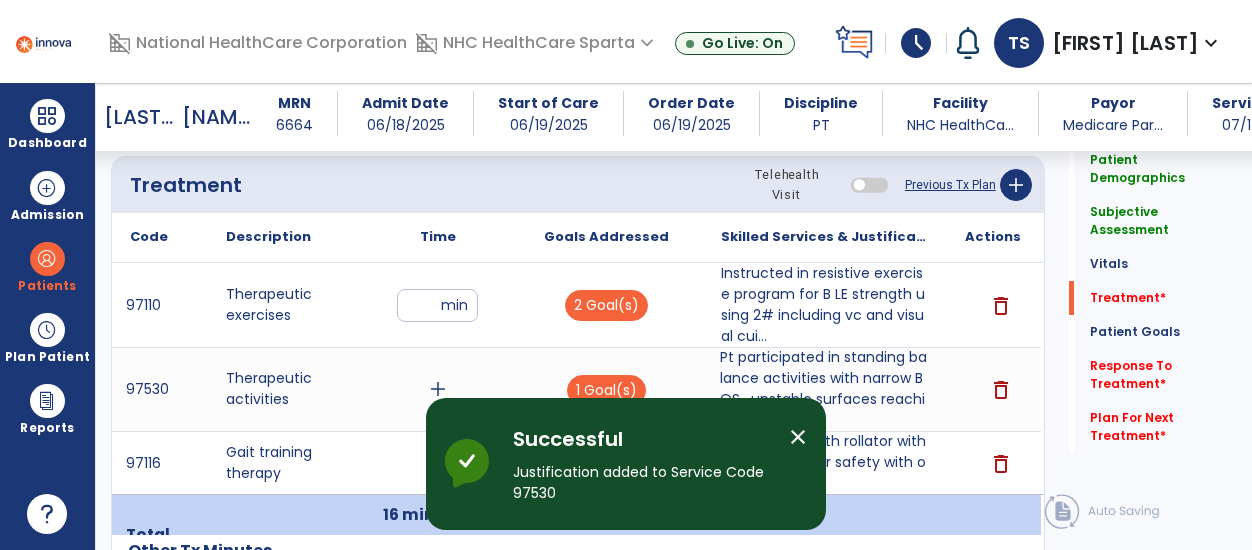 click on "close" at bounding box center (798, 437) 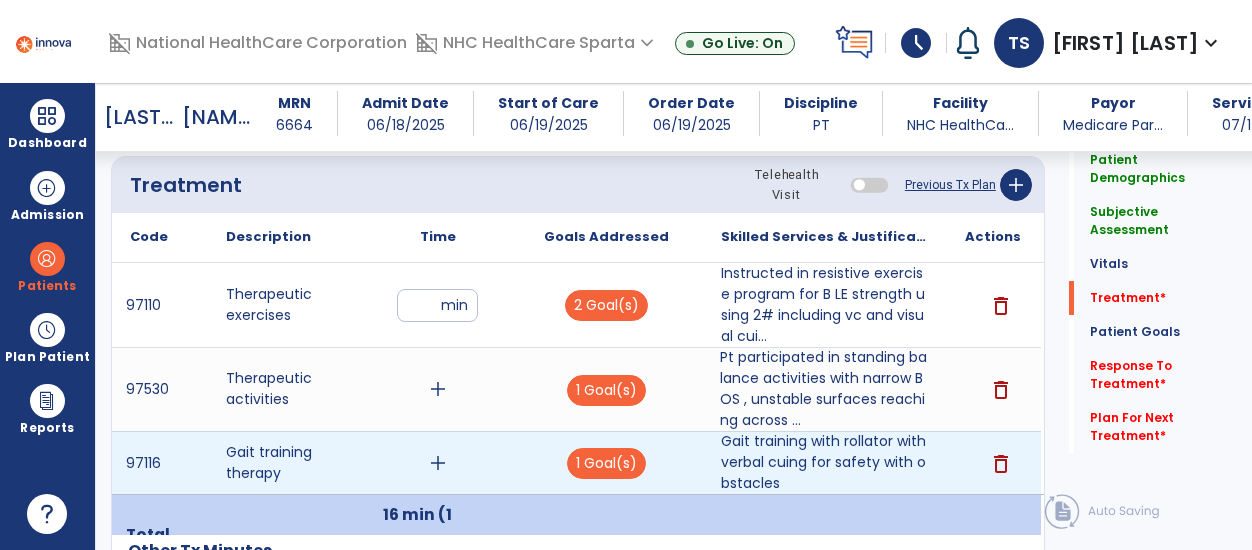 click on "add" at bounding box center [438, 463] 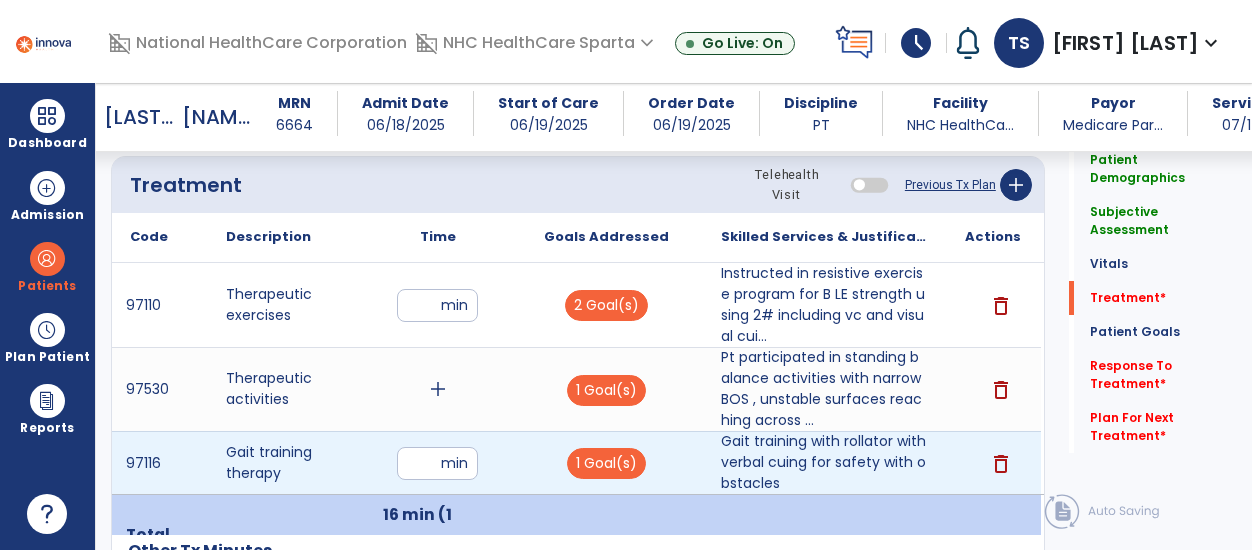 type on "*" 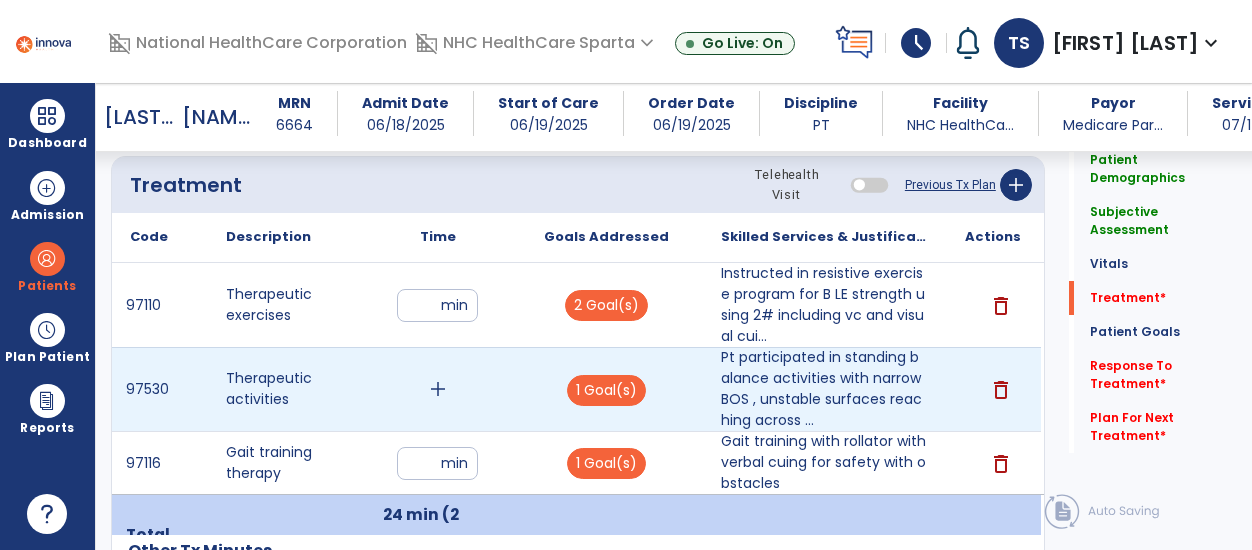 click on "add" at bounding box center (438, 389) 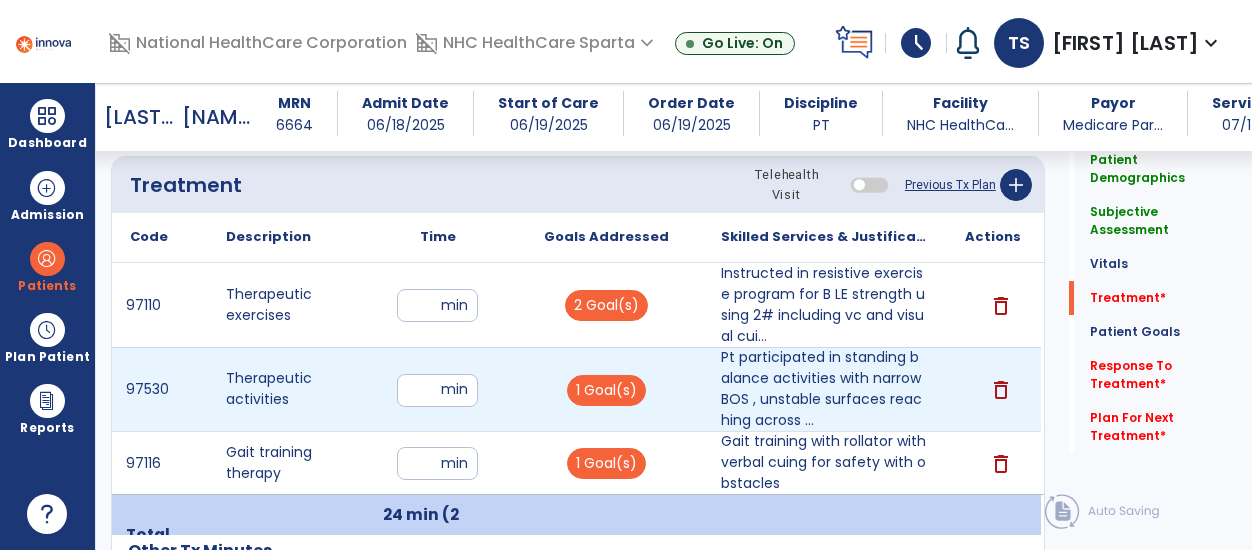 type on "*" 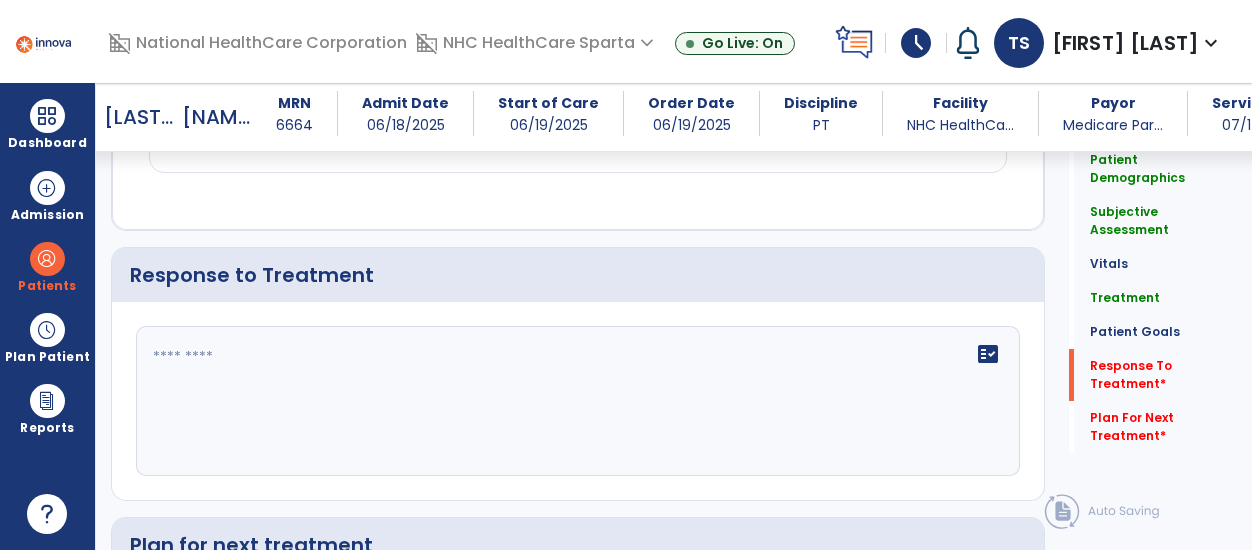 scroll, scrollTop: 3020, scrollLeft: 0, axis: vertical 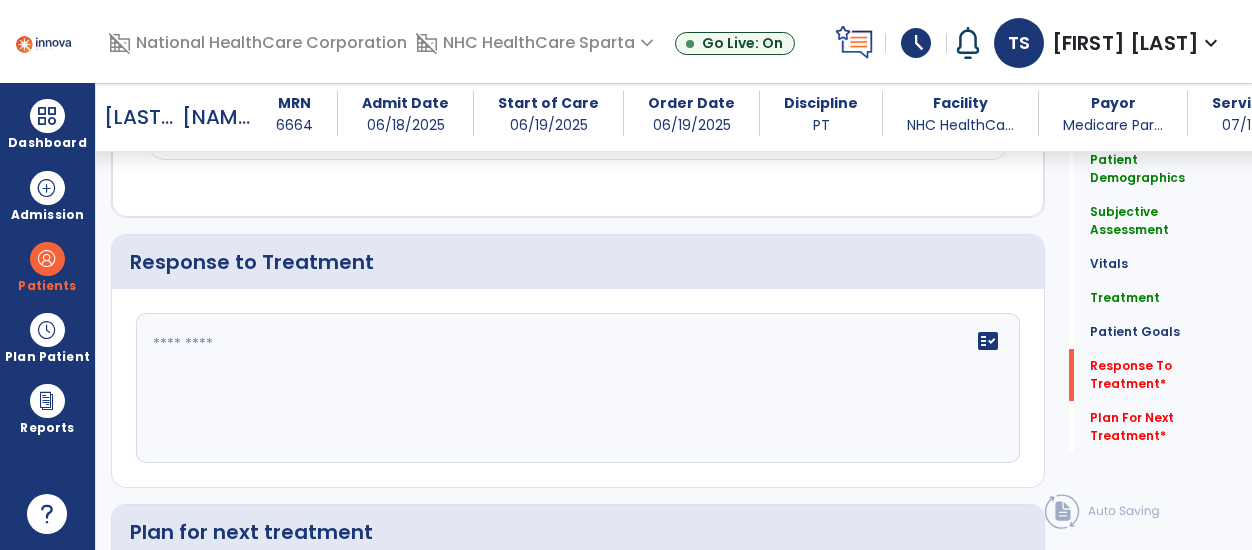 click on "fact_check" 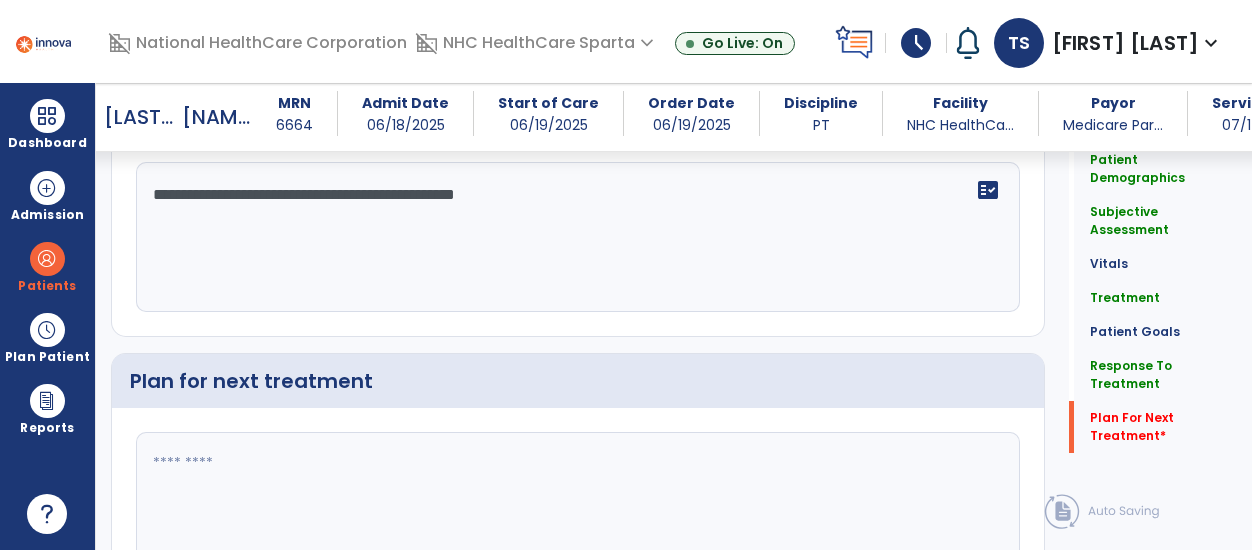 type on "**********" 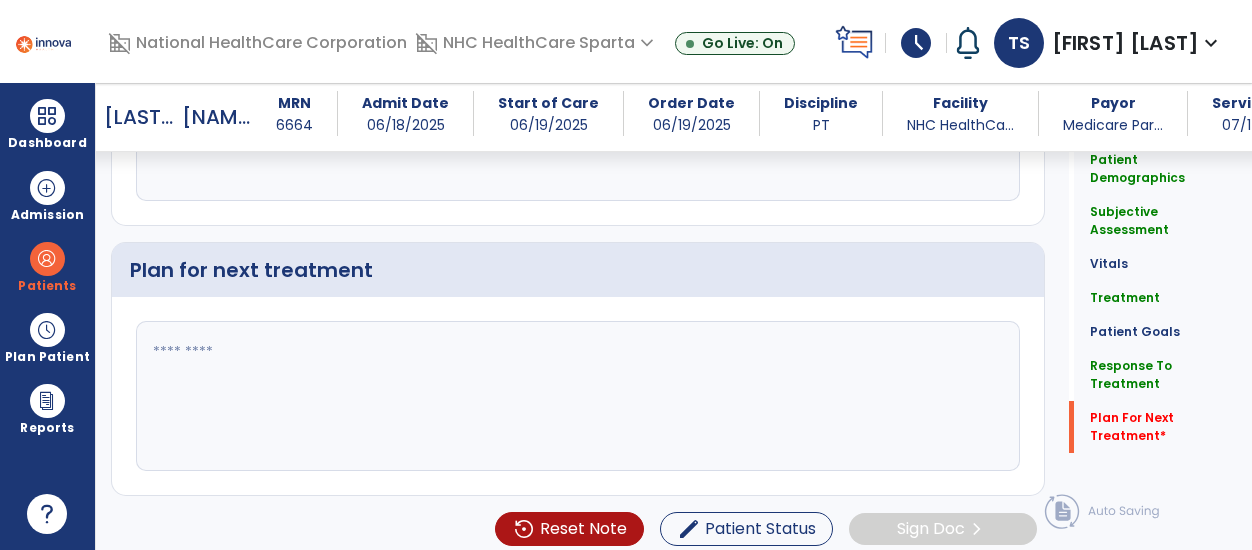 click 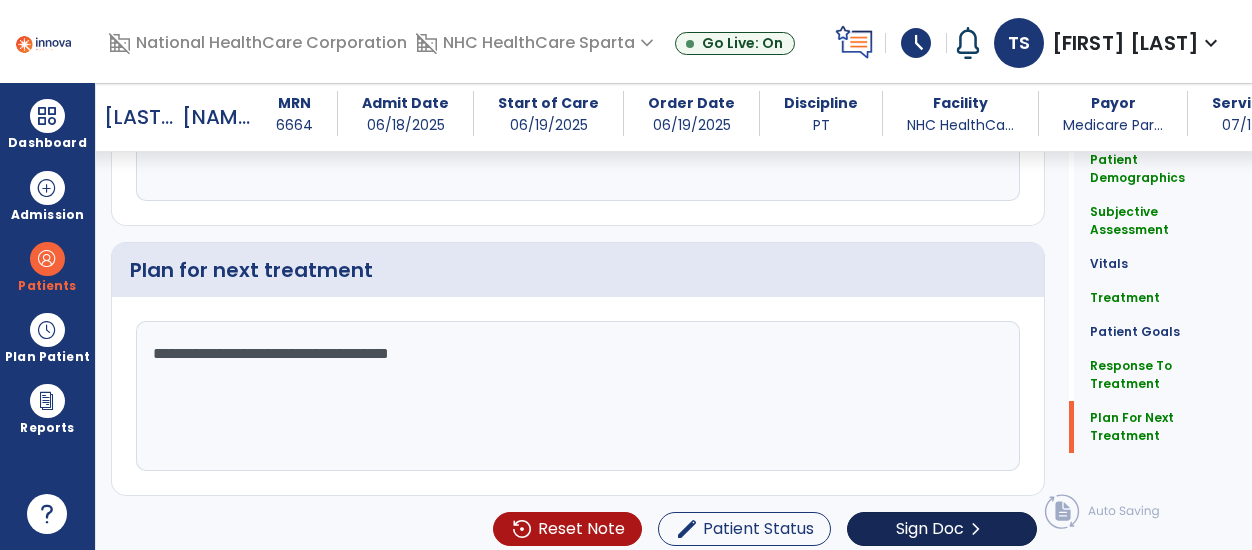 type on "**********" 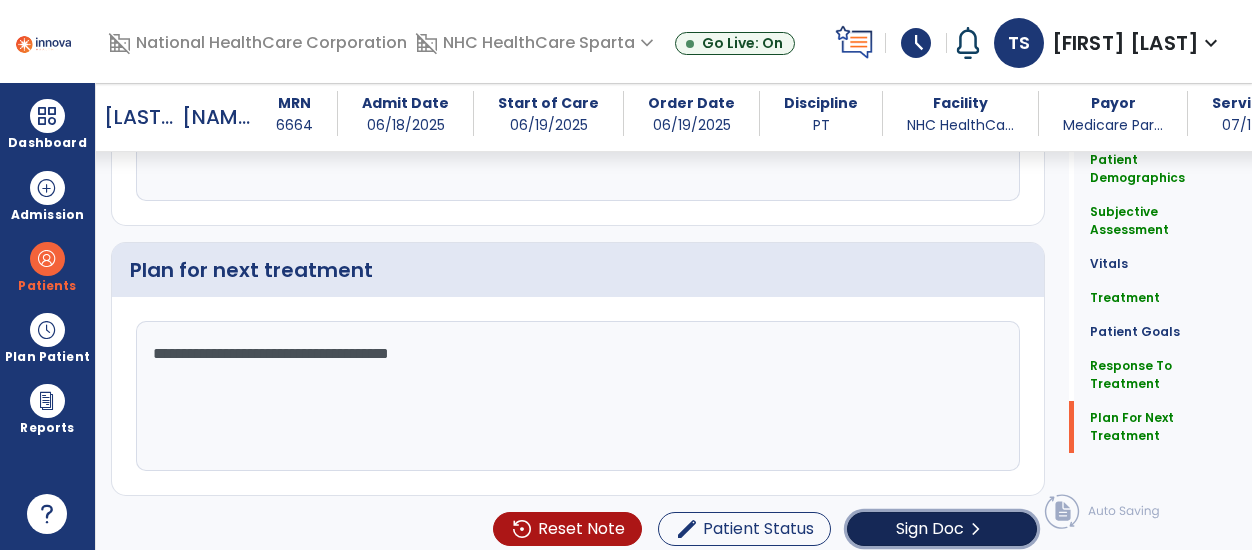 click on "Sign Doc" 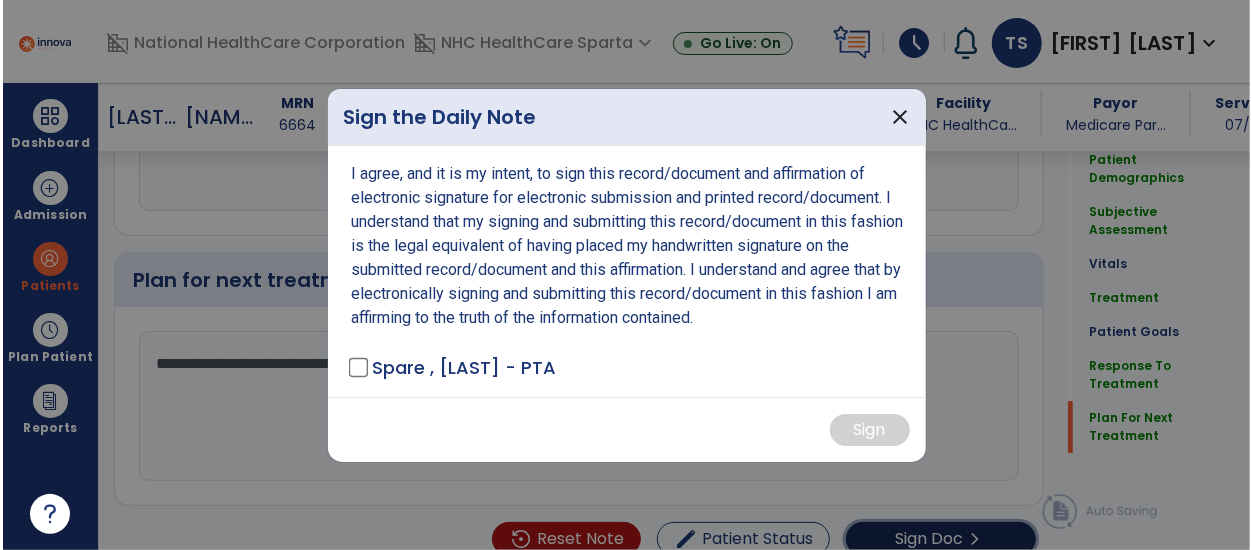 scroll, scrollTop: 3282, scrollLeft: 0, axis: vertical 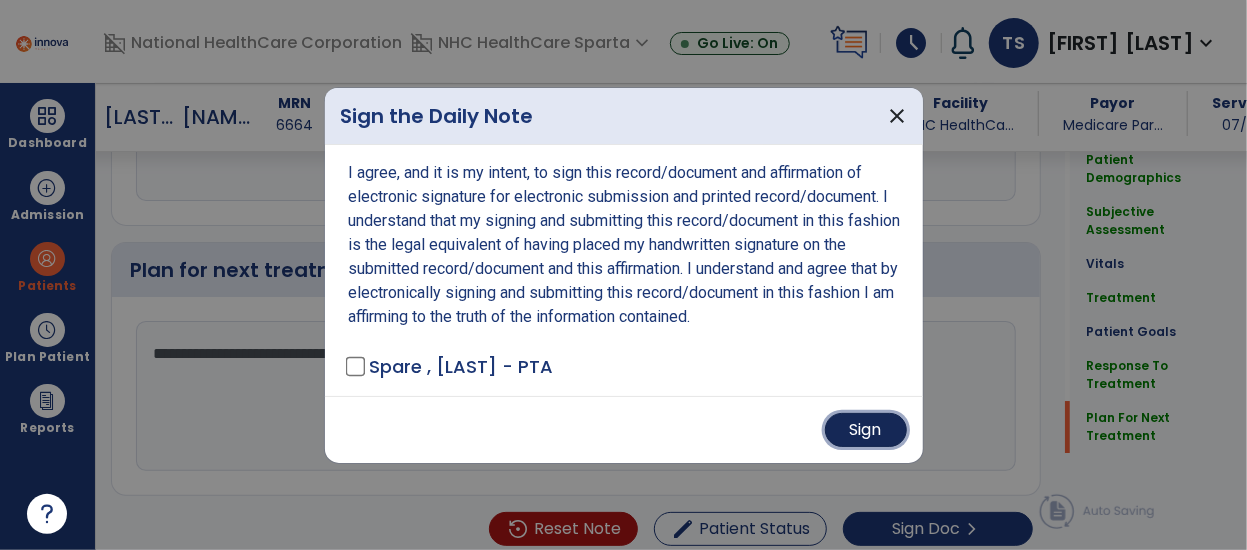 click on "Sign" at bounding box center (866, 430) 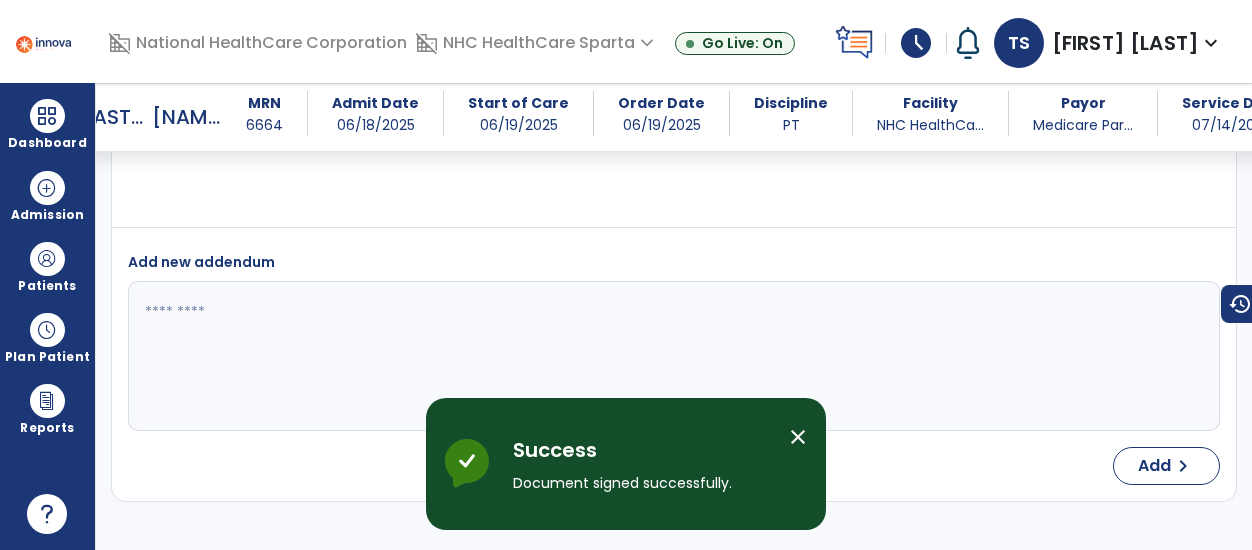 click on "close" at bounding box center [798, 437] 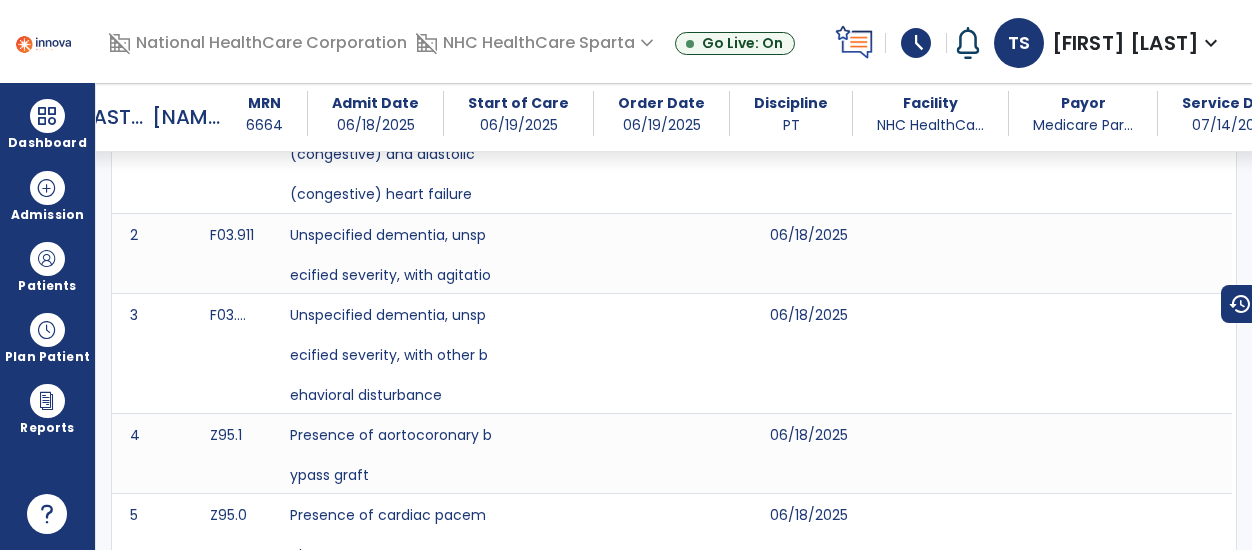 scroll, scrollTop: 0, scrollLeft: 0, axis: both 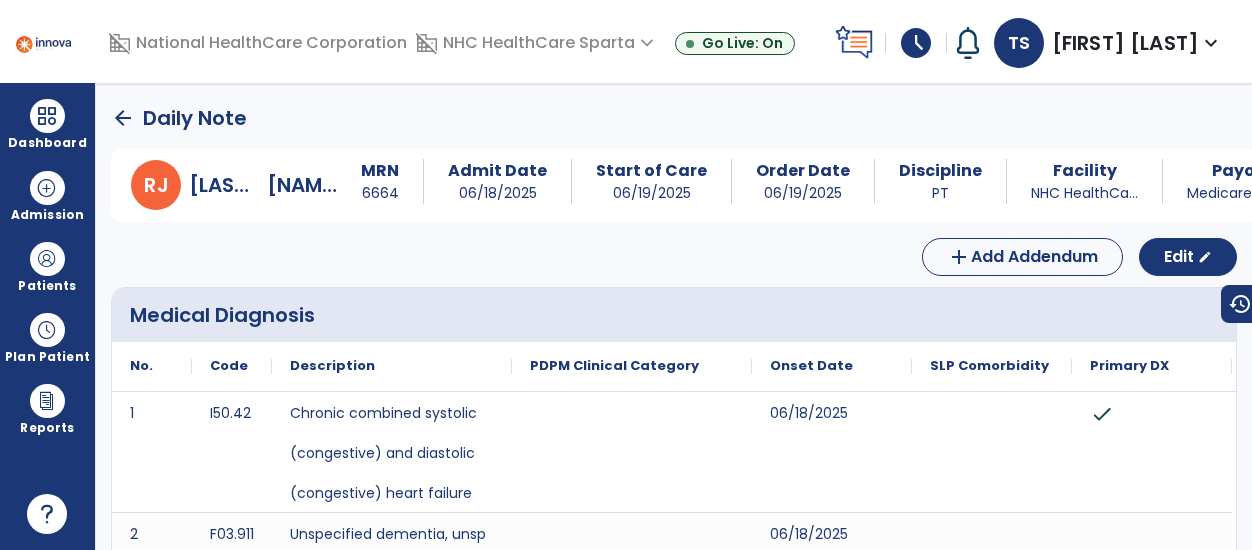 click on "arrow_back" 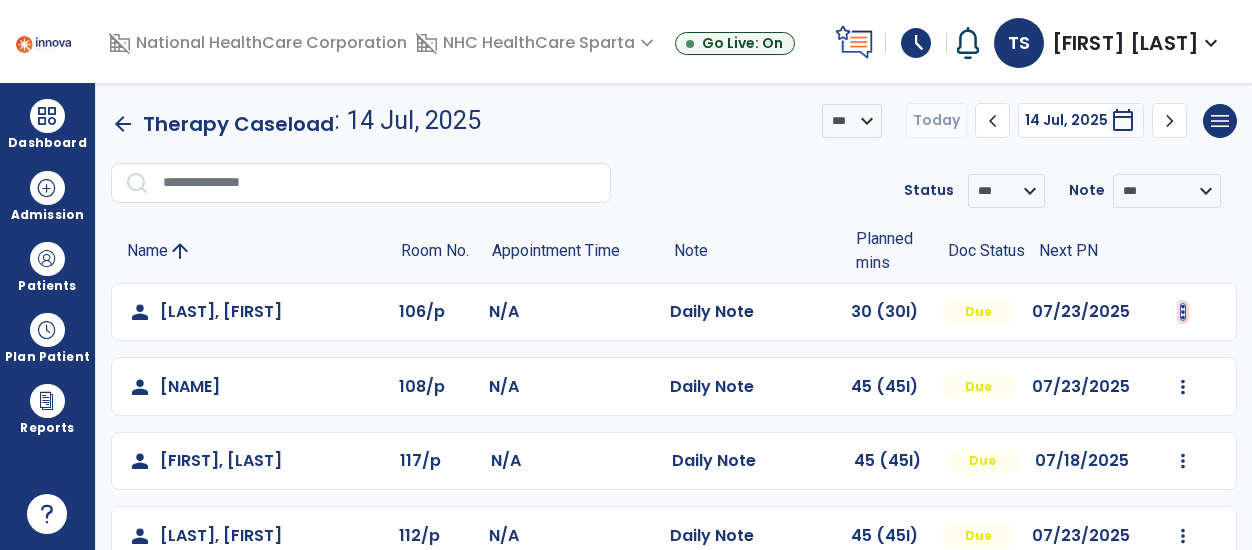 click at bounding box center (1183, 312) 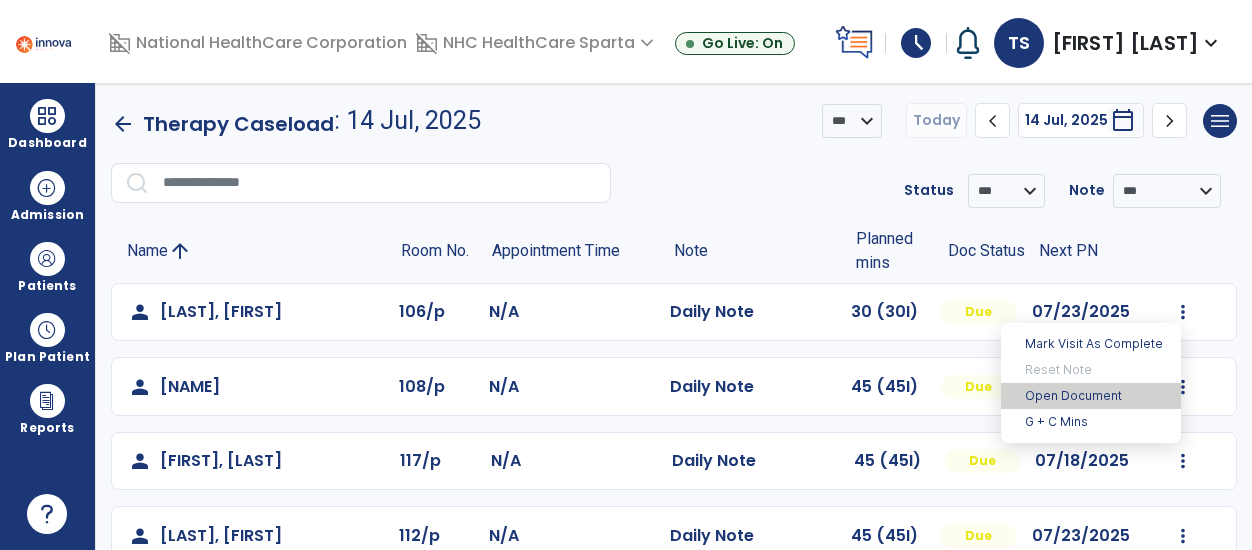 click on "Open Document" at bounding box center [1091, 396] 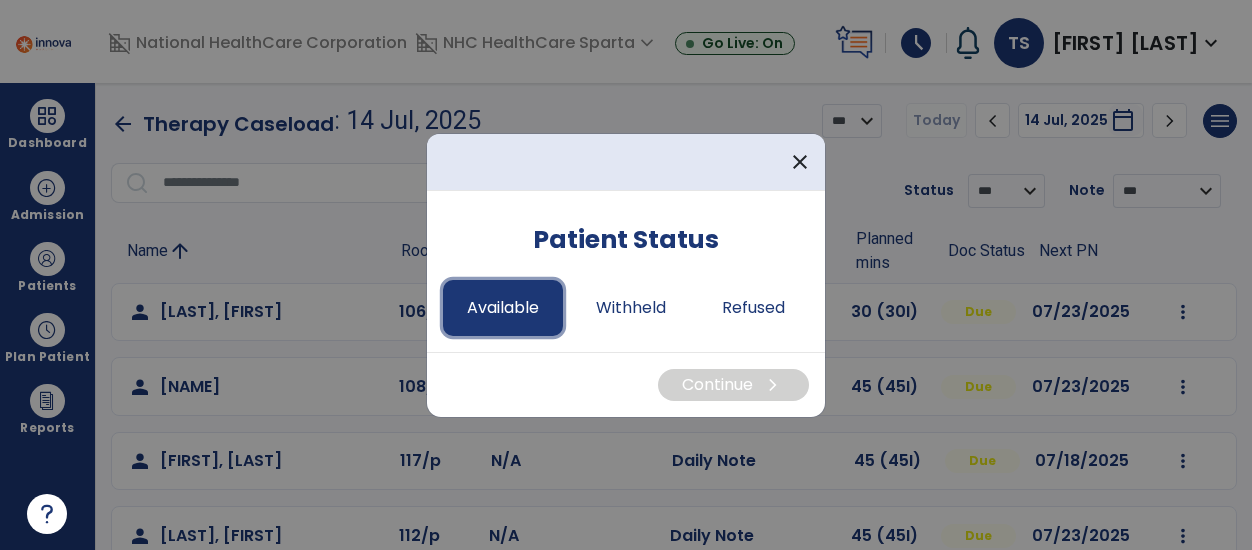 click on "Available" at bounding box center (503, 308) 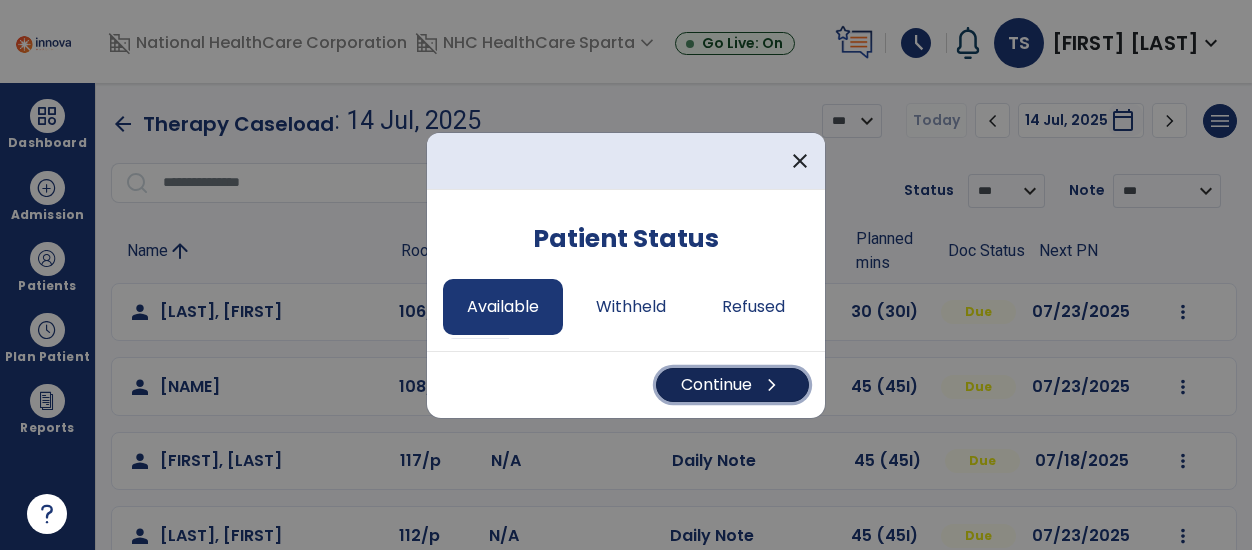 click on "Continue   chevron_right" at bounding box center [732, 385] 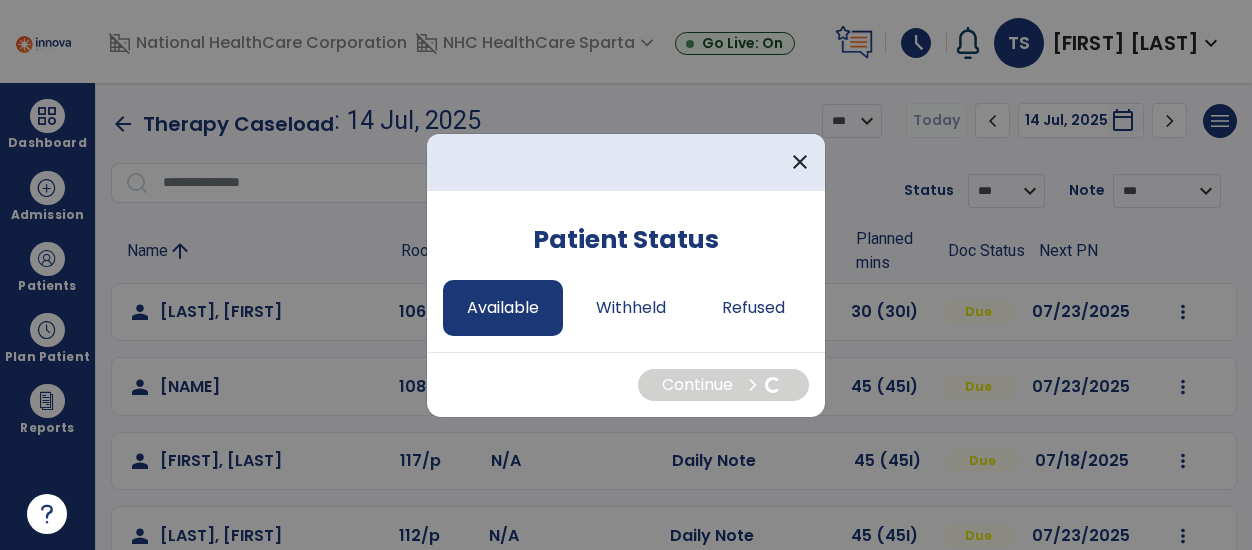 select on "*" 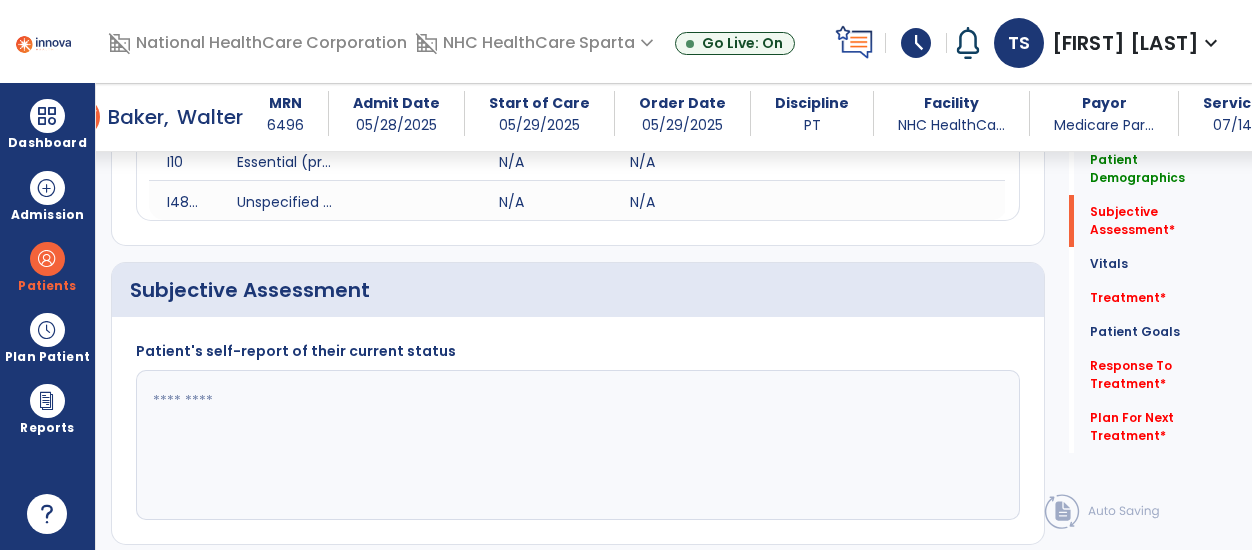 scroll, scrollTop: 468, scrollLeft: 0, axis: vertical 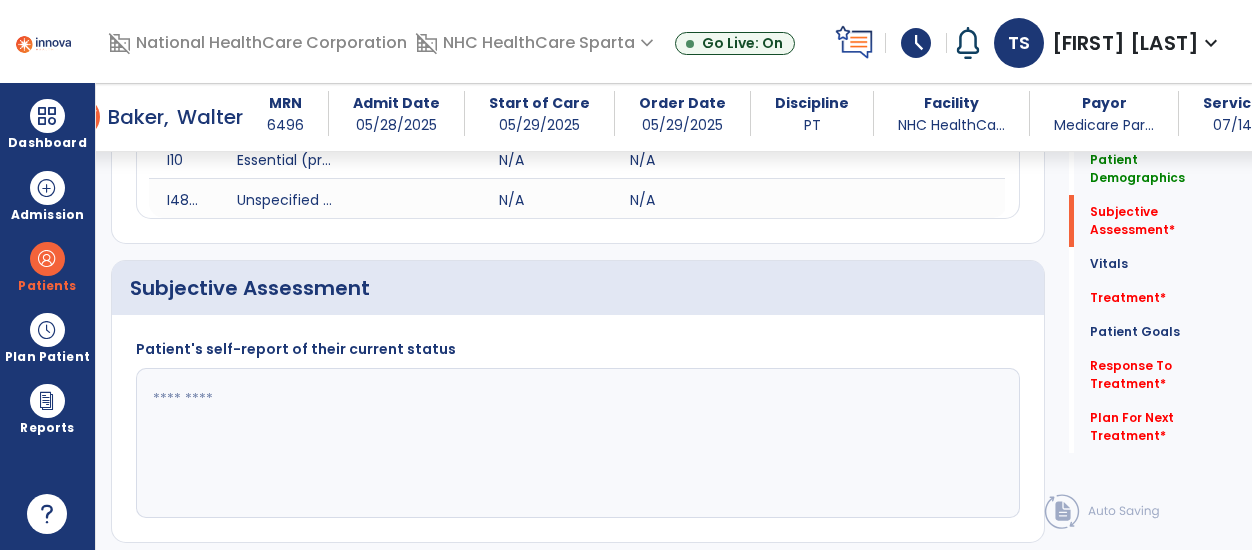 click 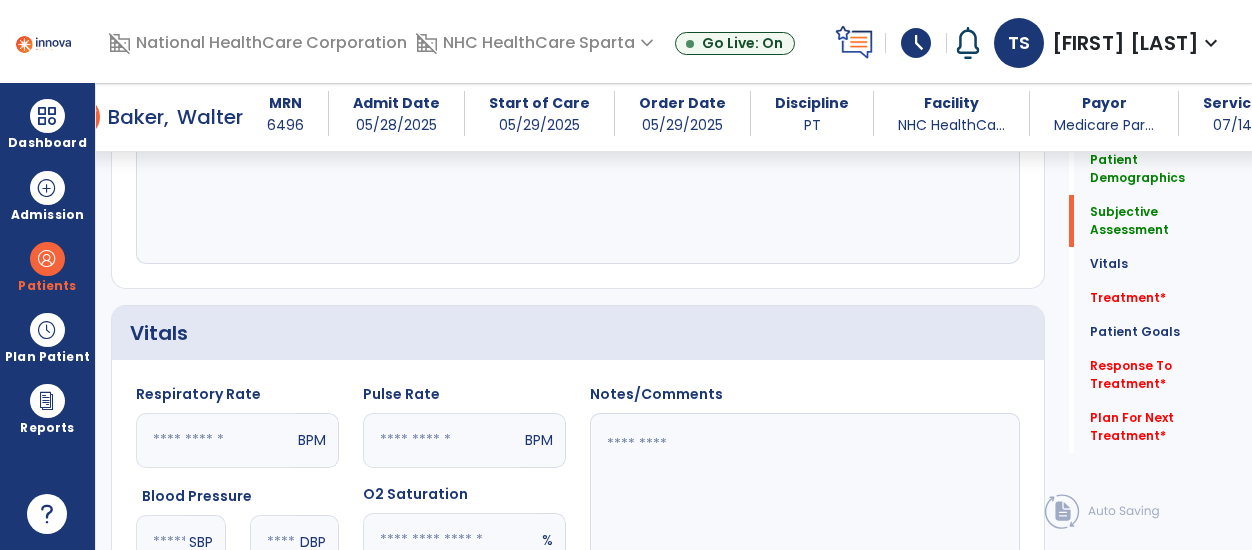scroll, scrollTop: 728, scrollLeft: 0, axis: vertical 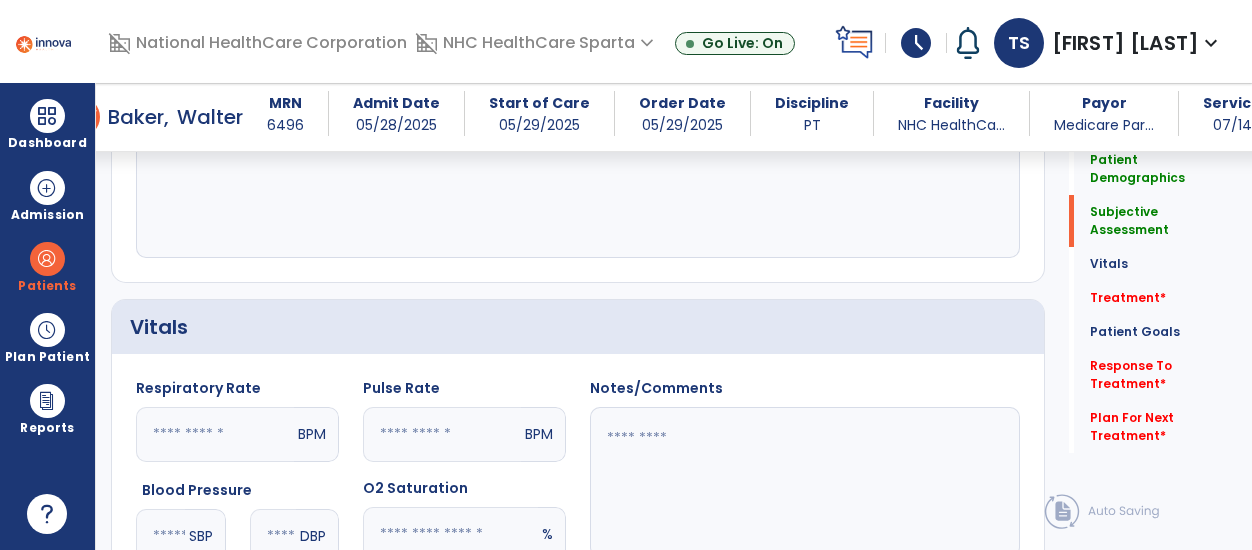 type on "**********" 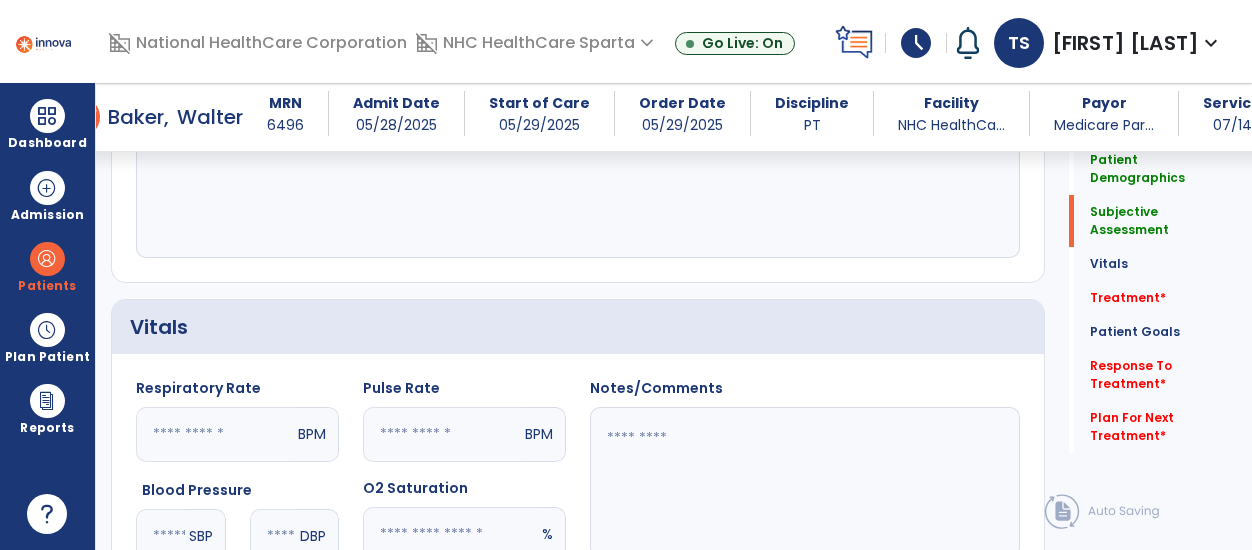 click 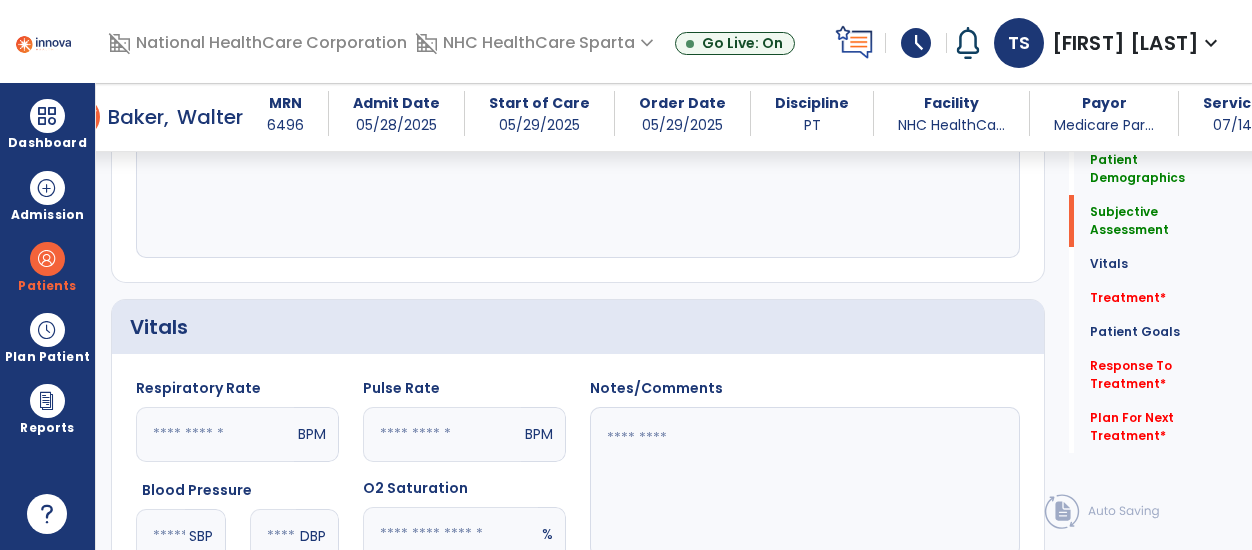 click 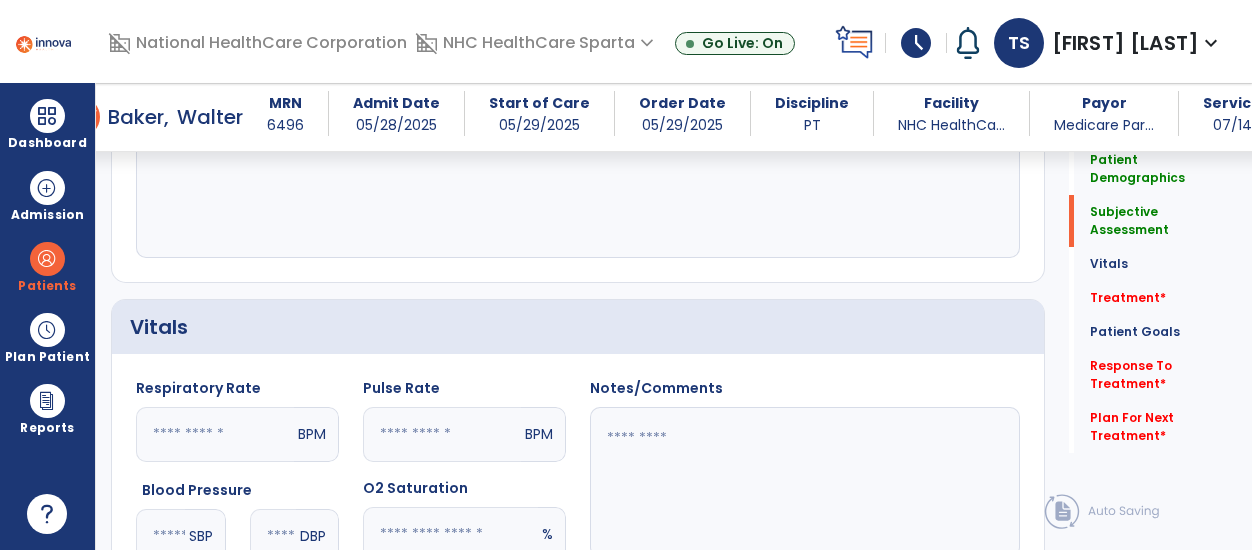 type on "**" 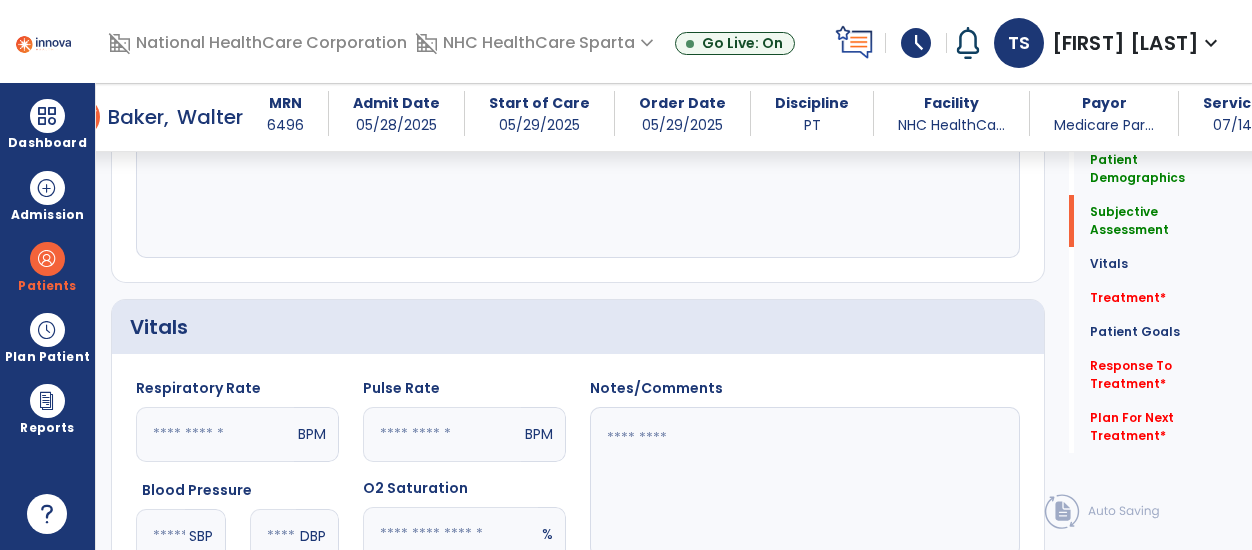 click 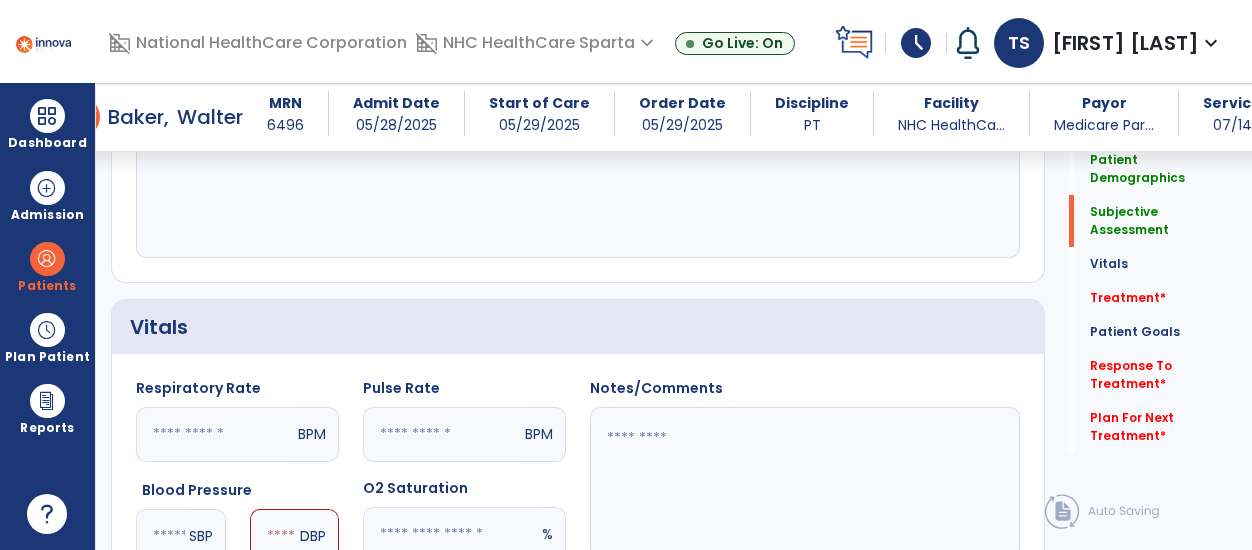 type on "***" 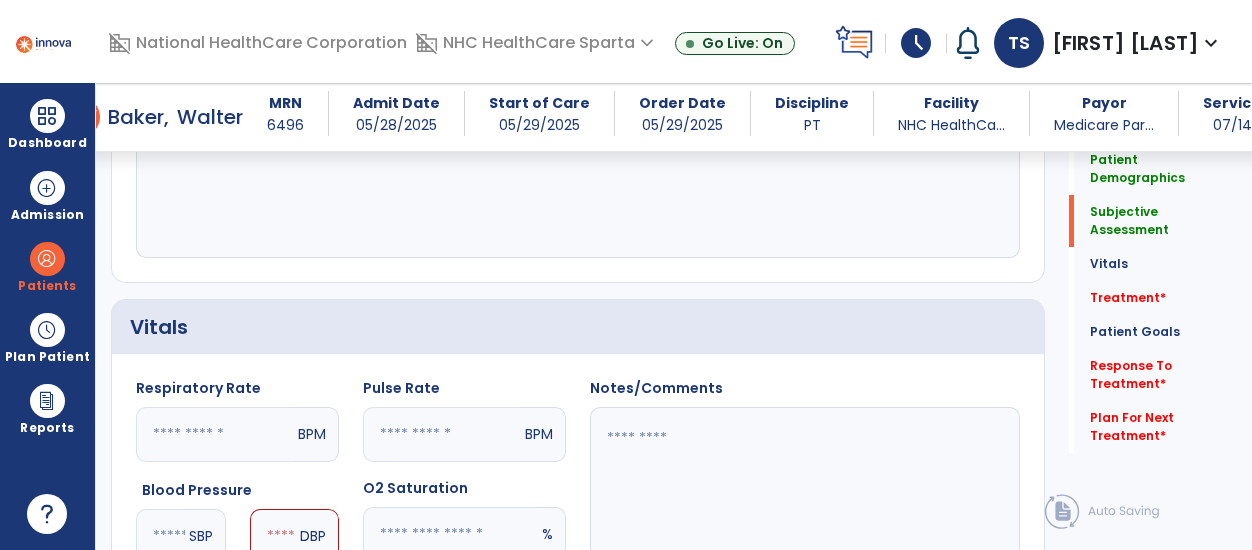 click 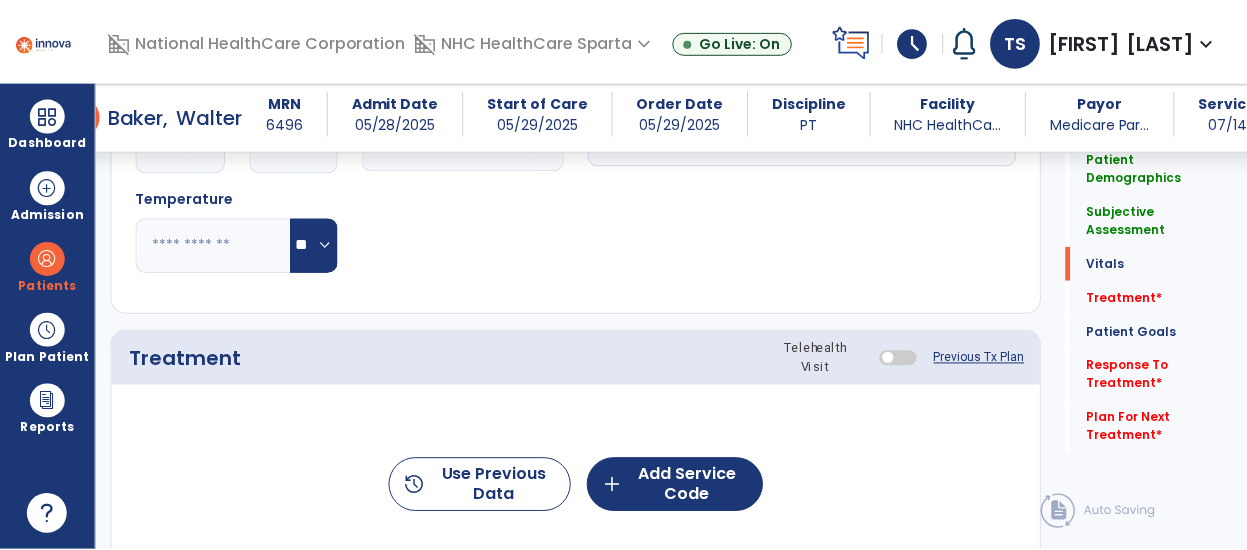 scroll, scrollTop: 1128, scrollLeft: 0, axis: vertical 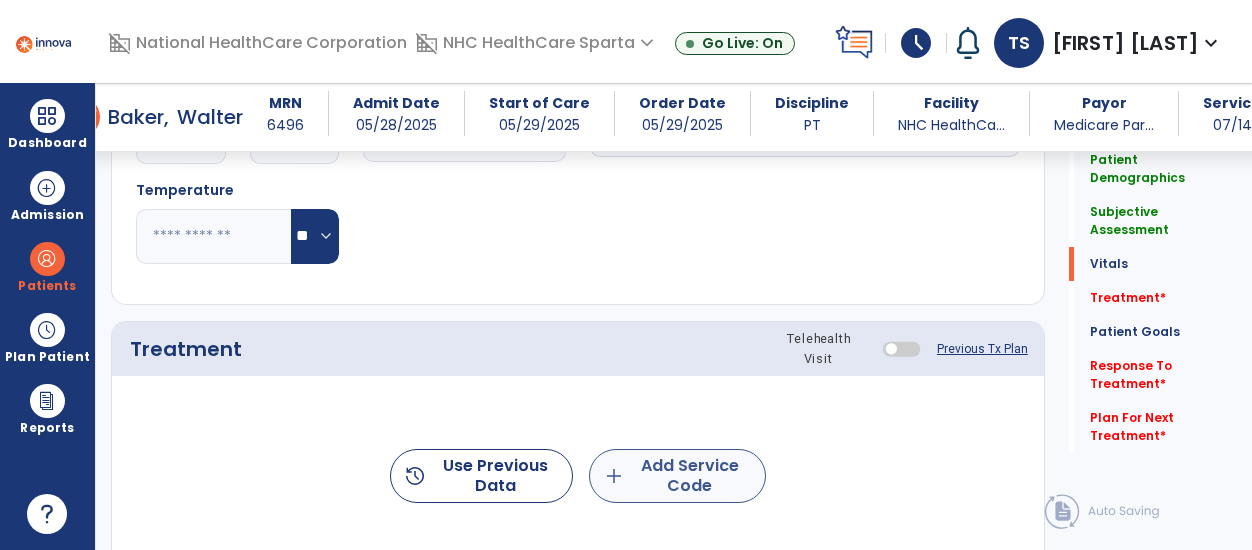 type on "**" 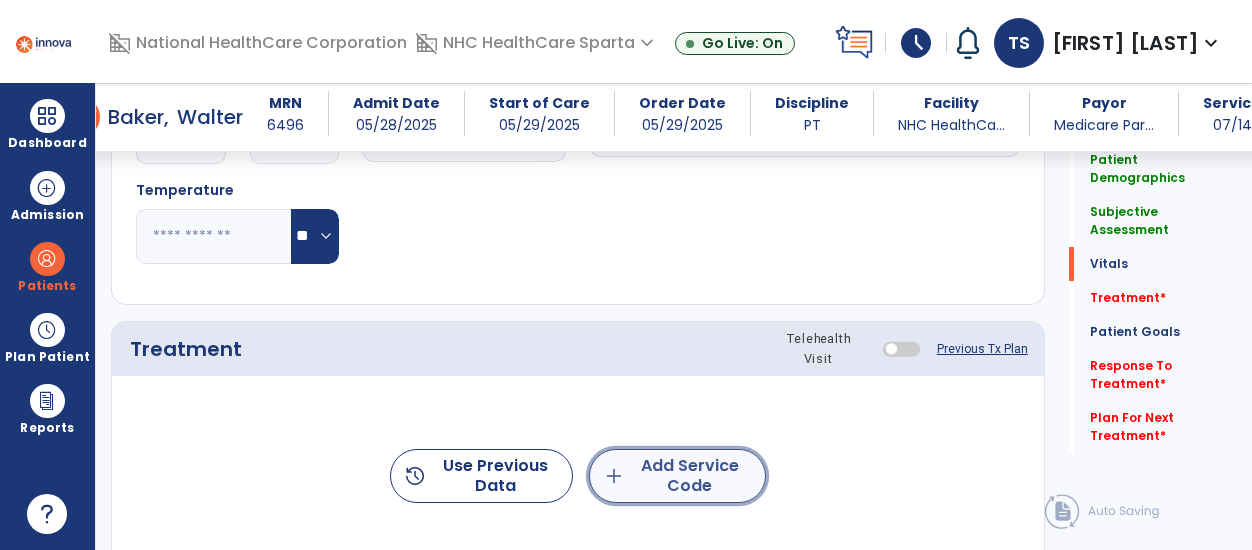 click on "add  Add Service Code" 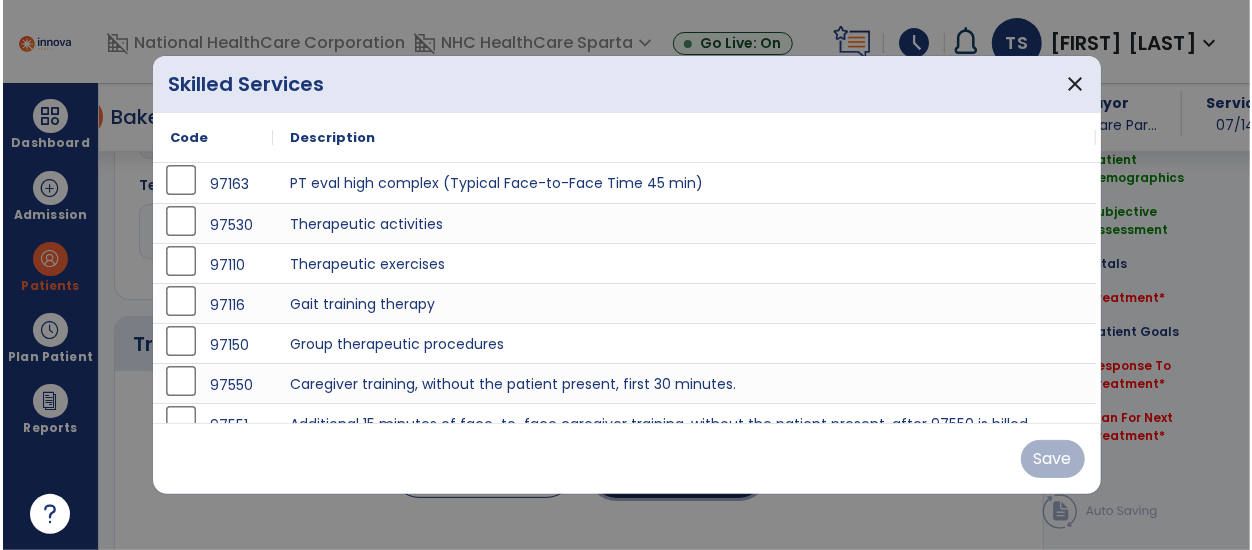 scroll, scrollTop: 1128, scrollLeft: 0, axis: vertical 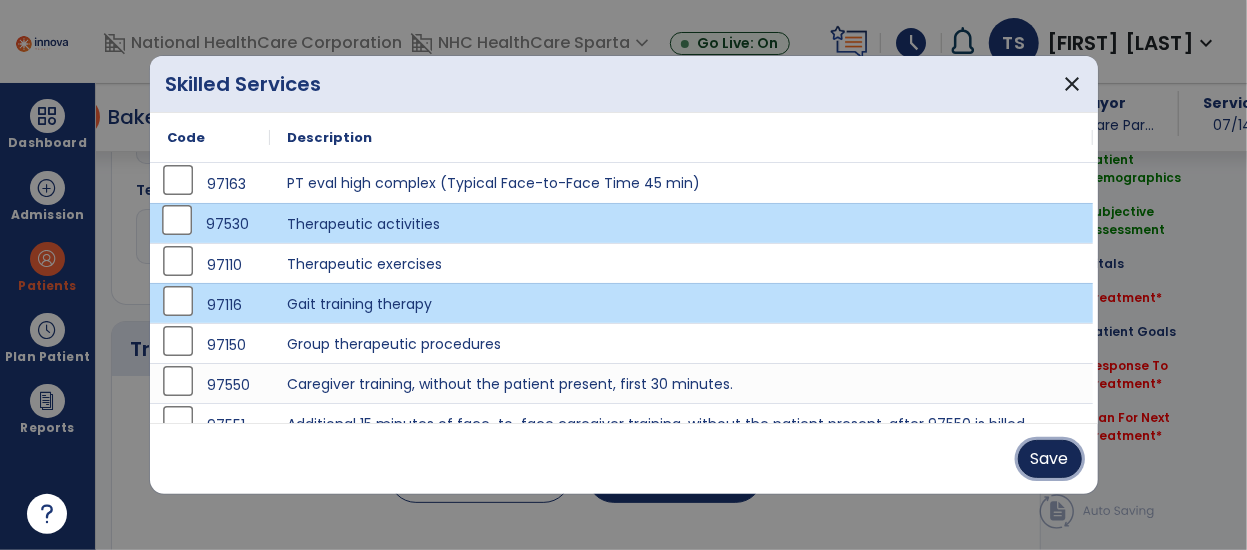 click on "Save" at bounding box center (1050, 459) 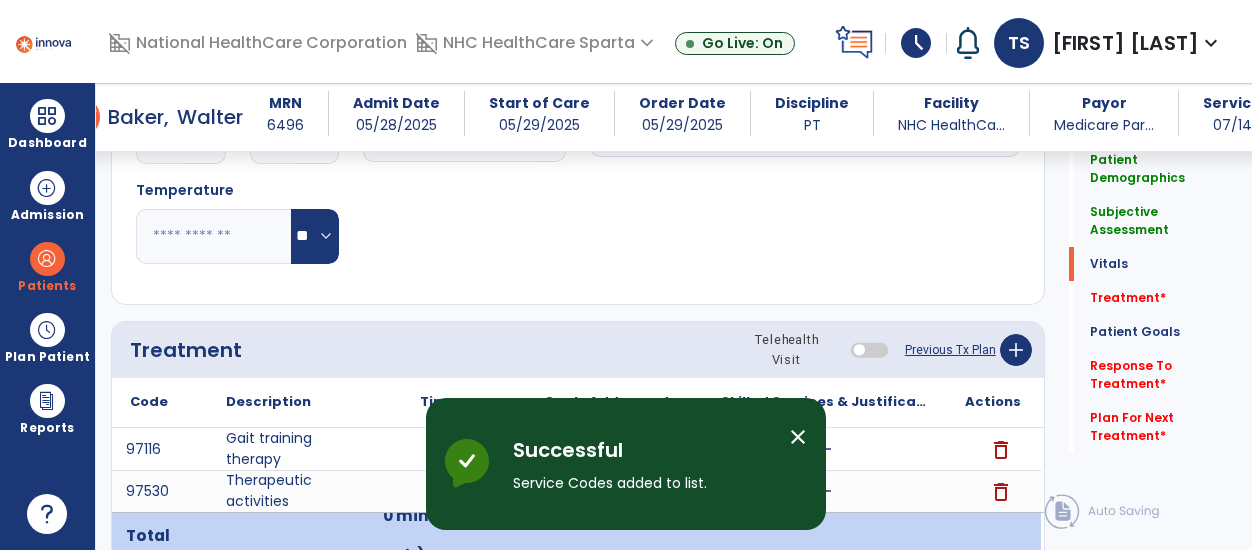 click on "close" at bounding box center [798, 437] 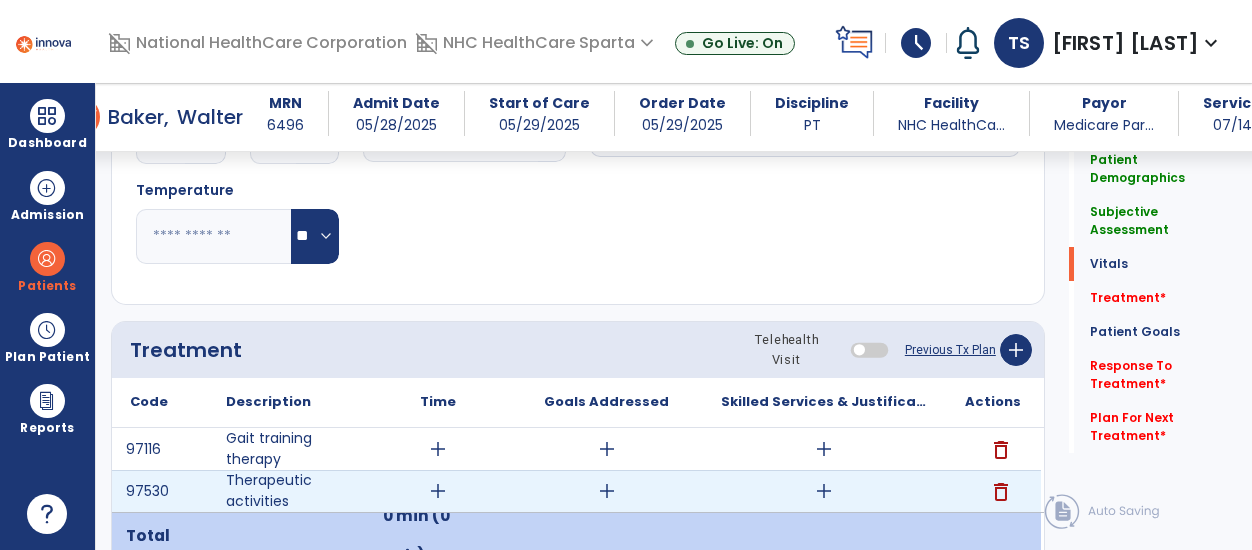 click on "add" at bounding box center [438, 491] 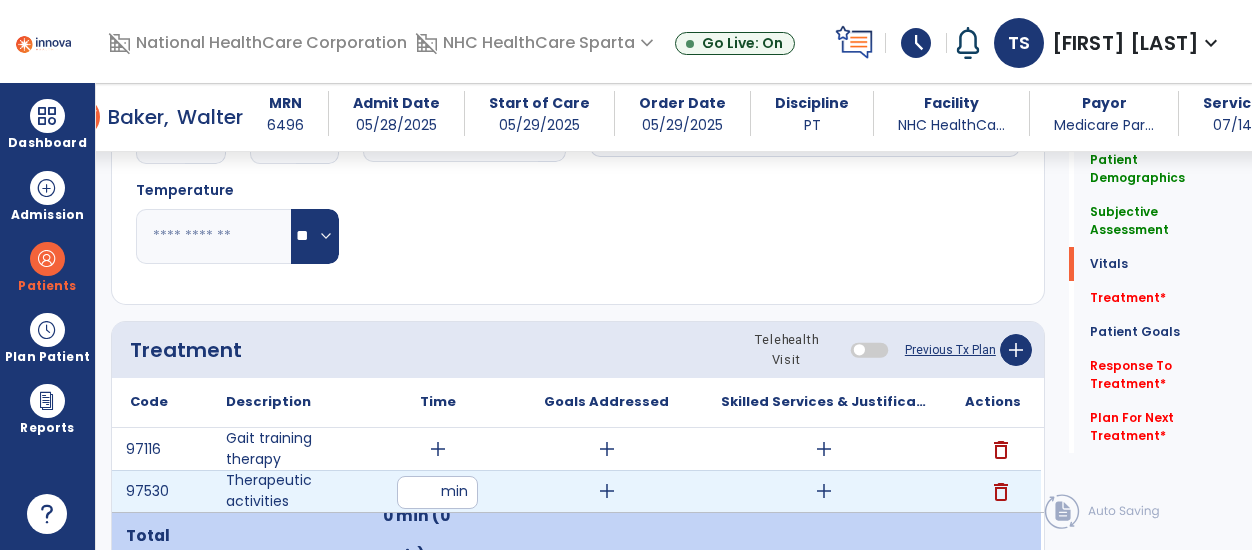 type on "**" 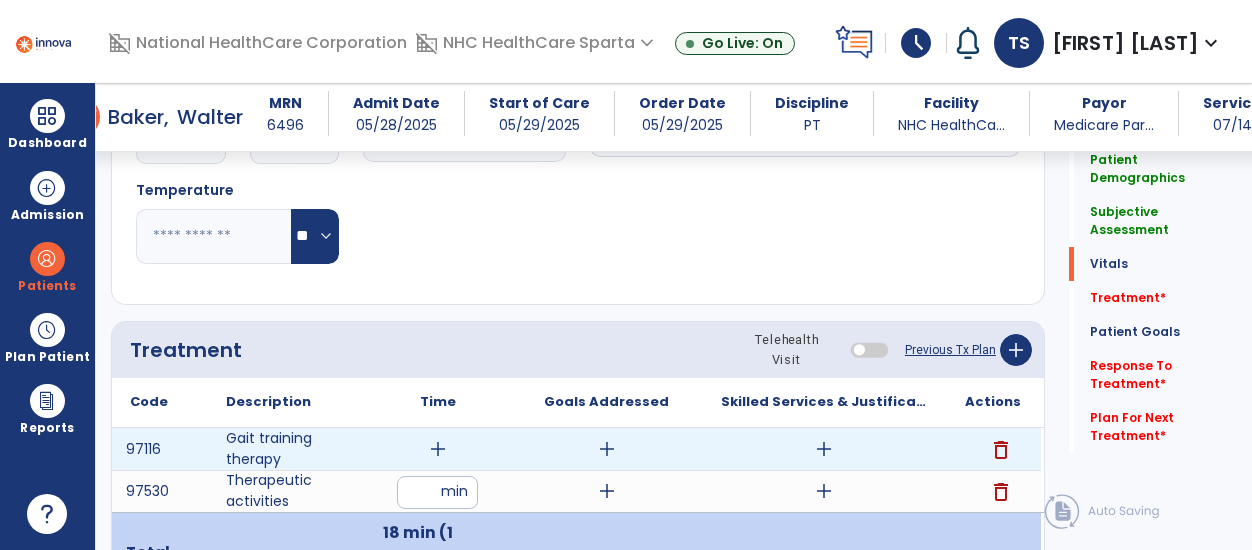 click on "add" at bounding box center (438, 449) 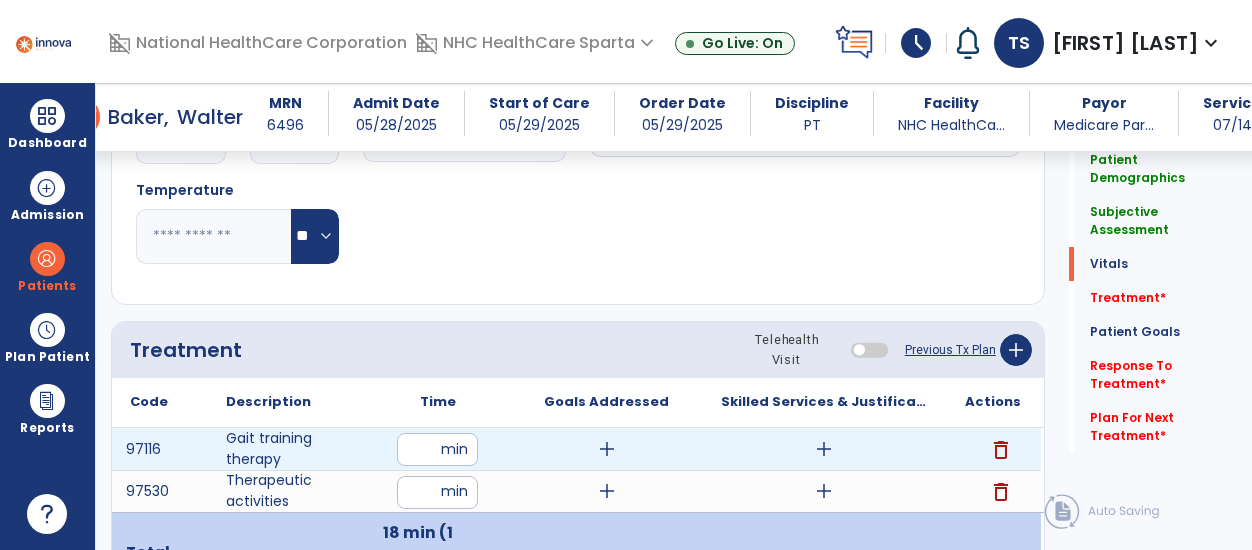type on "**" 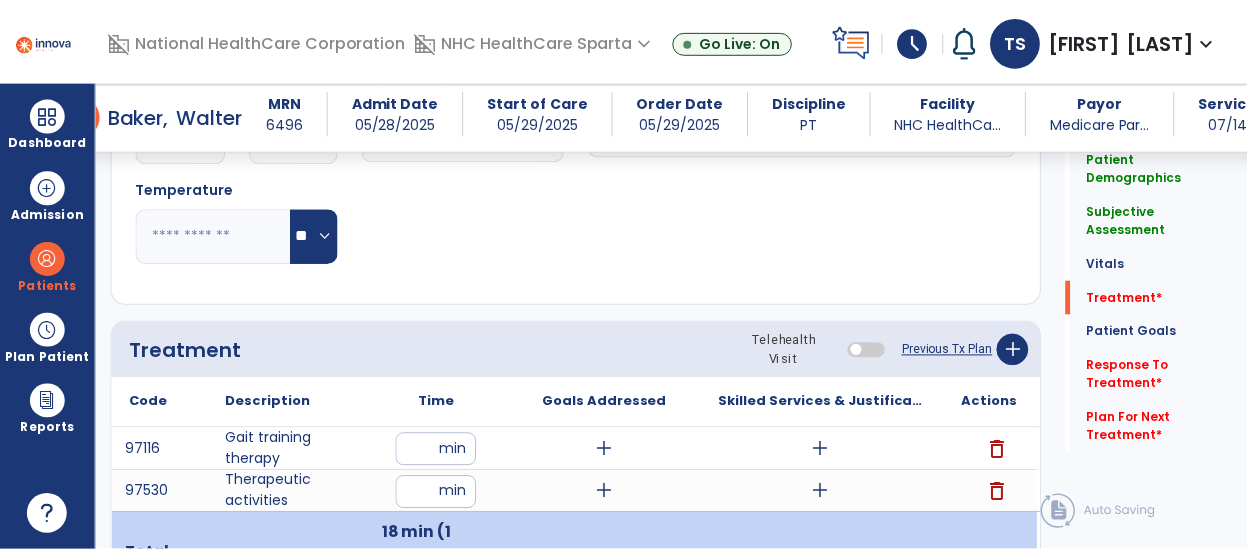 scroll, scrollTop: 1232, scrollLeft: 0, axis: vertical 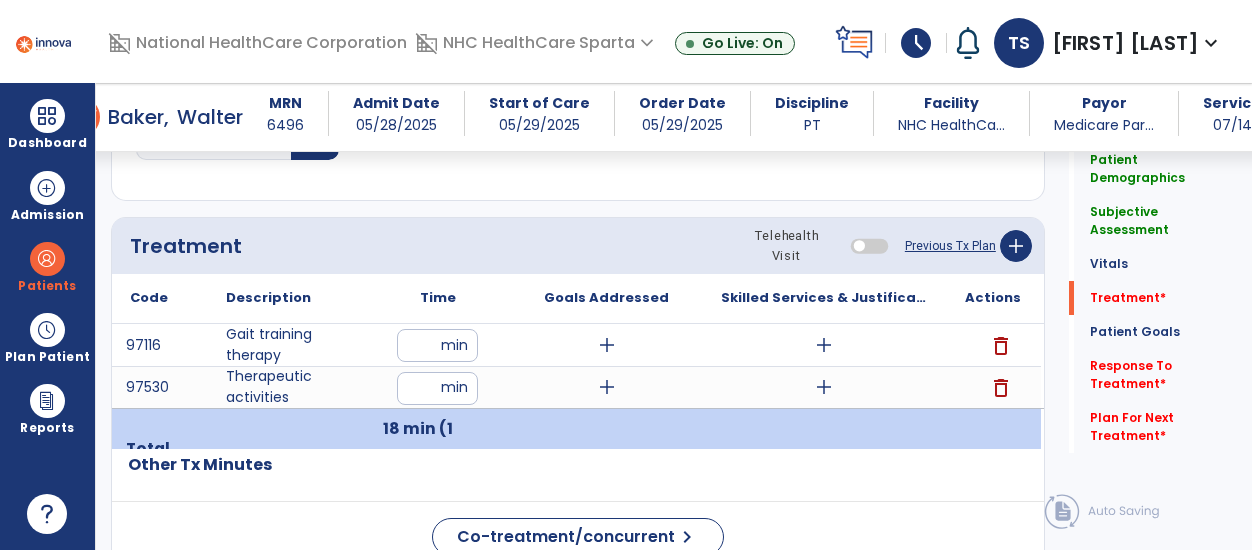 click on "Other Tx Minutes" 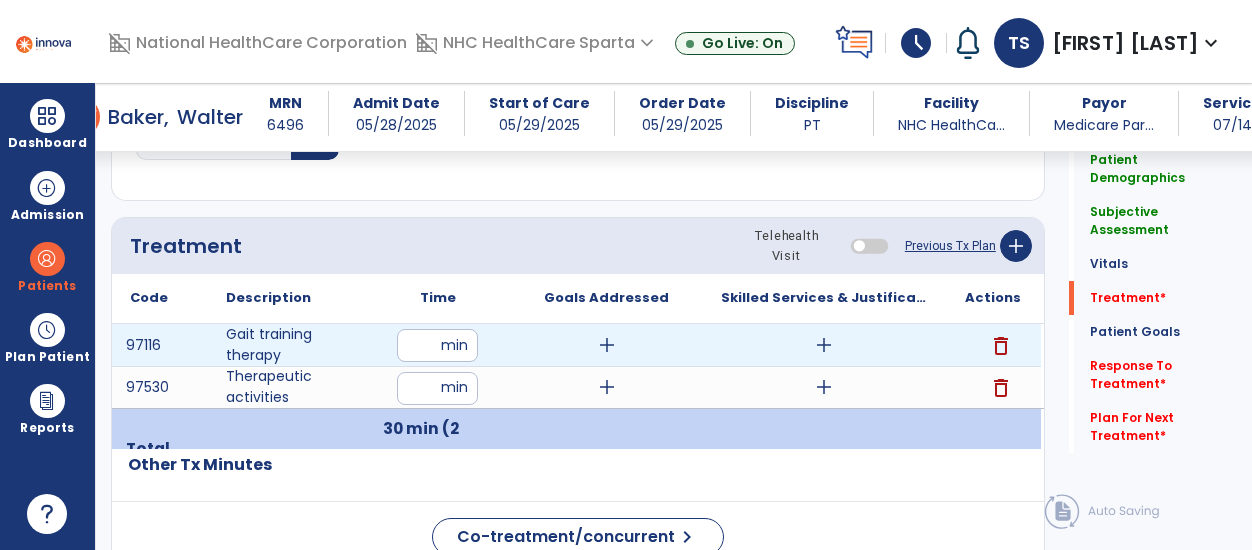 click on "add" at bounding box center [607, 345] 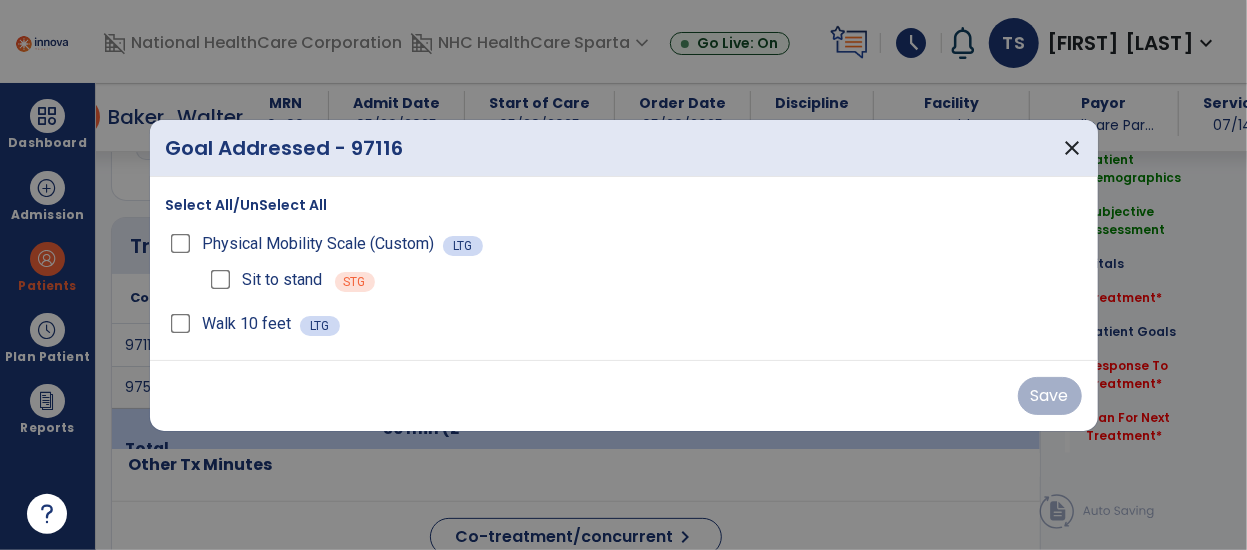 scroll, scrollTop: 1232, scrollLeft: 0, axis: vertical 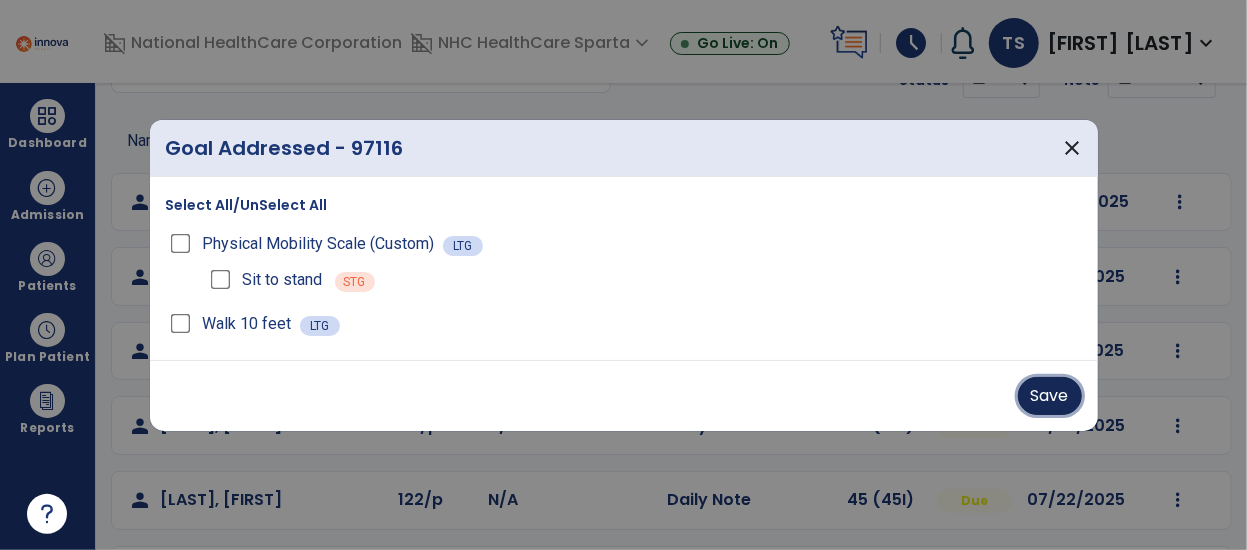 click on "Save" at bounding box center (1050, 396) 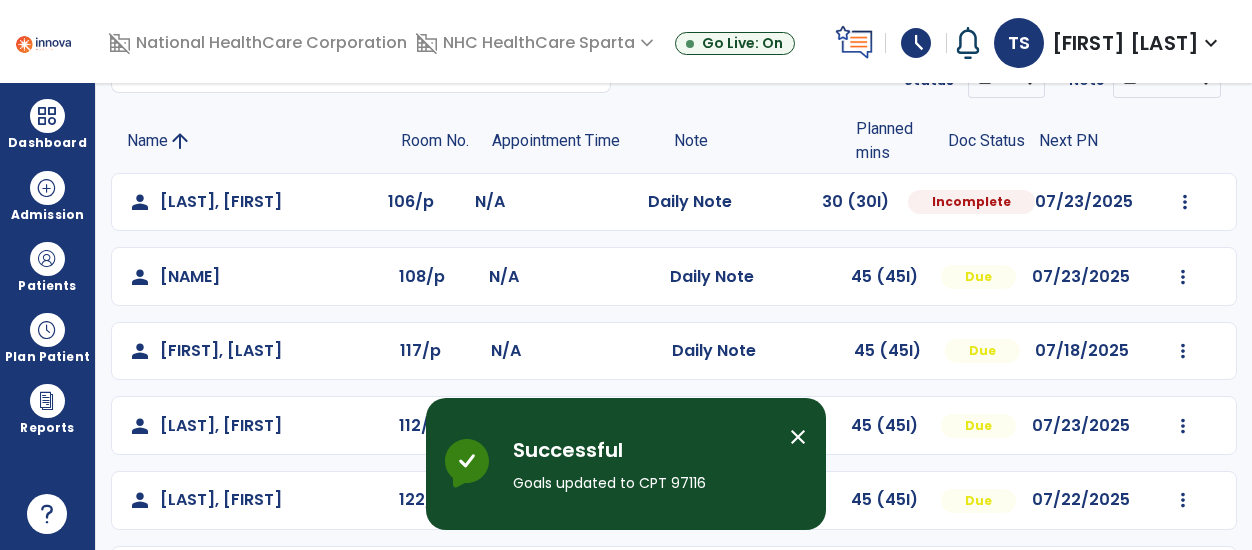click on "close" at bounding box center [798, 437] 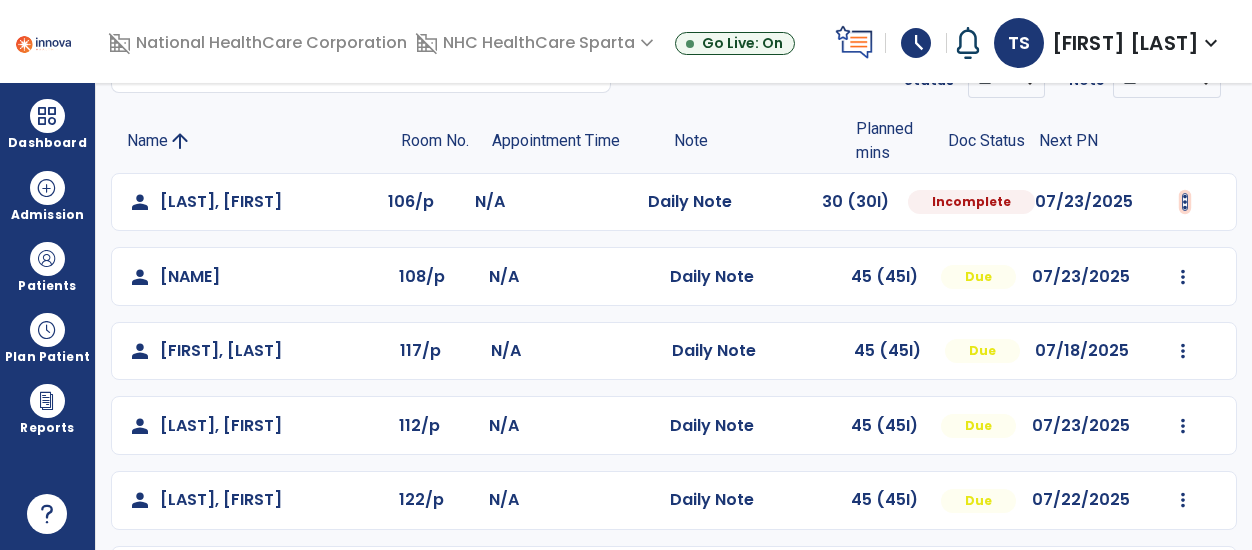 click at bounding box center (1185, 202) 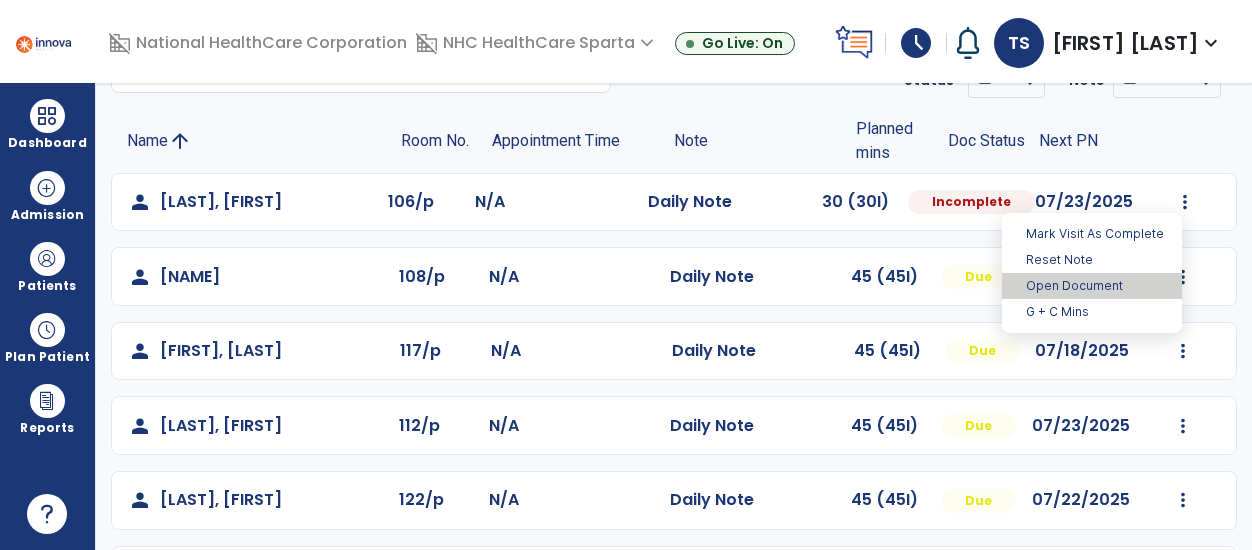 click on "Open Document" at bounding box center [1092, 286] 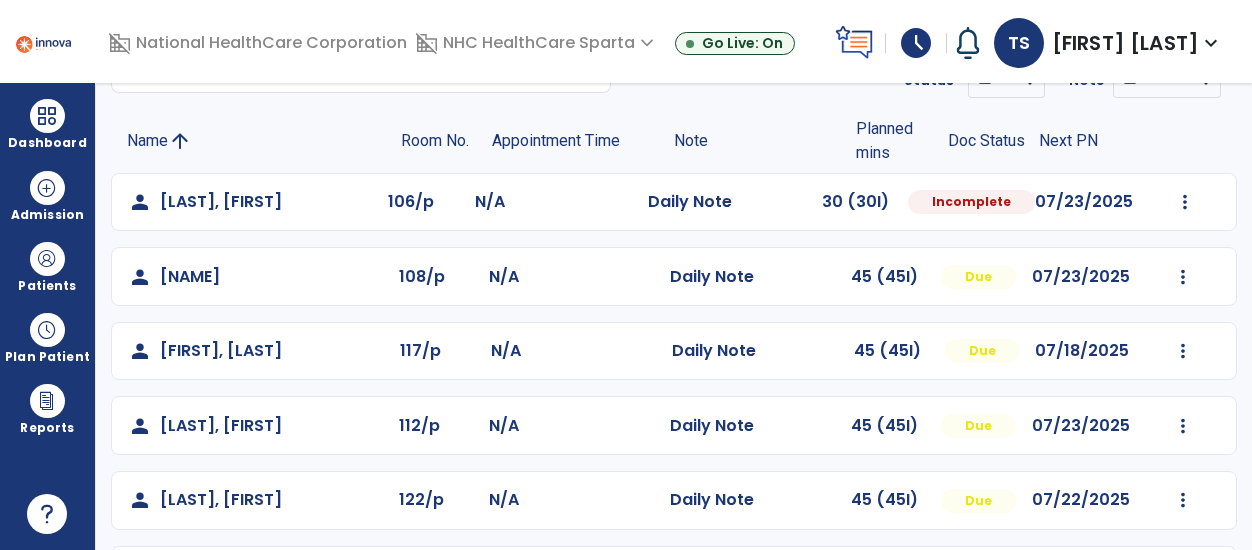 select on "*" 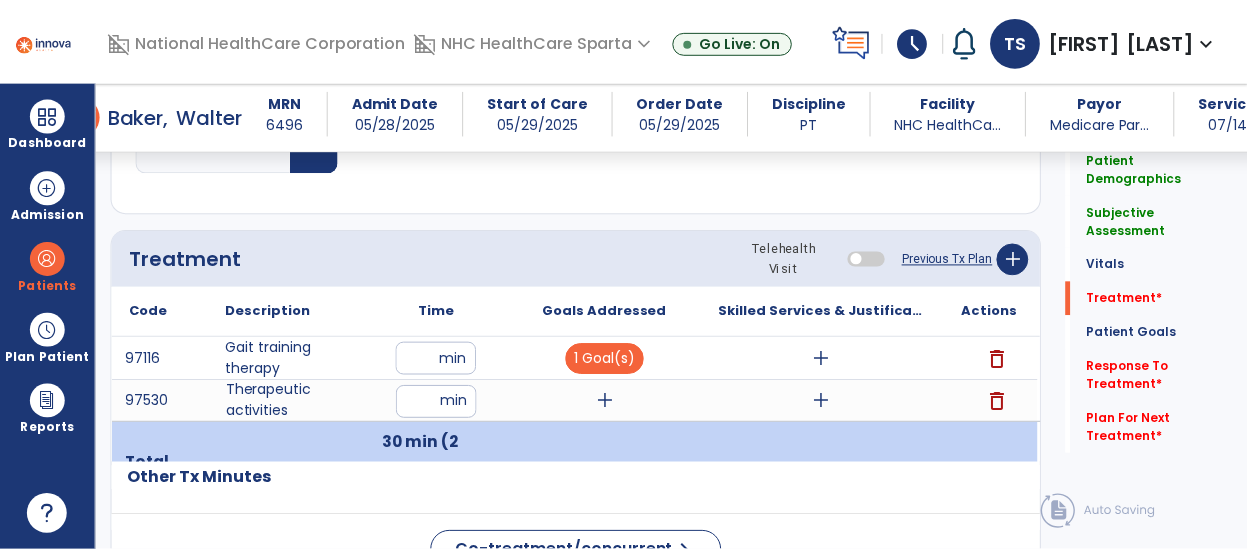 scroll, scrollTop: 1220, scrollLeft: 0, axis: vertical 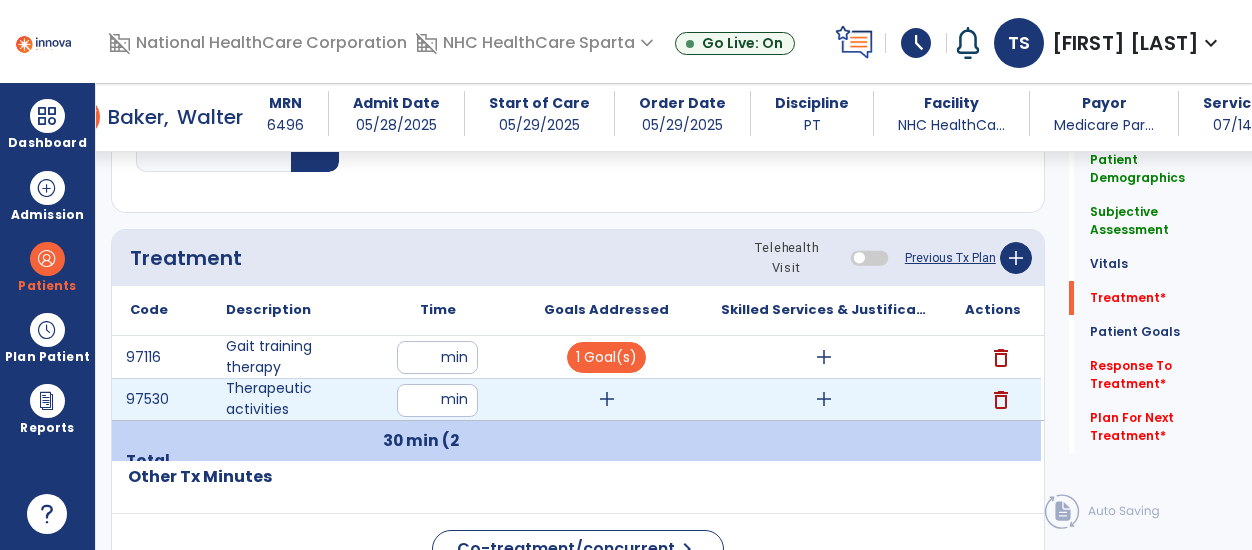 click on "add" at bounding box center (607, 399) 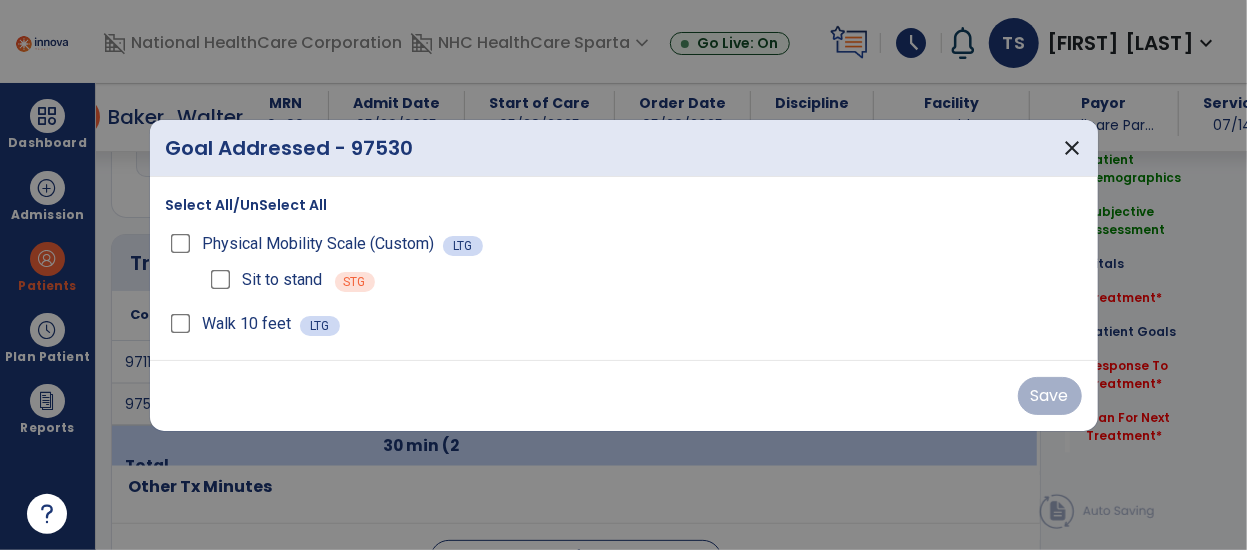scroll, scrollTop: 1220, scrollLeft: 0, axis: vertical 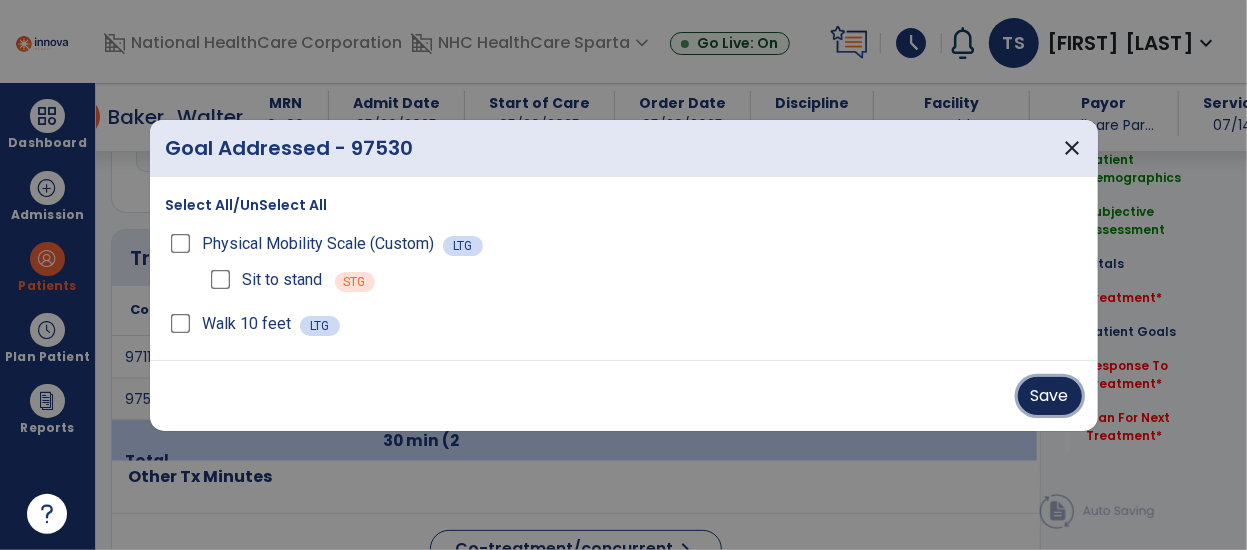 click on "Save" at bounding box center (1050, 396) 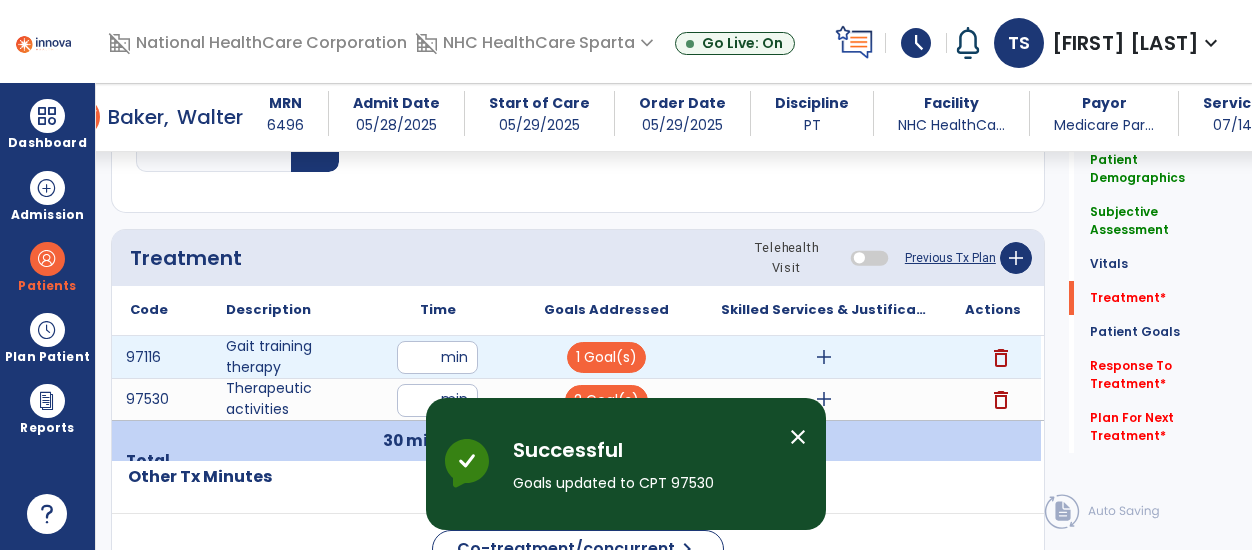 click on "add" at bounding box center [824, 357] 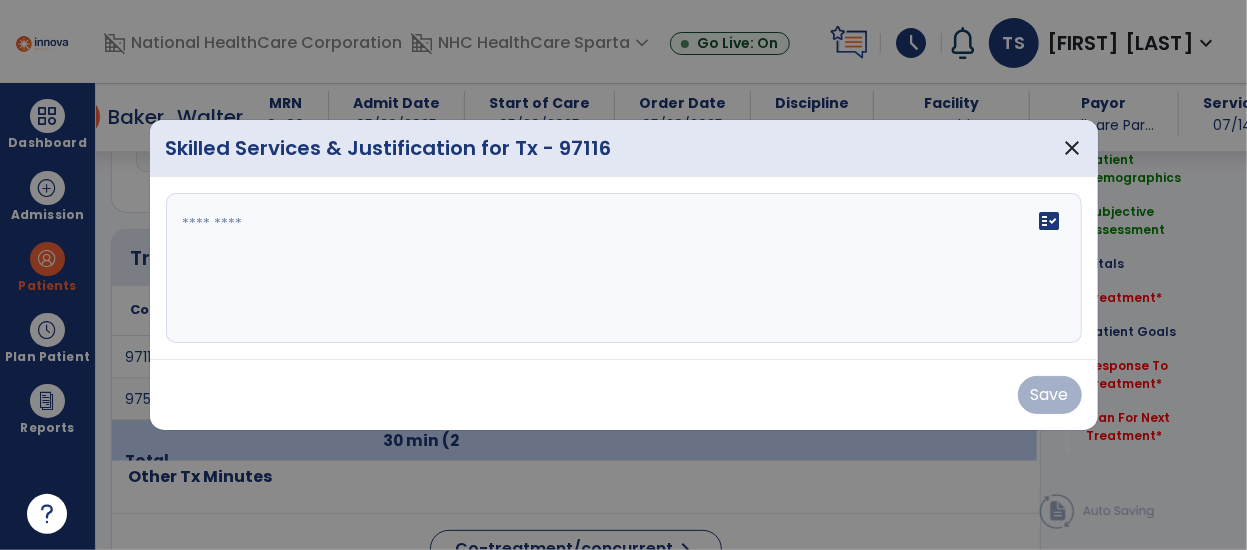 scroll, scrollTop: 1220, scrollLeft: 0, axis: vertical 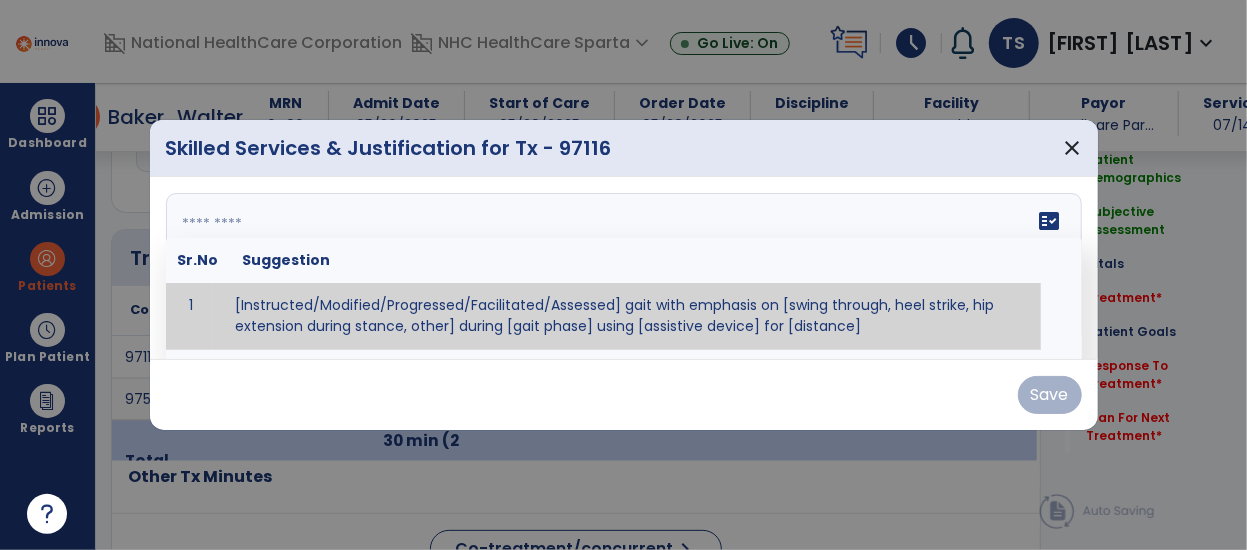 click on "fact_check  Sr.No Suggestion 1 [Instructed/Modified/Progressed/Facilitated/Assessed] gait with emphasis on [swing through, heel strike, hip extension during stance, other] during [gait phase] using [assistive device] for [distance] 2 [Instructed/Modified/Progressed/Facilitated/Assessed] use of [assistive device] and [NWB, PWB, step-to gait pattern, step through gait pattern] 3 [Instructed/Modified/Progressed/Facilitated/Assessed] patient's ability to [ascend/descend # of steps, perform directional changes, walk on even/uneven surfaces, pick-up objects off floor, velocity changes, other] using [assistive device]. 4 [Instructed/Modified/Progressed/Facilitated/Assessed] pre-gait activities including [identify exercise] in order to prepare for gait training. 5" at bounding box center (624, 268) 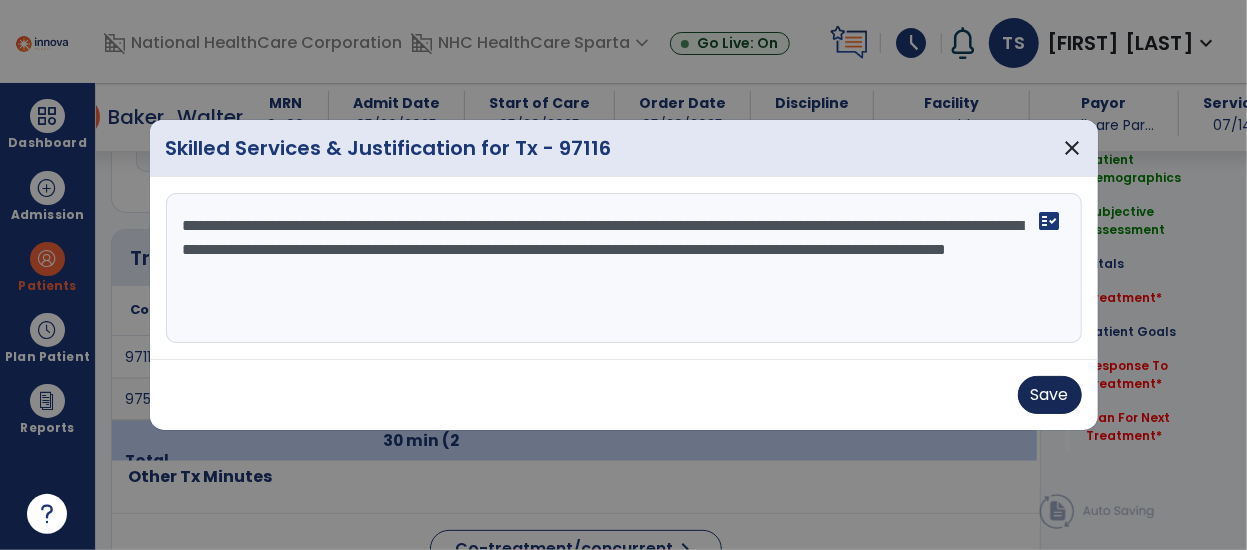 type on "**********" 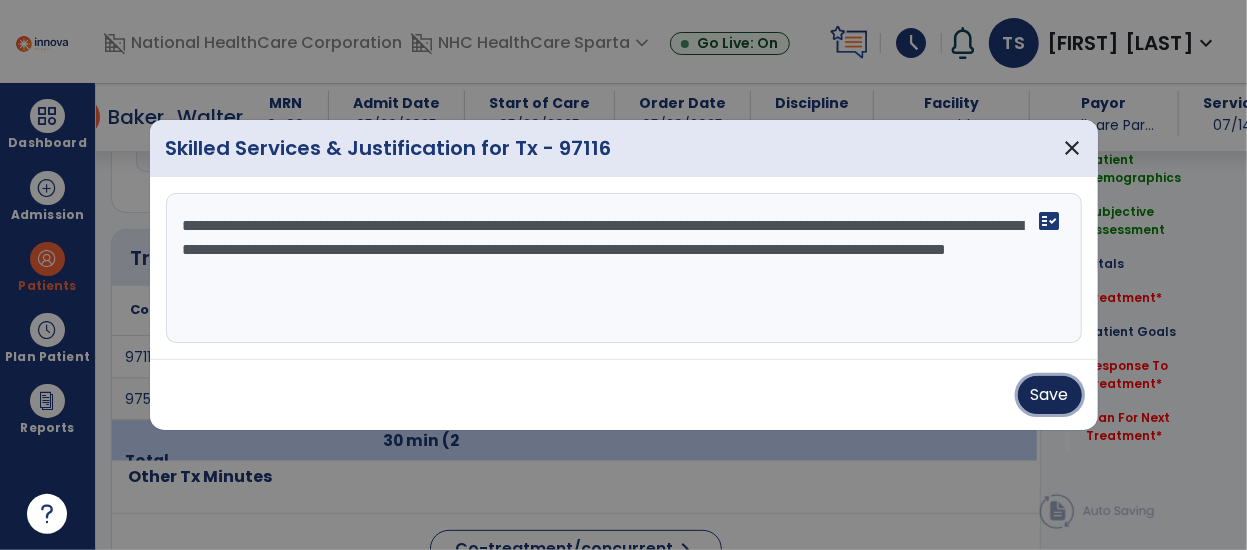 click on "Save" at bounding box center [1050, 395] 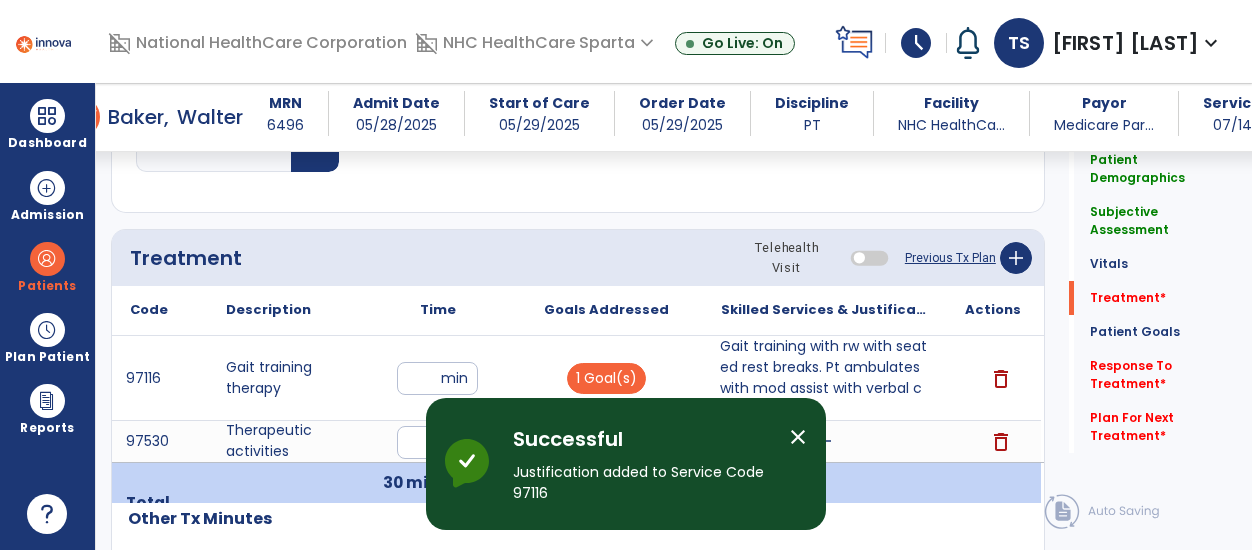 click on "close" at bounding box center (798, 437) 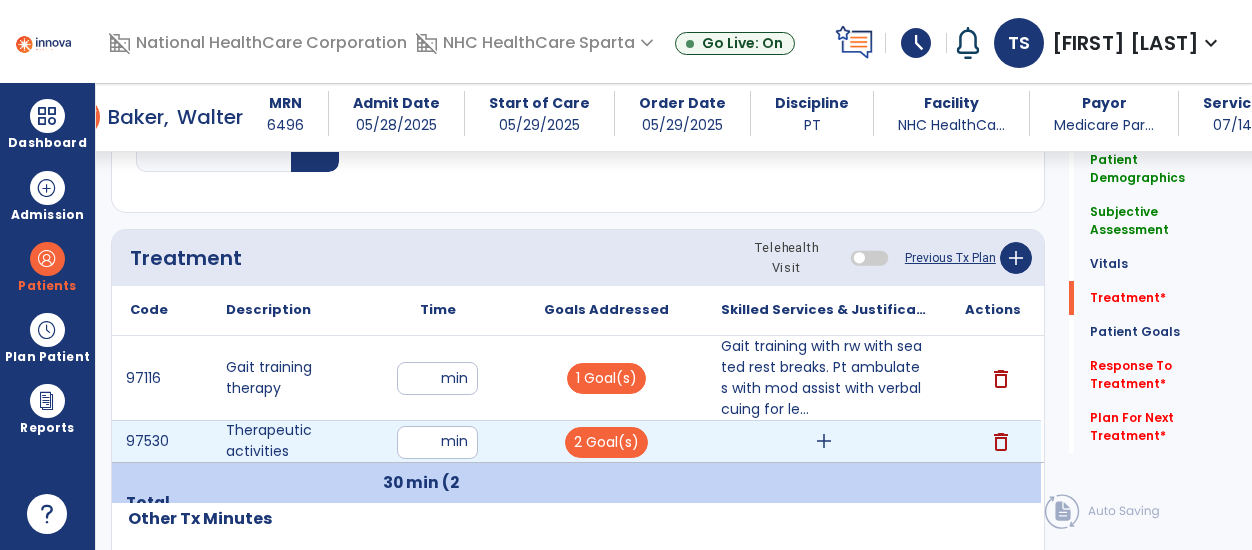 click on "add" at bounding box center [824, 441] 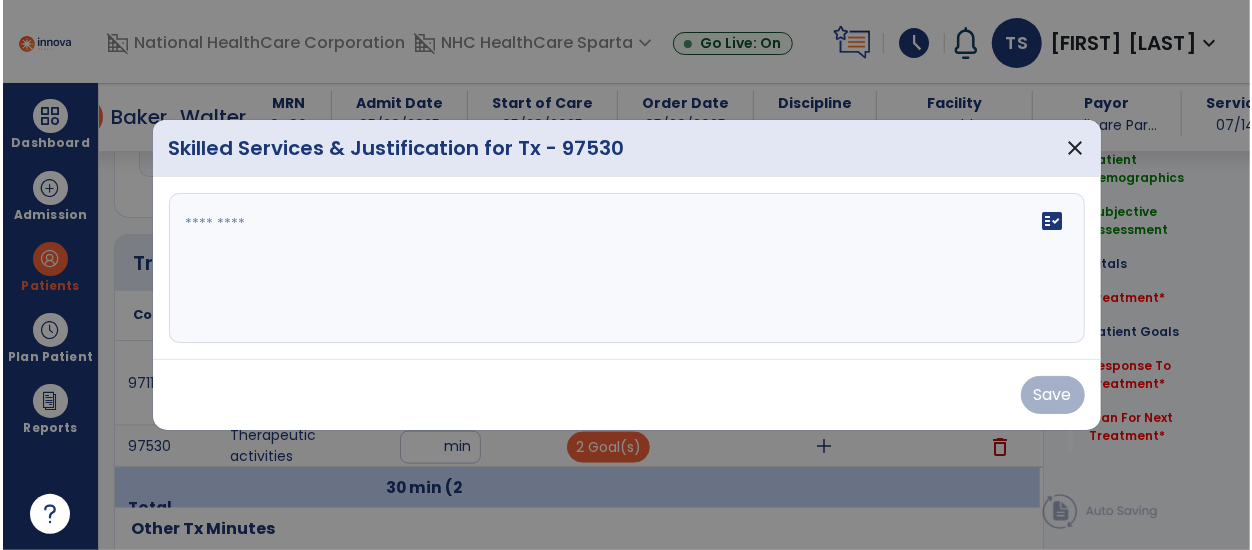 scroll, scrollTop: 1220, scrollLeft: 0, axis: vertical 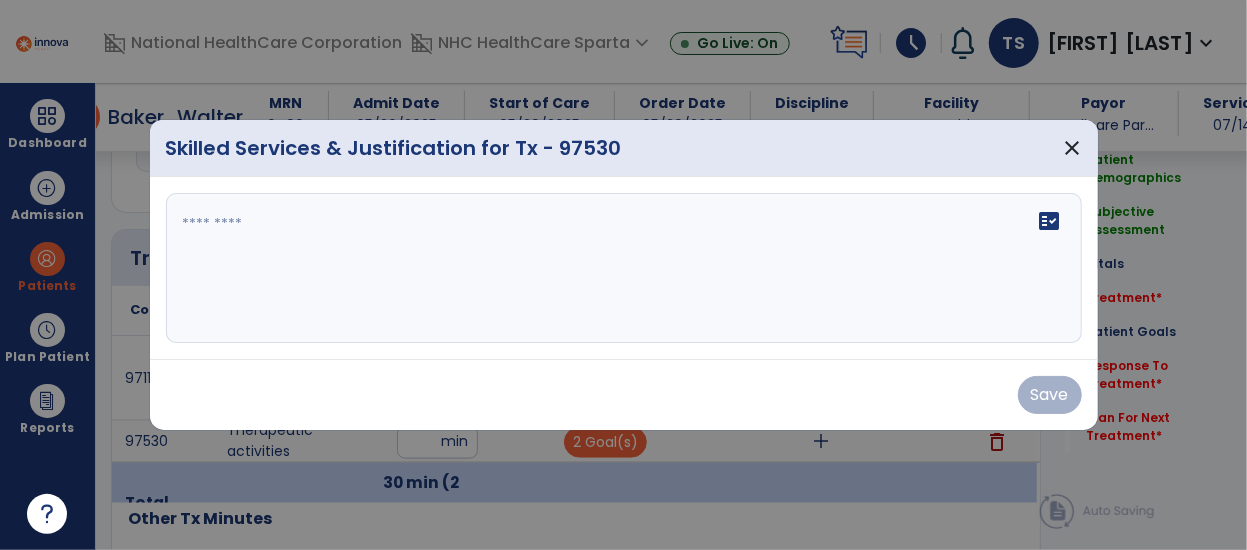 click on "fact_check" at bounding box center [624, 268] 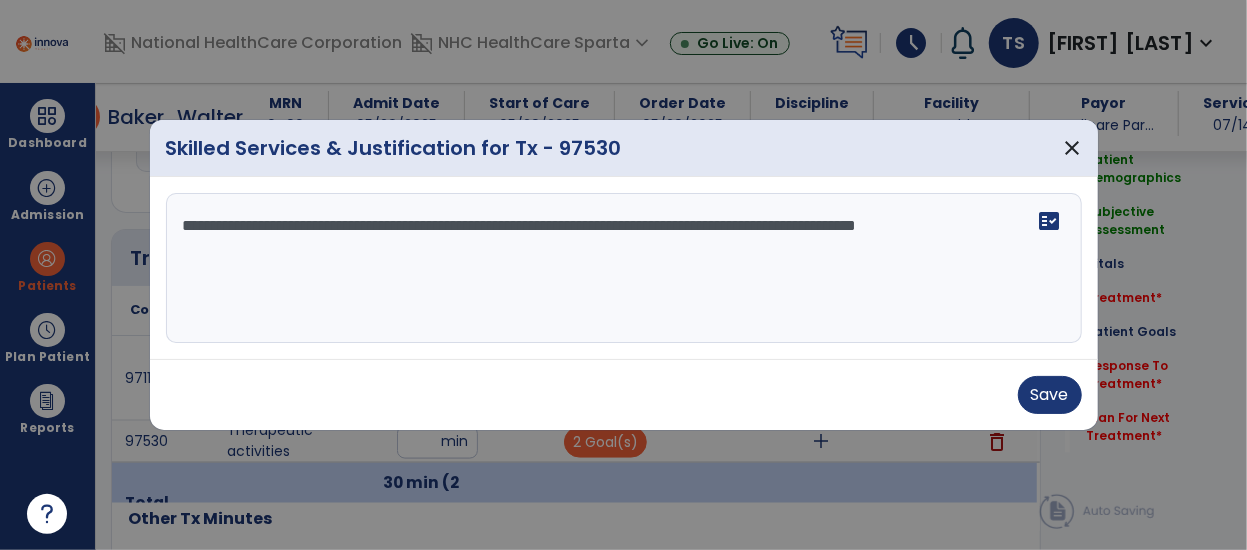 click on "**********" at bounding box center (624, 268) 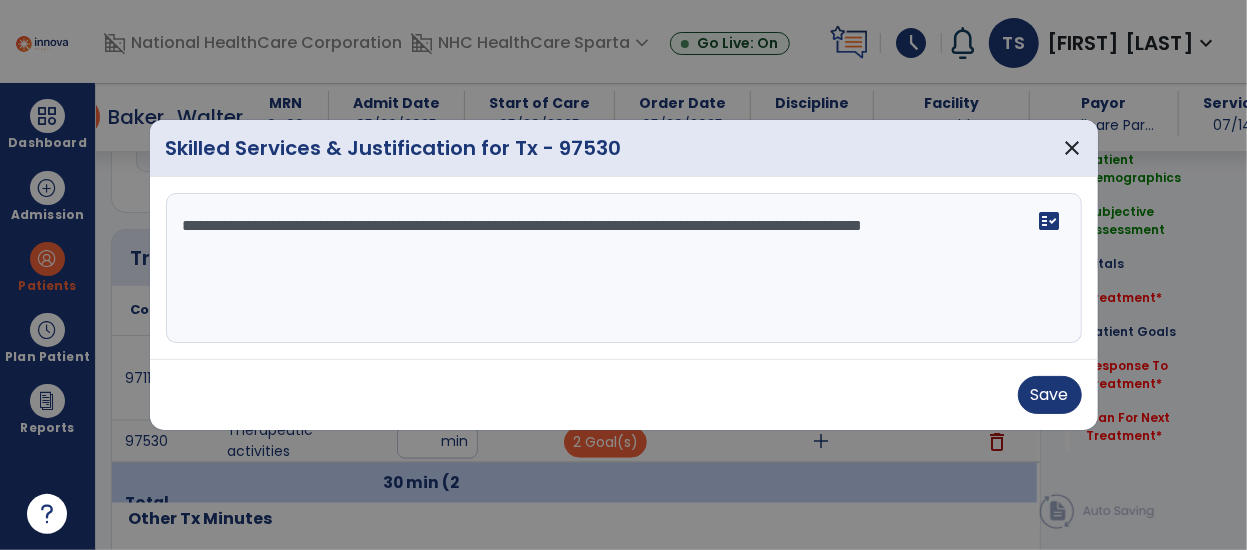 click on "**********" at bounding box center [624, 268] 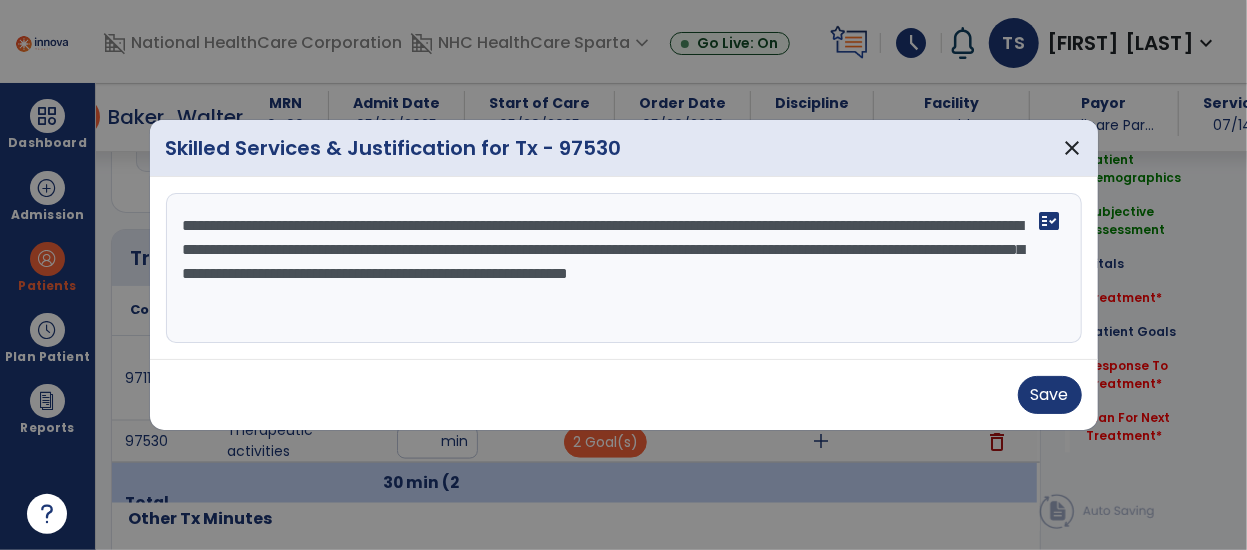 click on "**********" at bounding box center [624, 268] 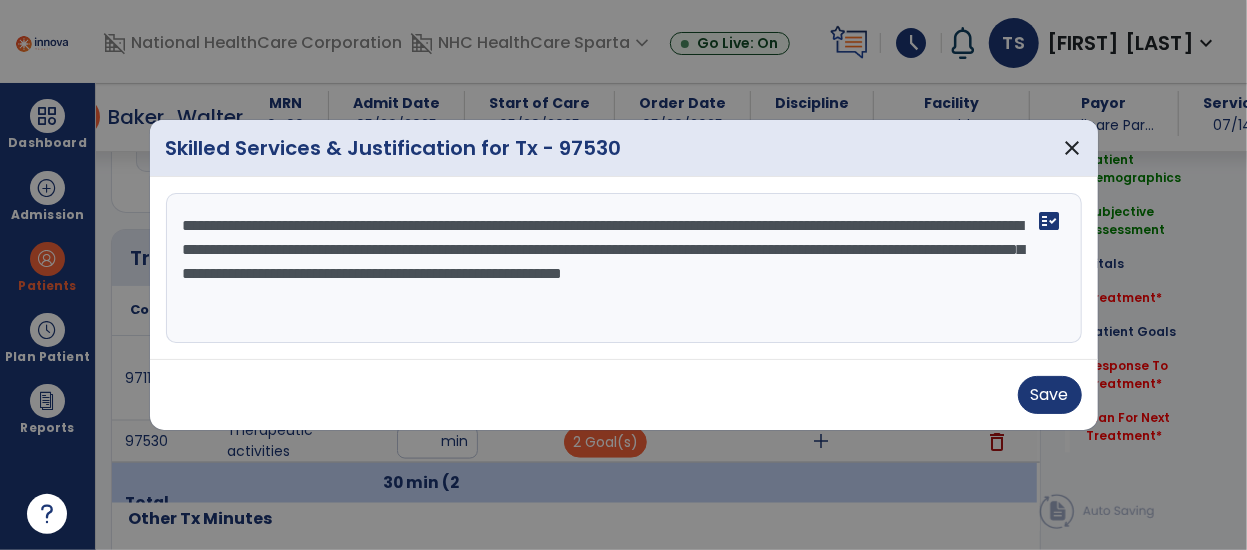 click on "**********" at bounding box center (624, 268) 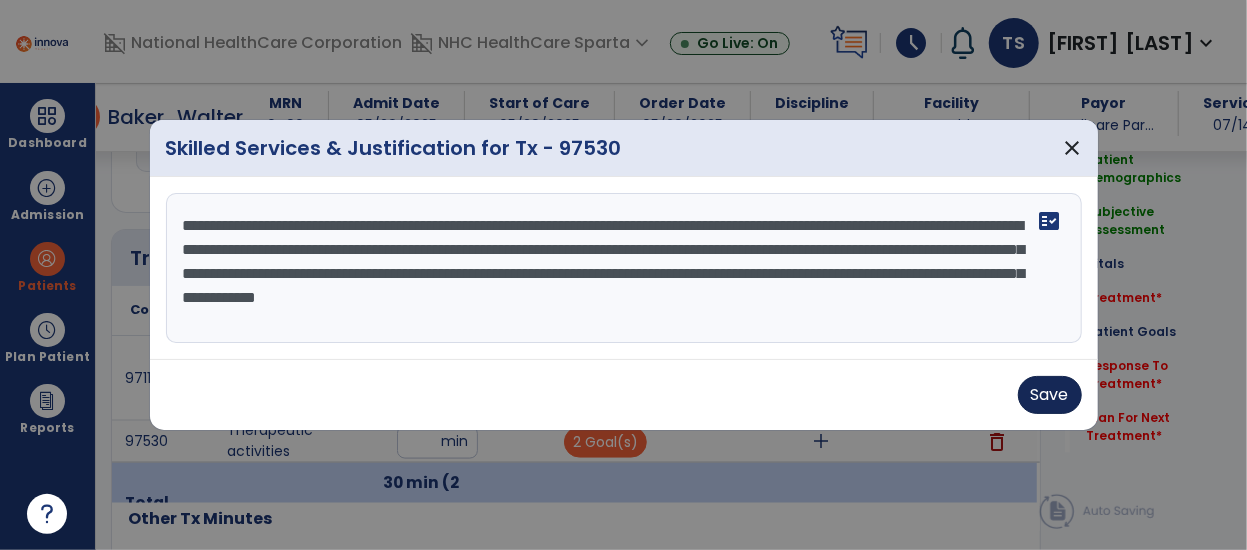 type on "**********" 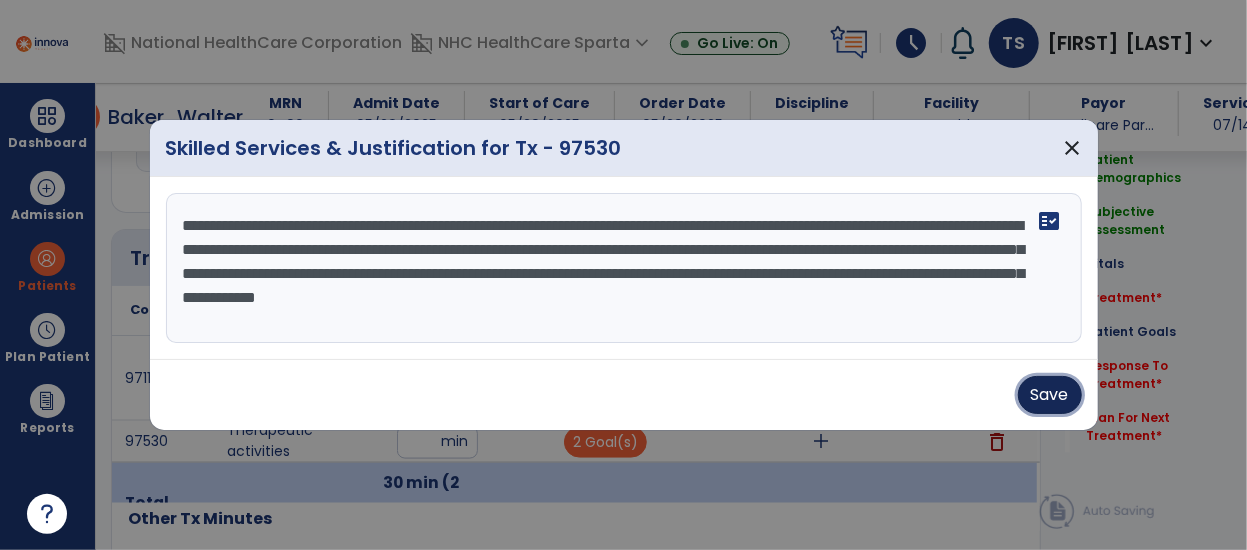 click on "Save" at bounding box center (1050, 395) 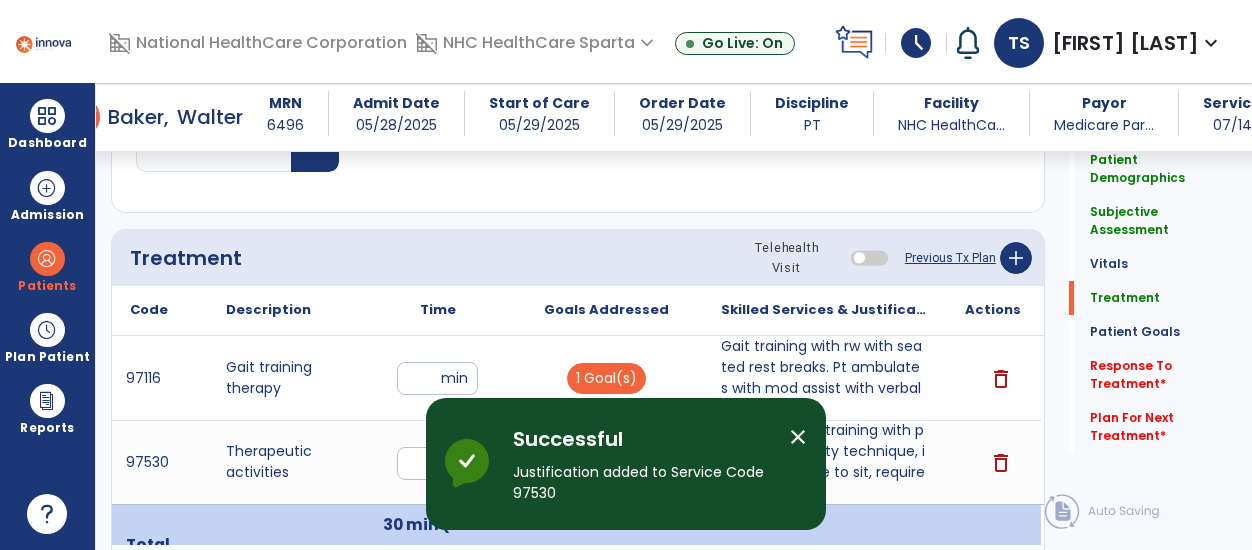 click on "close" at bounding box center (798, 437) 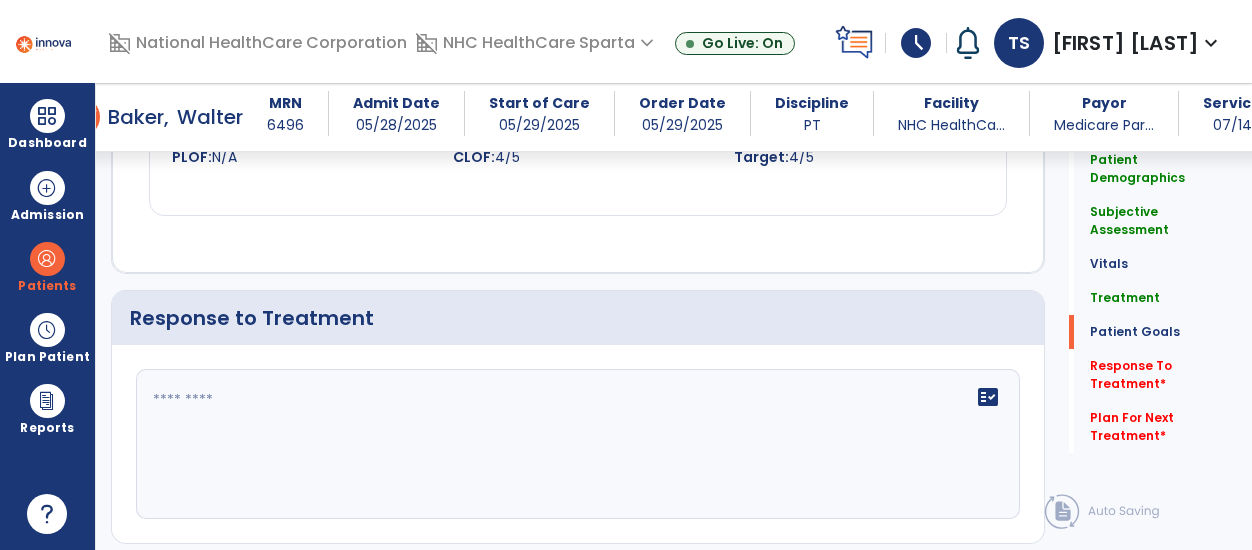 scroll, scrollTop: 2662, scrollLeft: 0, axis: vertical 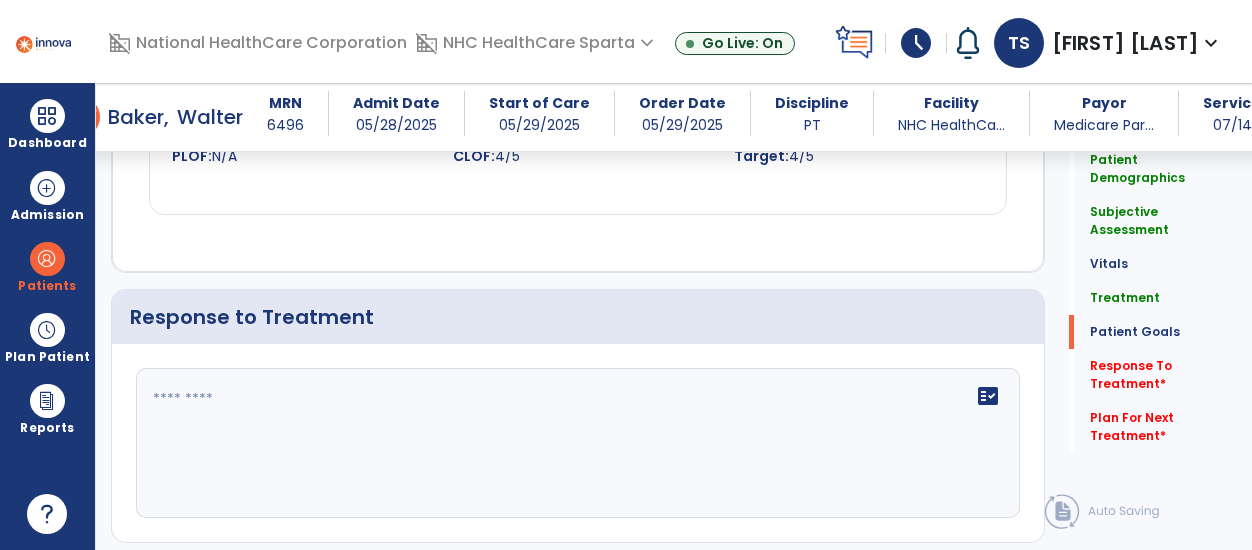 click on "fact_check" 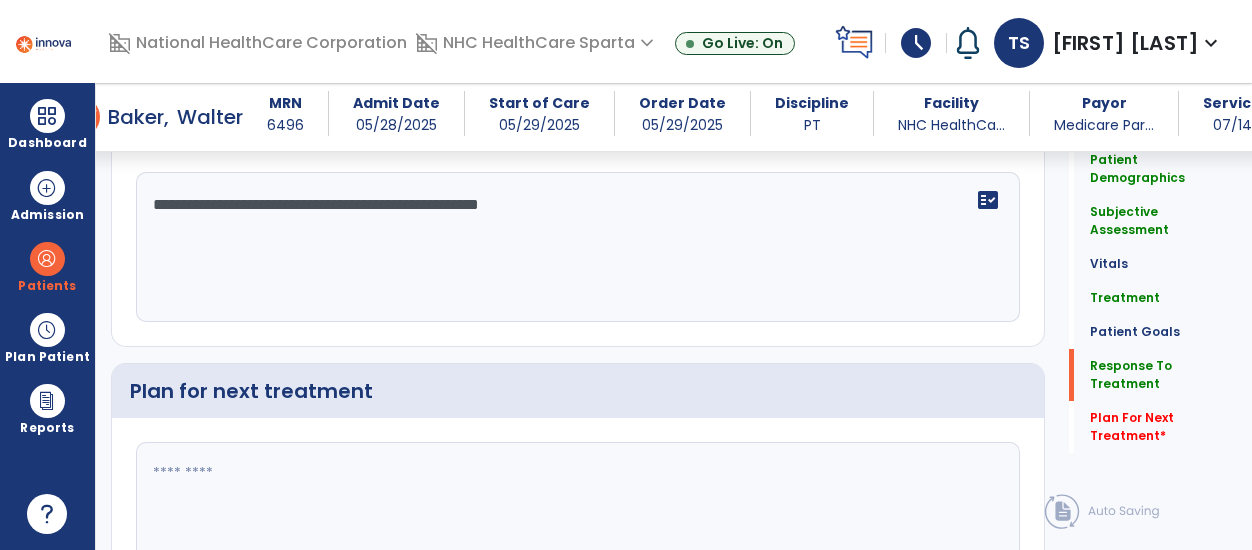 scroll, scrollTop: 2860, scrollLeft: 0, axis: vertical 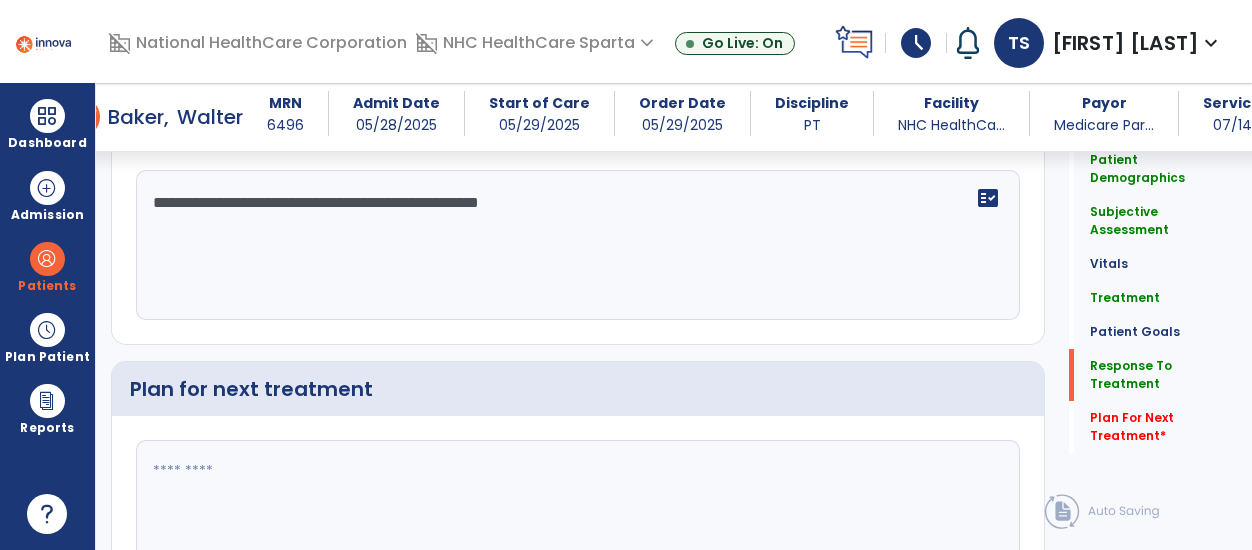 type on "**********" 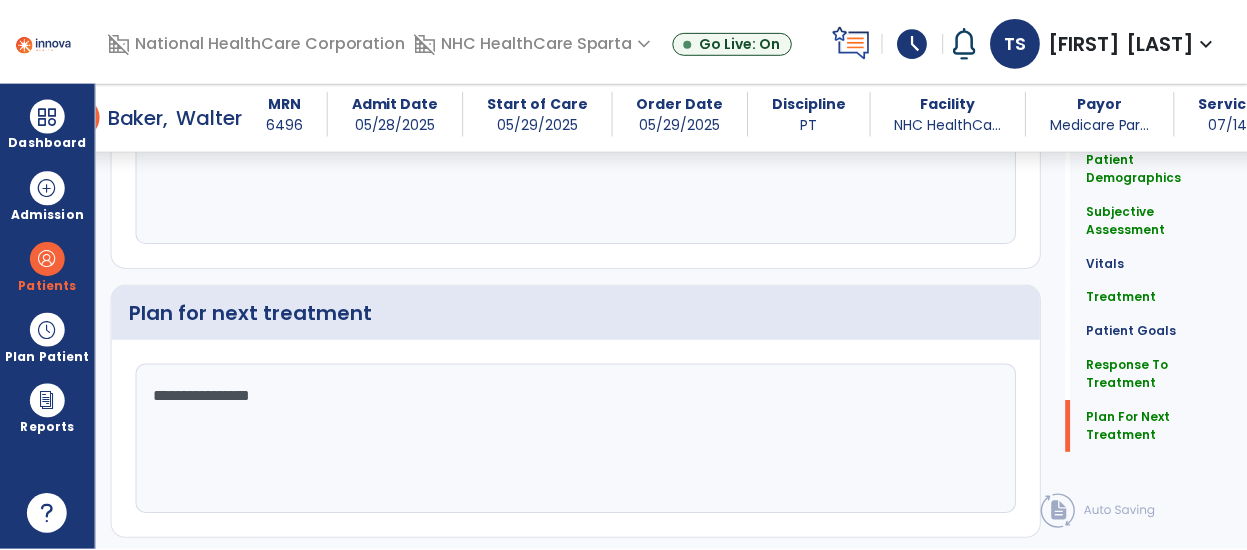 scroll, scrollTop: 2980, scrollLeft: 0, axis: vertical 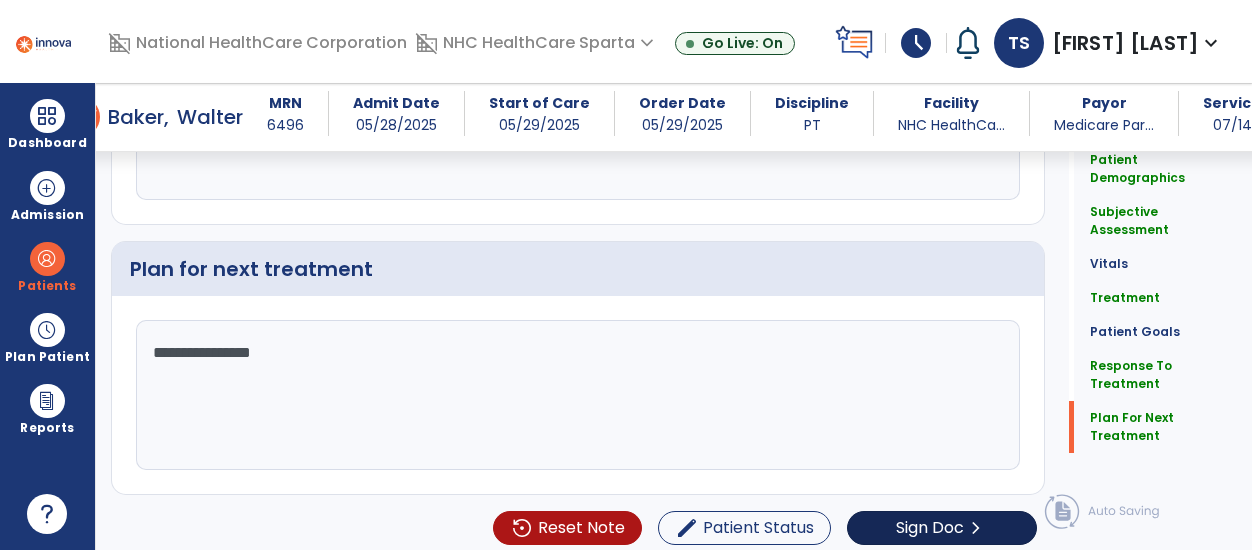 type on "**********" 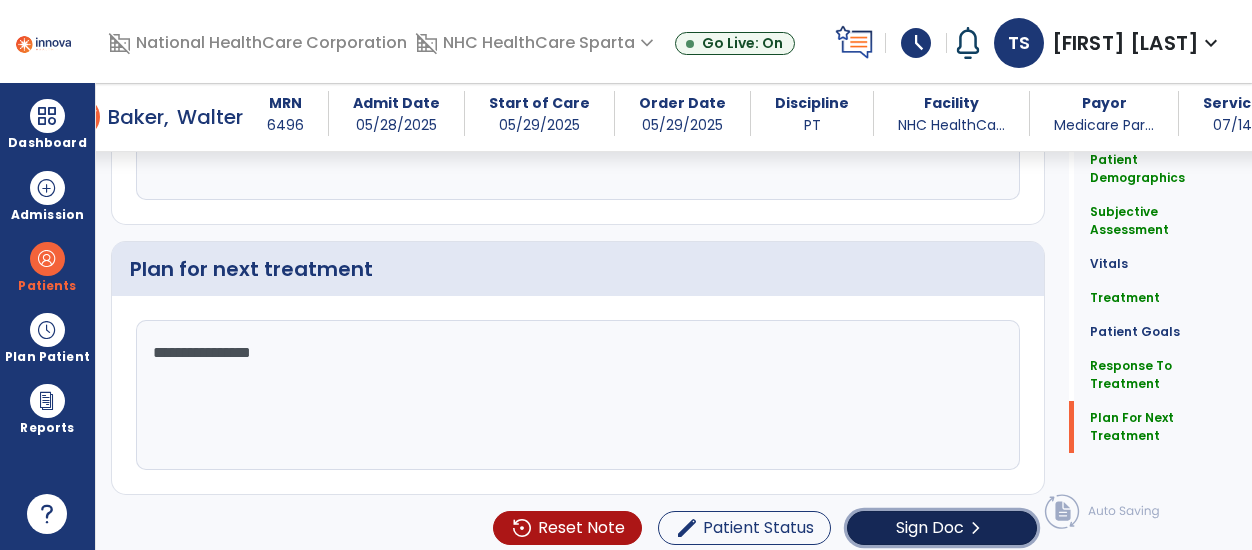 click on "Sign Doc" 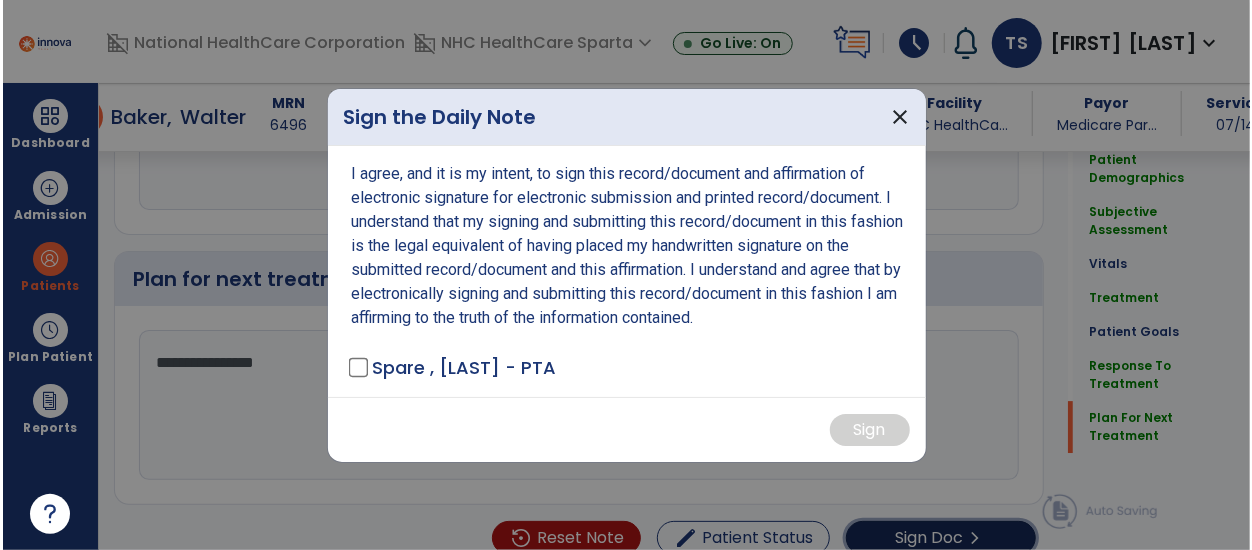 scroll, scrollTop: 2980, scrollLeft: 0, axis: vertical 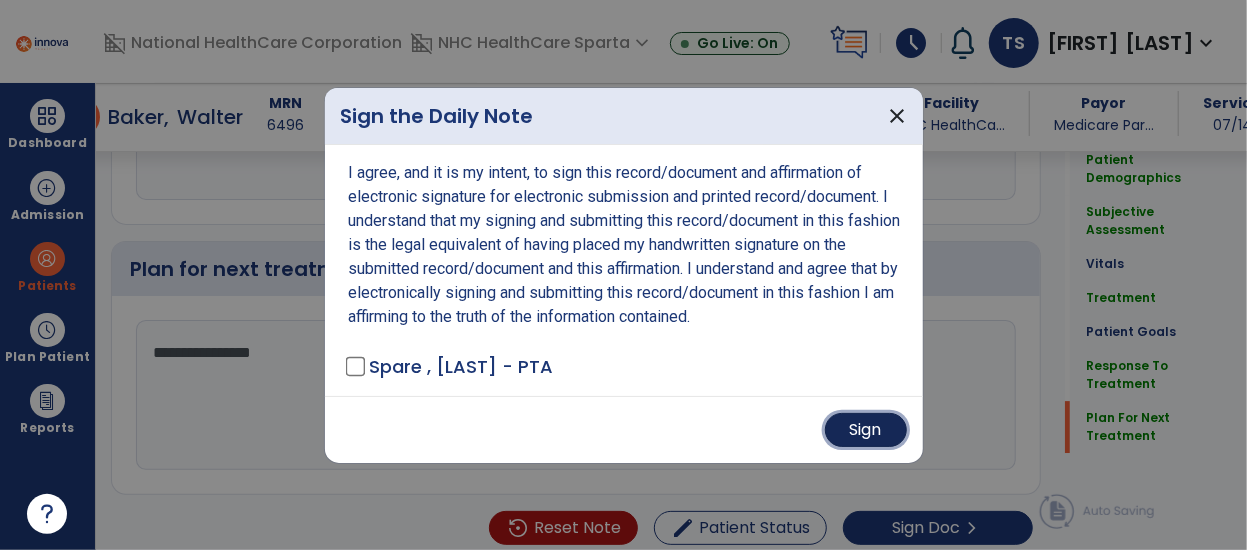 click on "Sign" at bounding box center [866, 430] 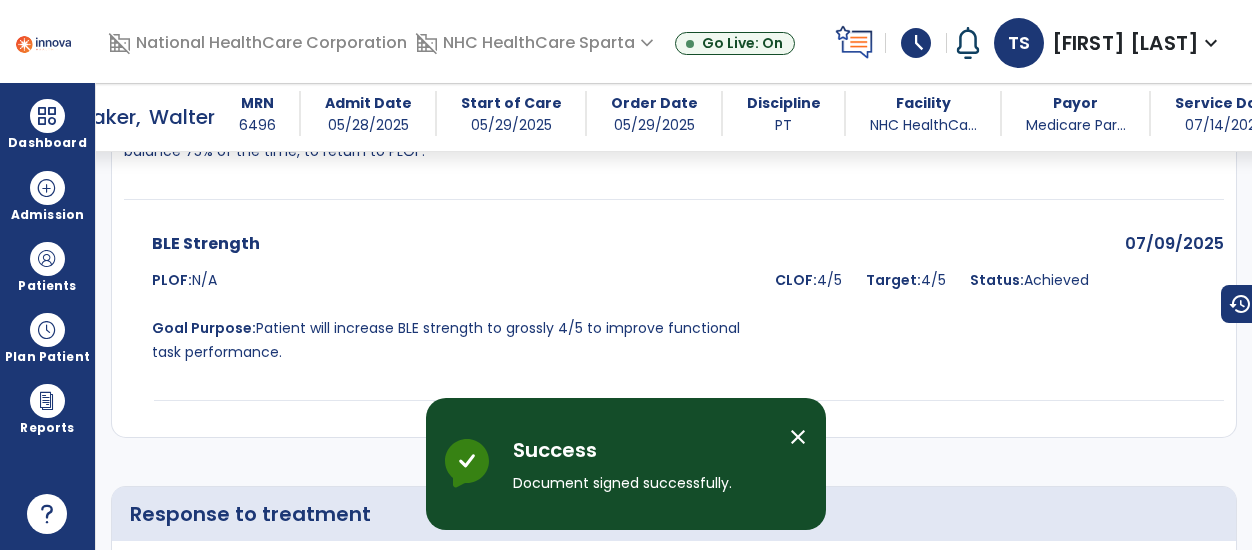 scroll, scrollTop: 4682, scrollLeft: 0, axis: vertical 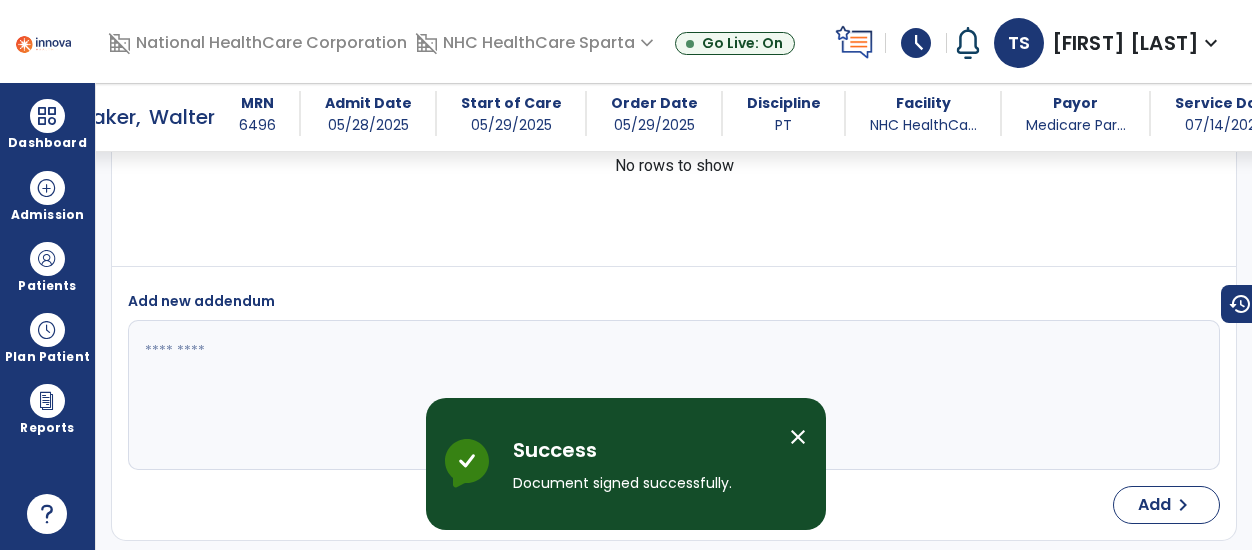 click on "close" at bounding box center [798, 437] 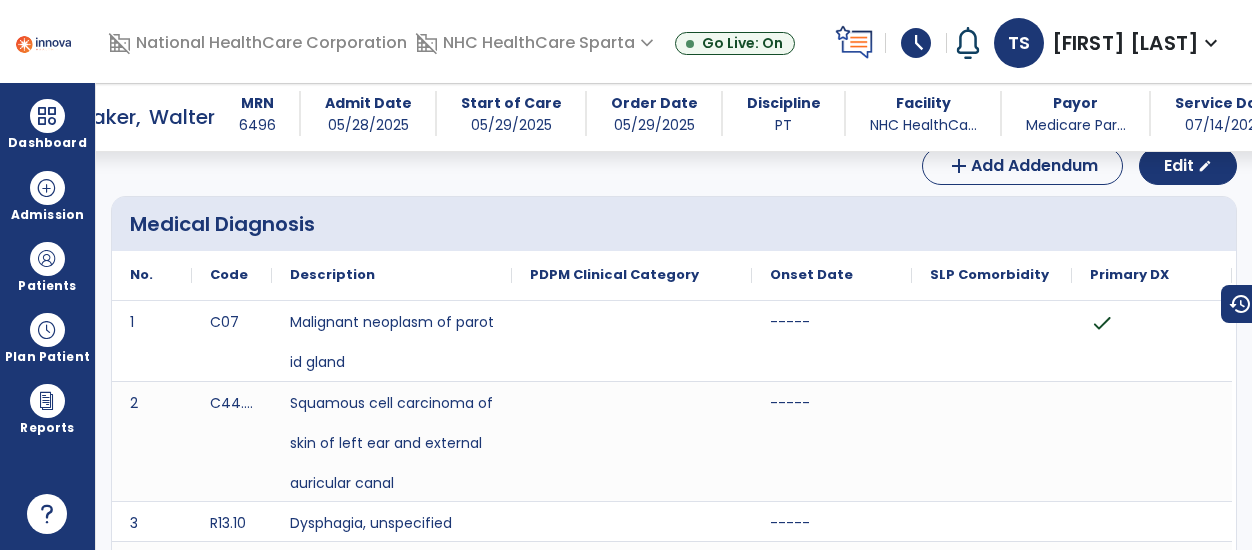 scroll, scrollTop: 0, scrollLeft: 0, axis: both 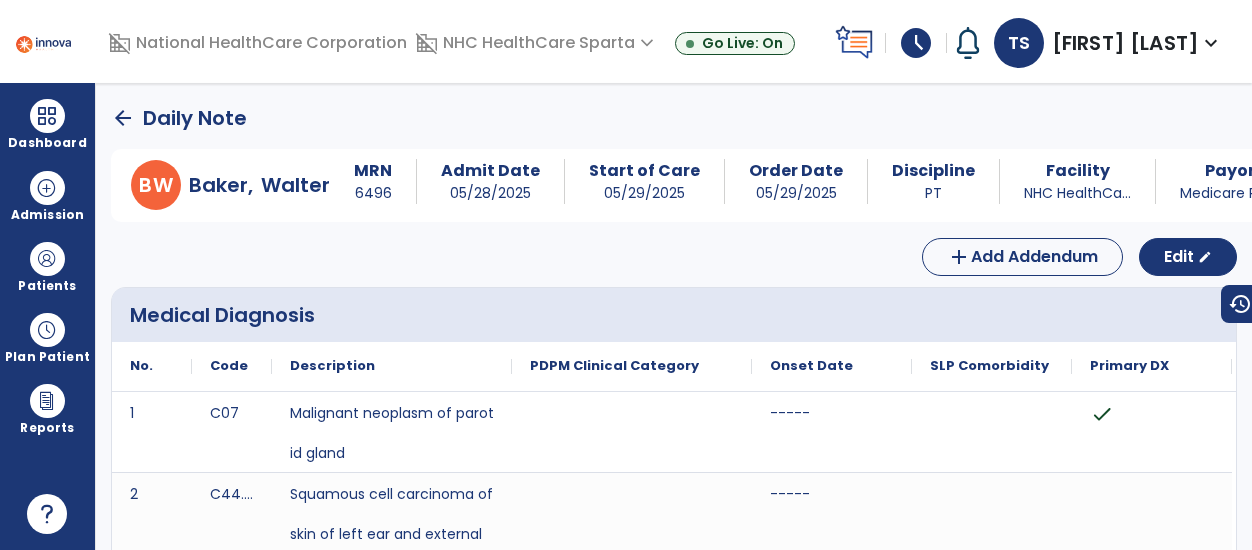 click on "arrow_back" 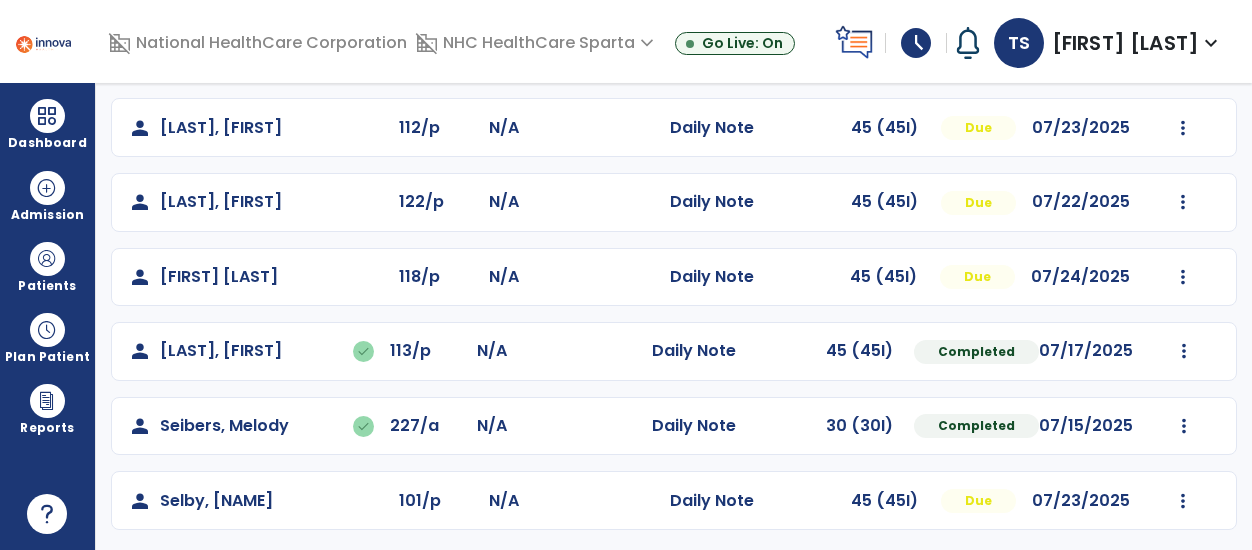 scroll, scrollTop: 408, scrollLeft: 0, axis: vertical 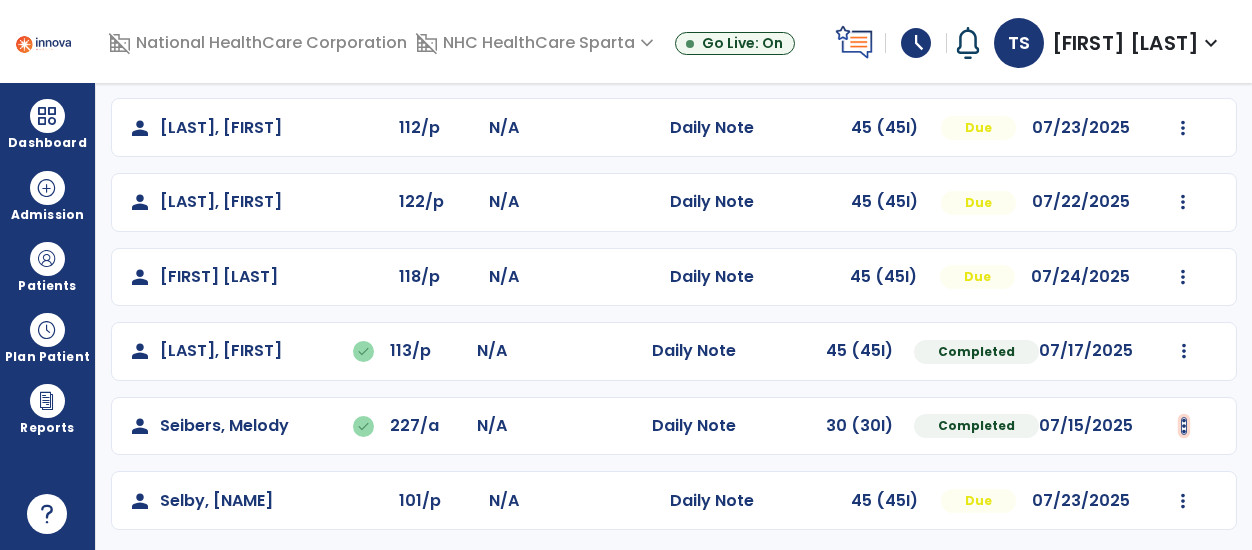 click at bounding box center (1185, -96) 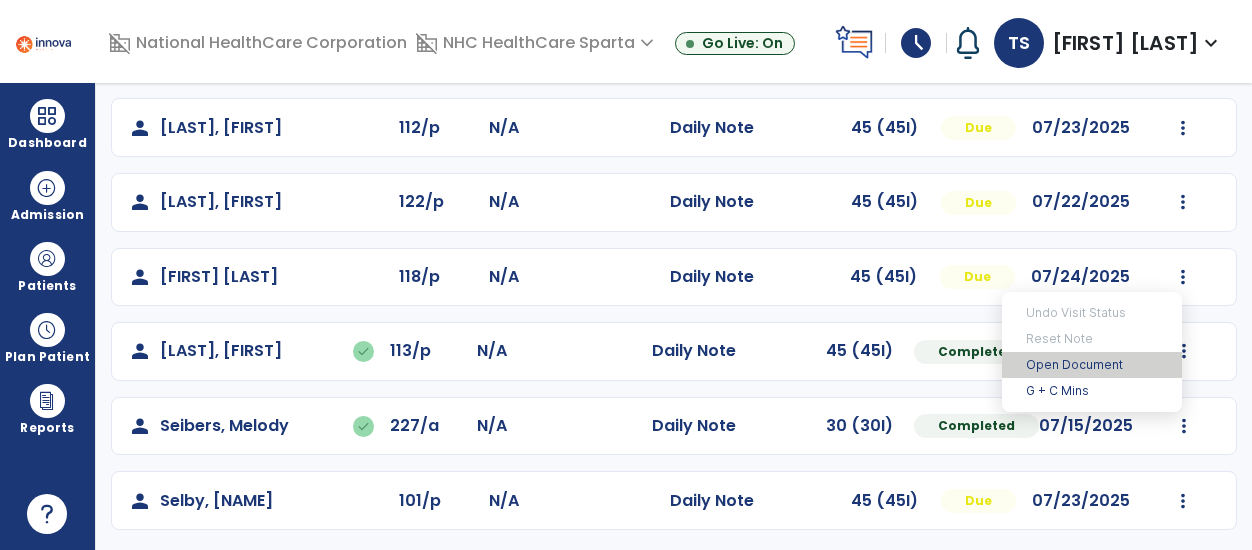 click on "Open Document" at bounding box center (1092, 365) 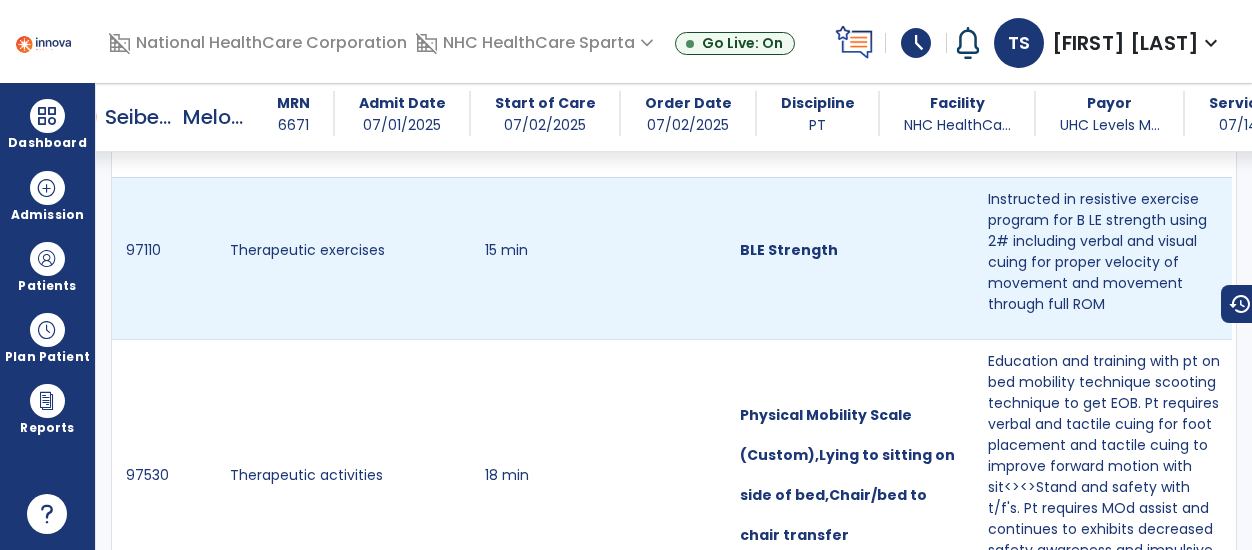 scroll, scrollTop: 2074, scrollLeft: 0, axis: vertical 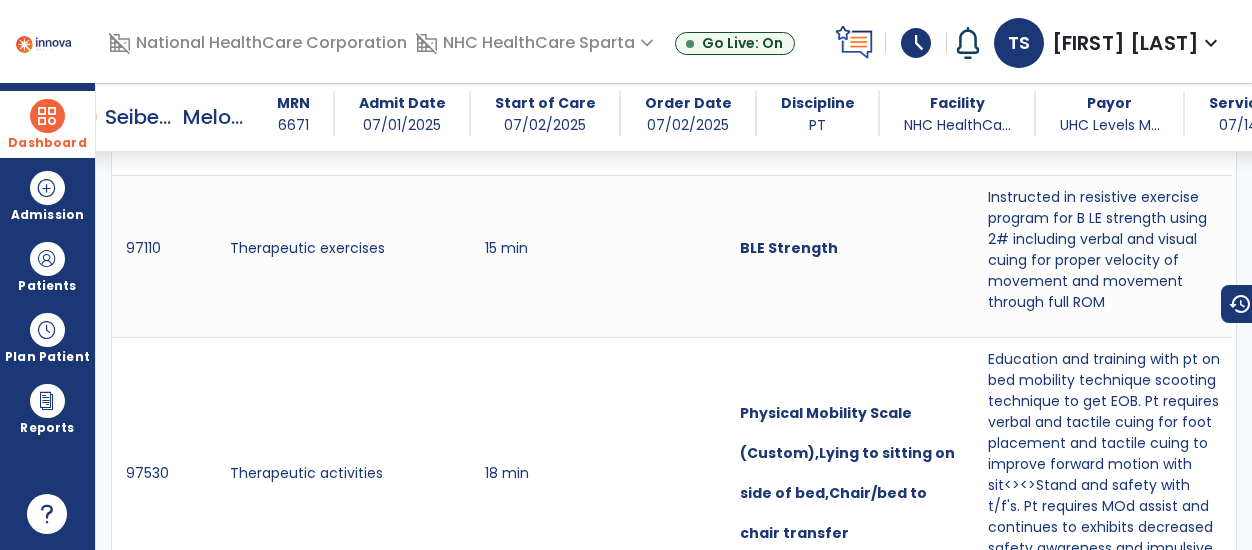 click at bounding box center [47, 116] 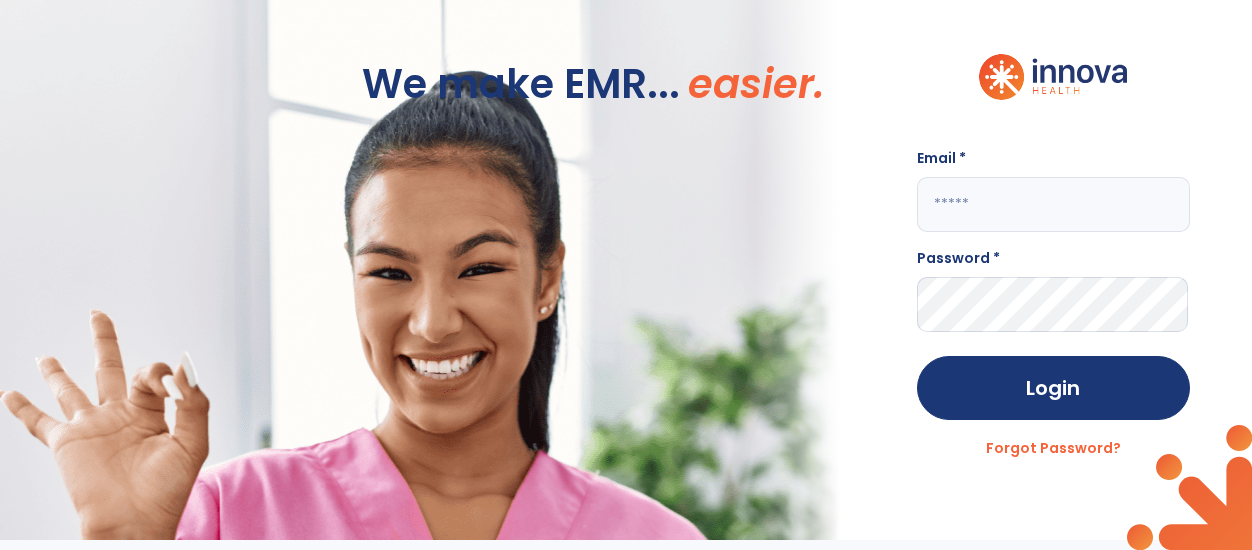 scroll, scrollTop: 0, scrollLeft: 0, axis: both 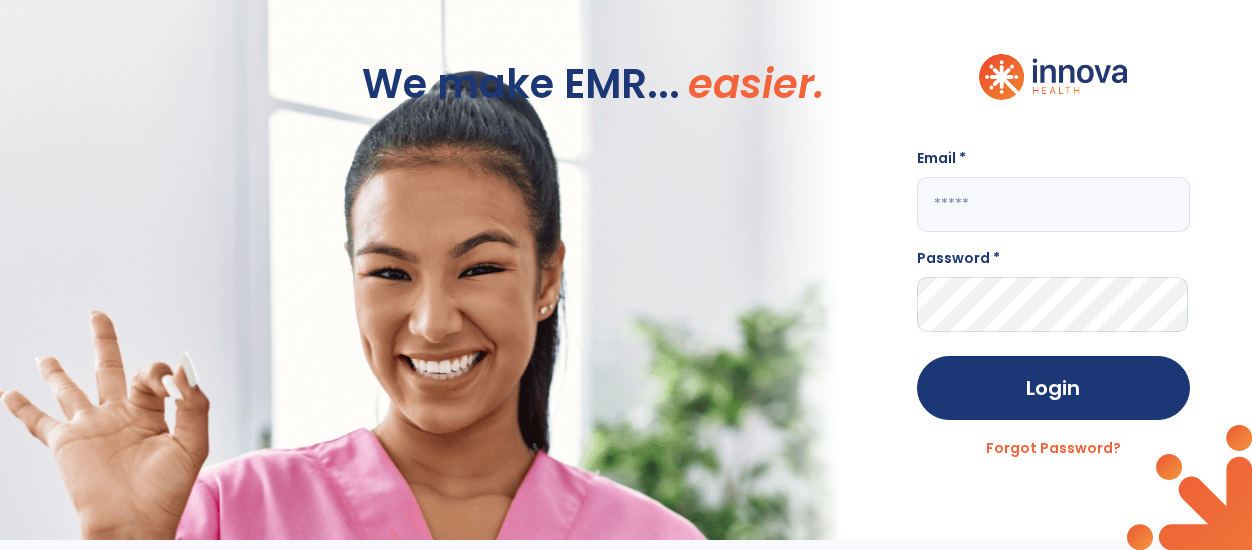 type on "**********" 